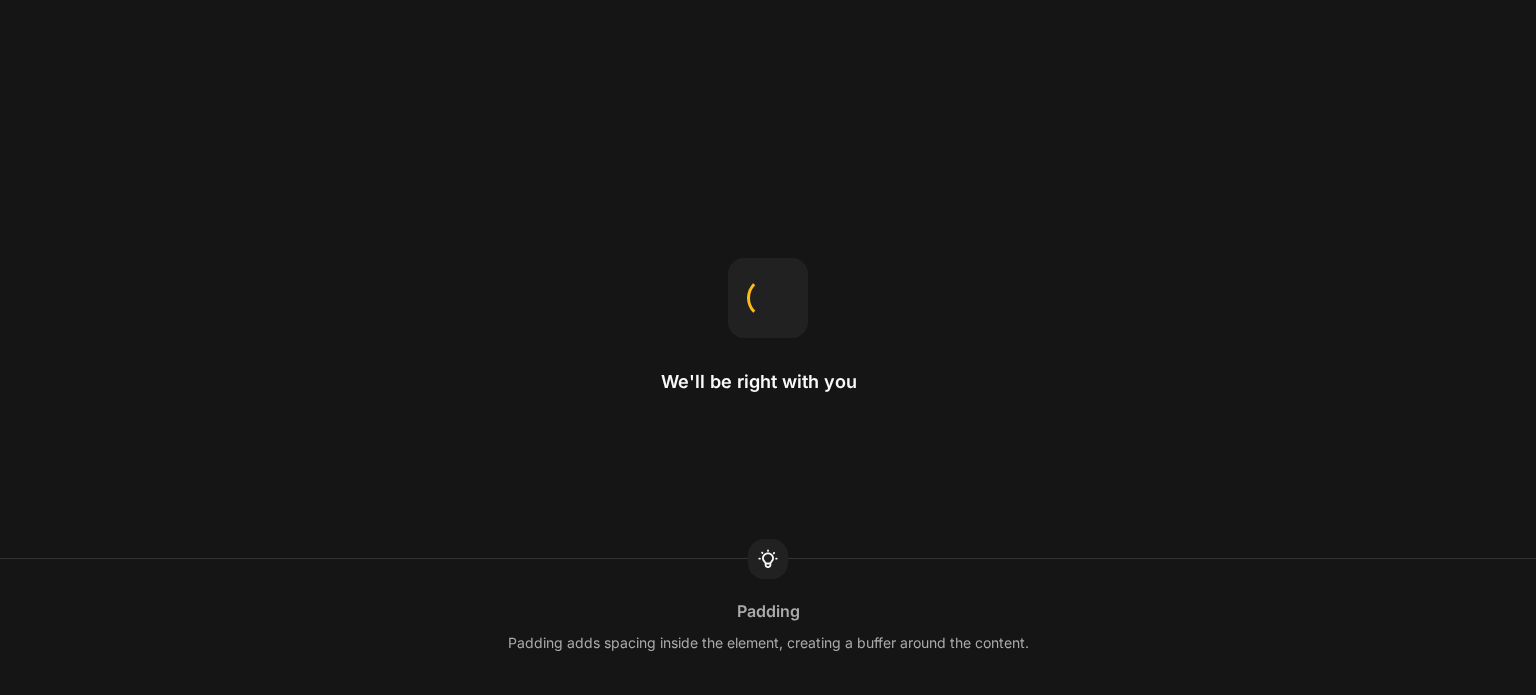 scroll, scrollTop: 0, scrollLeft: 0, axis: both 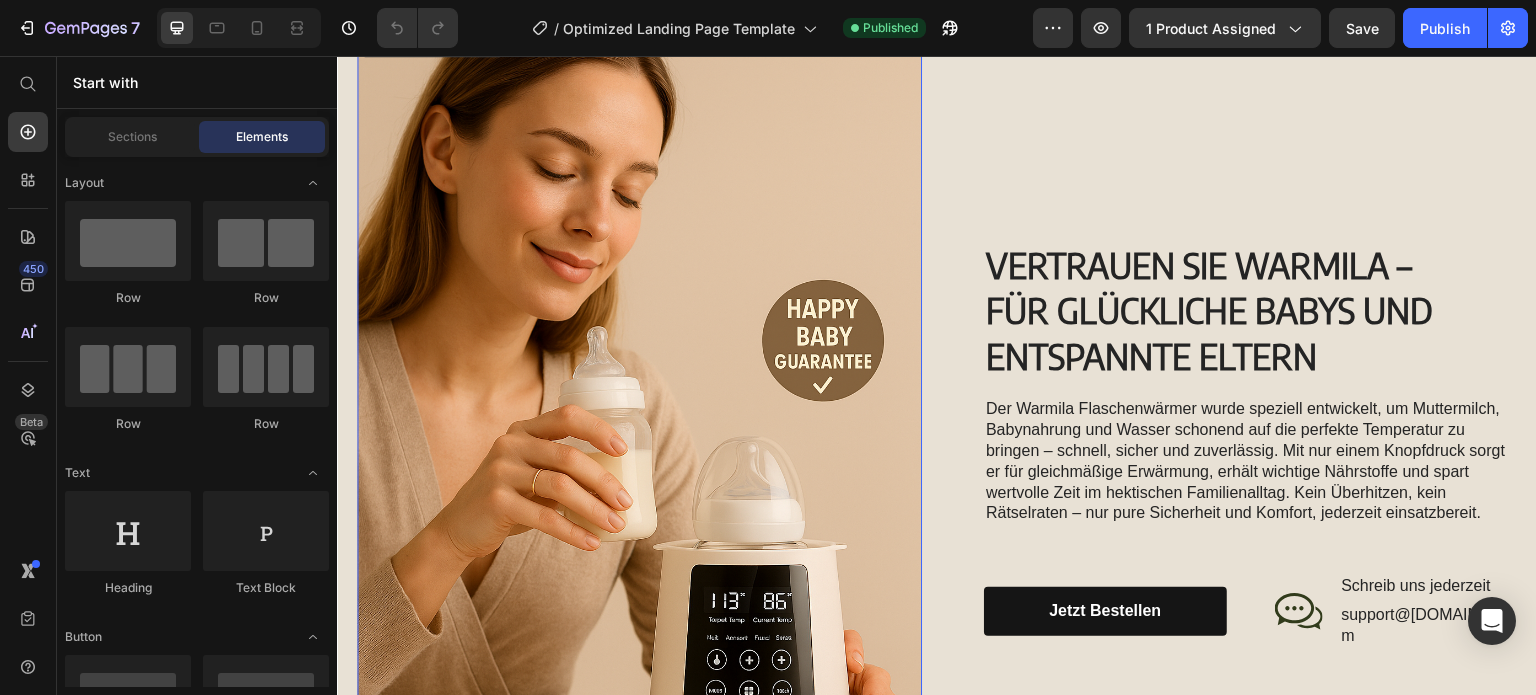 click at bounding box center [639, 445] 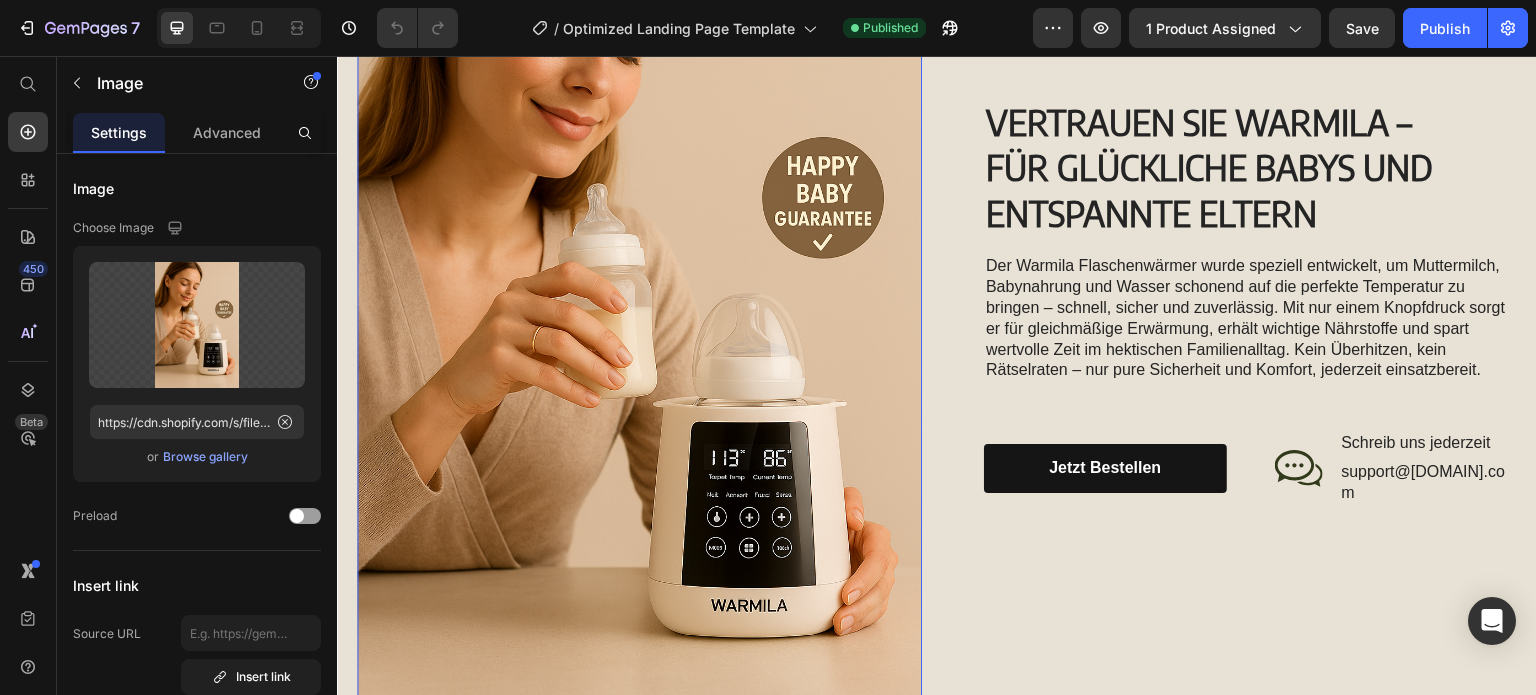 scroll, scrollTop: 1947, scrollLeft: 0, axis: vertical 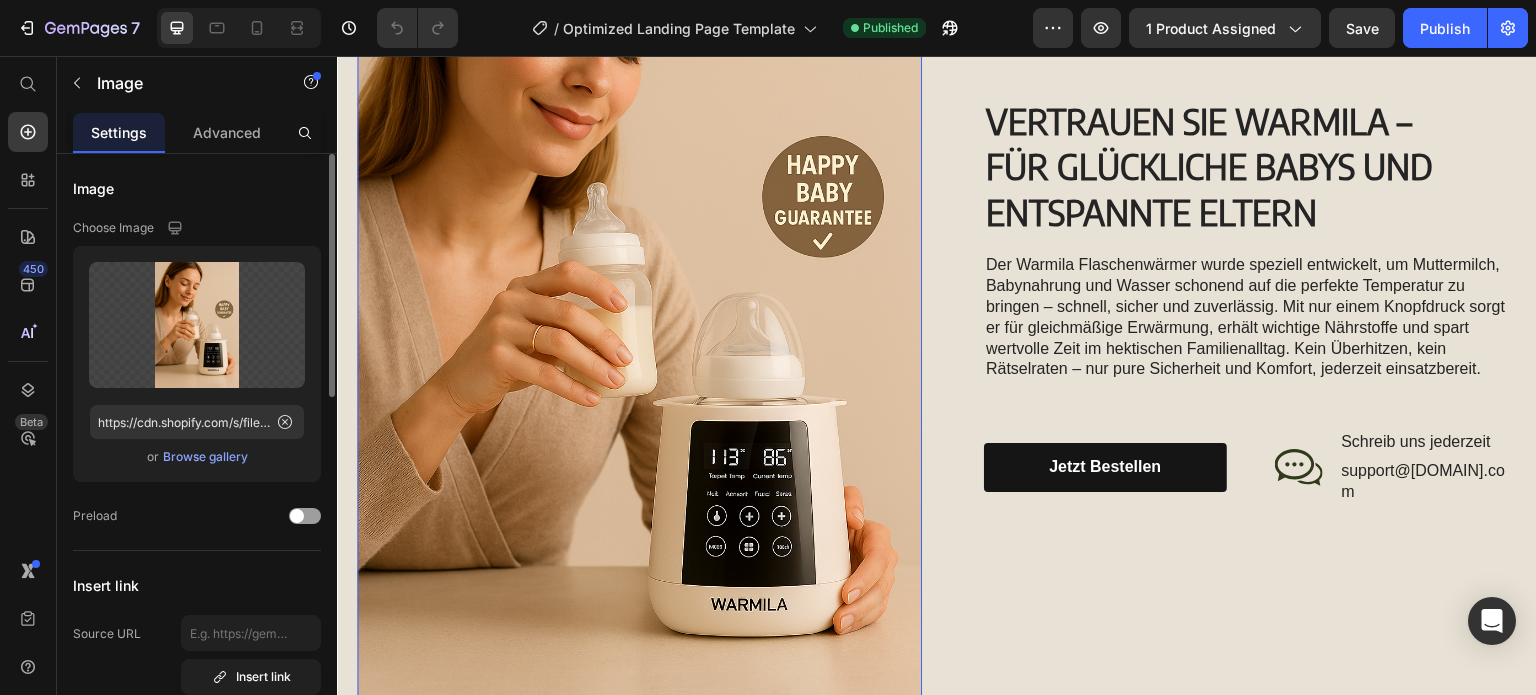 click on "Browse gallery" at bounding box center [205, 457] 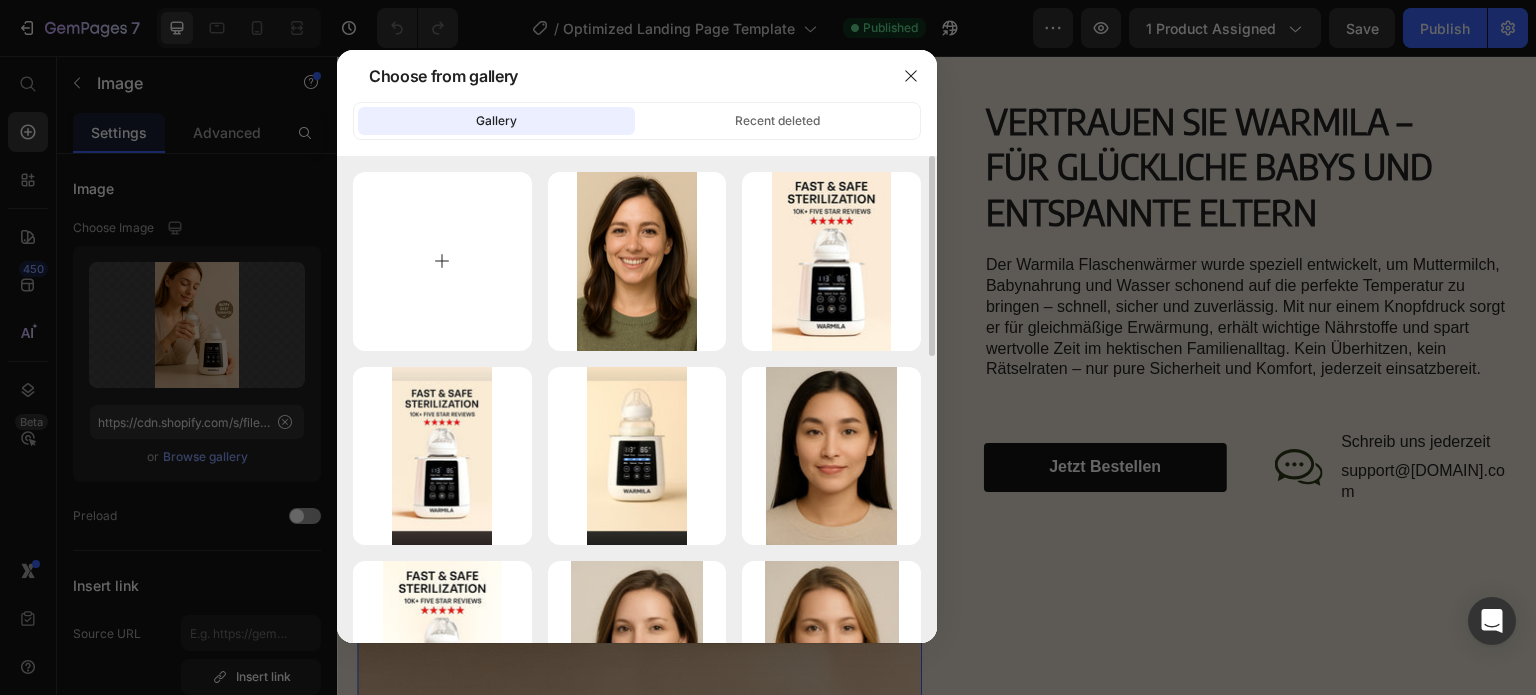 click at bounding box center (442, 261) 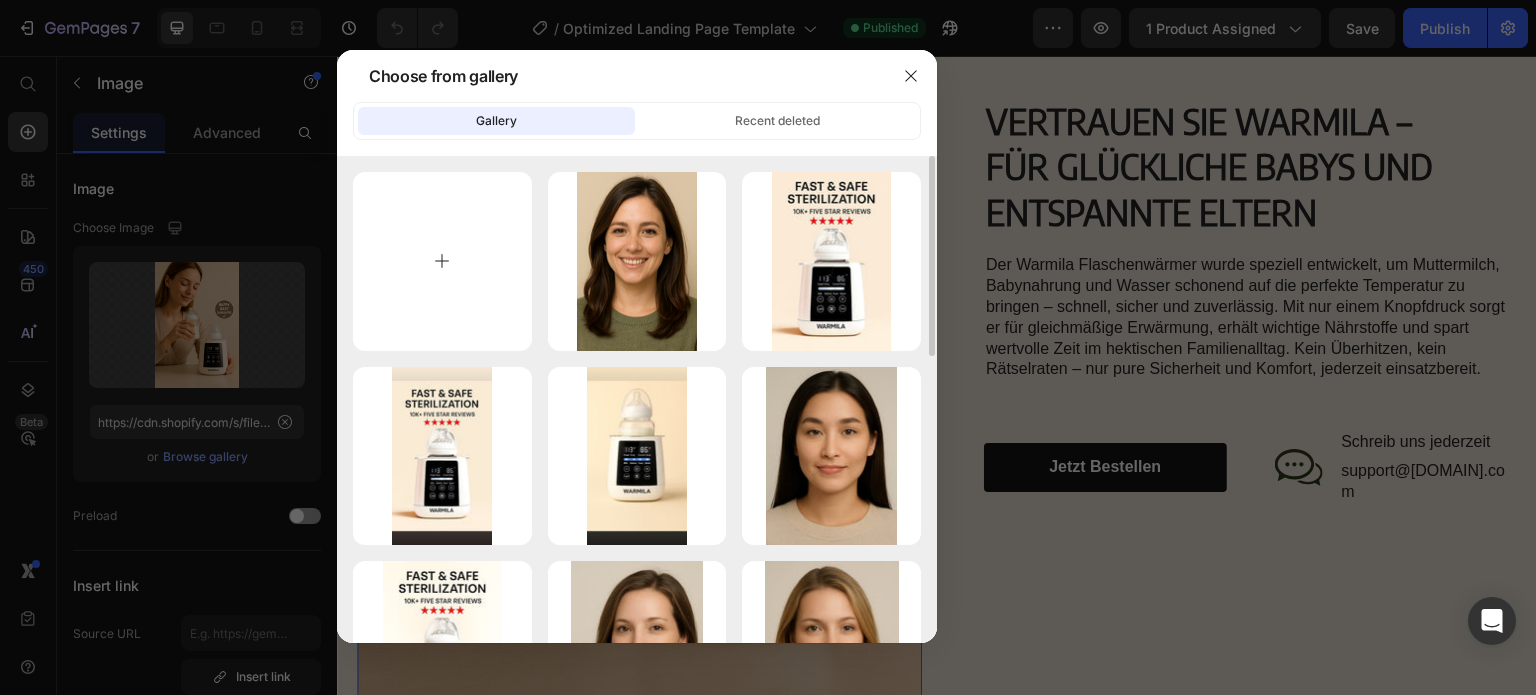 type on "C:\fakepath\IMG_1050.jpeg" 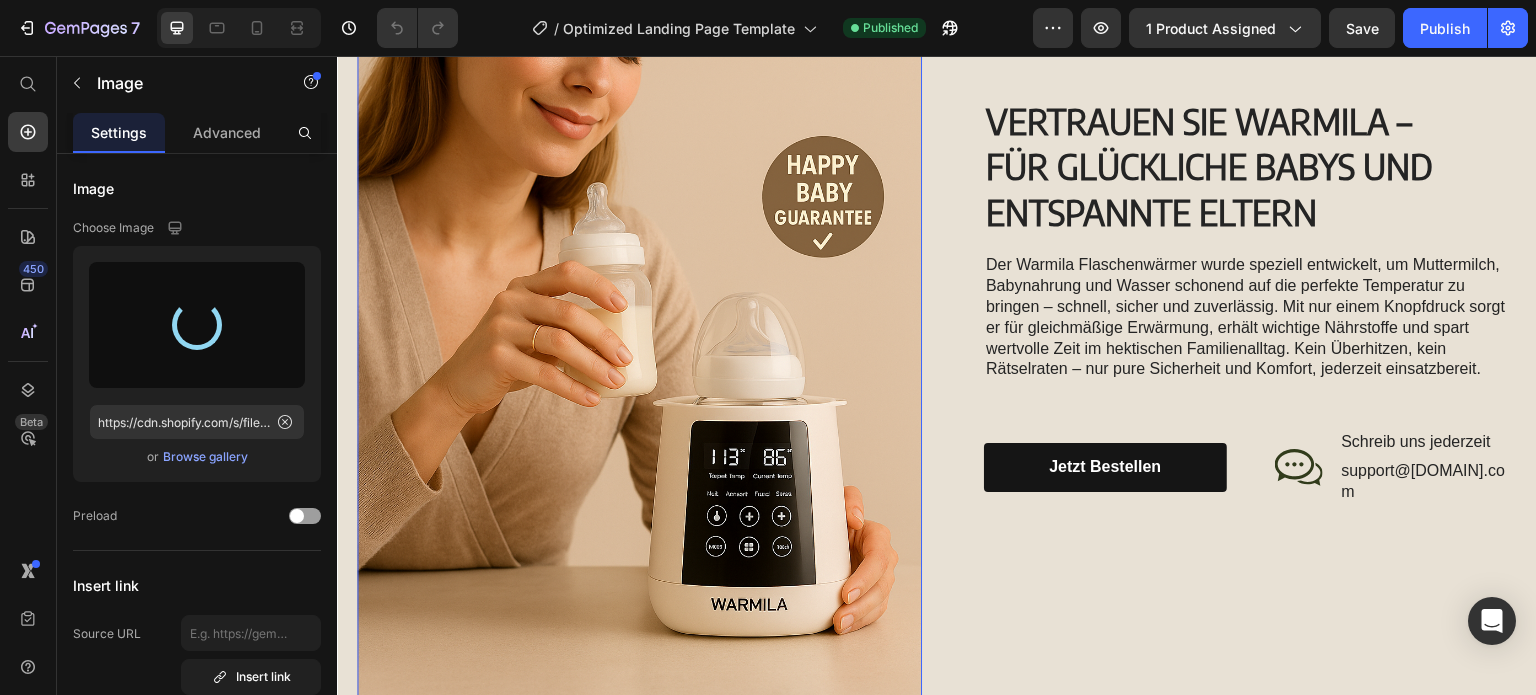 type on "https://cdn.shopify.com/s/files/1/0919/2525/0428/files/gempages_569889838820492103-e25158b1-5840-4493-85e5-a5588c71210e.jpg" 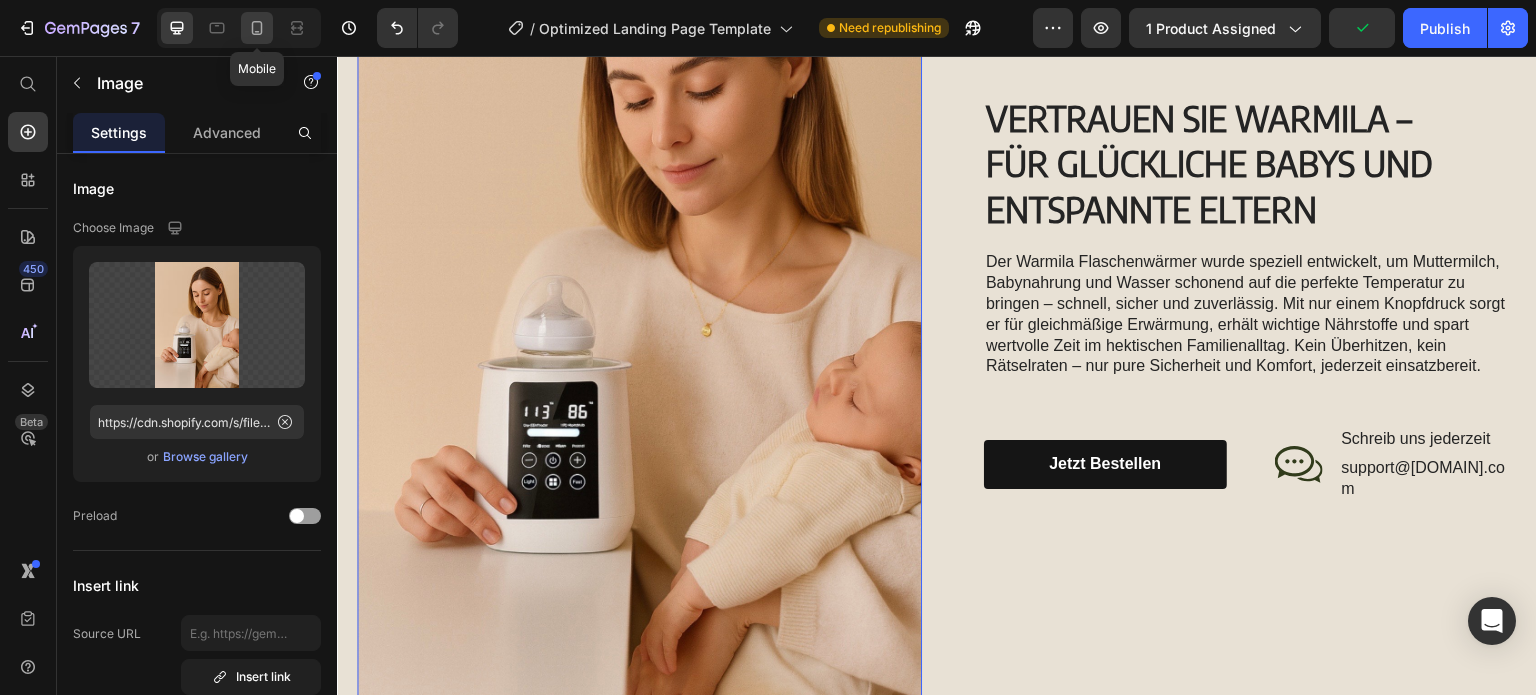 click 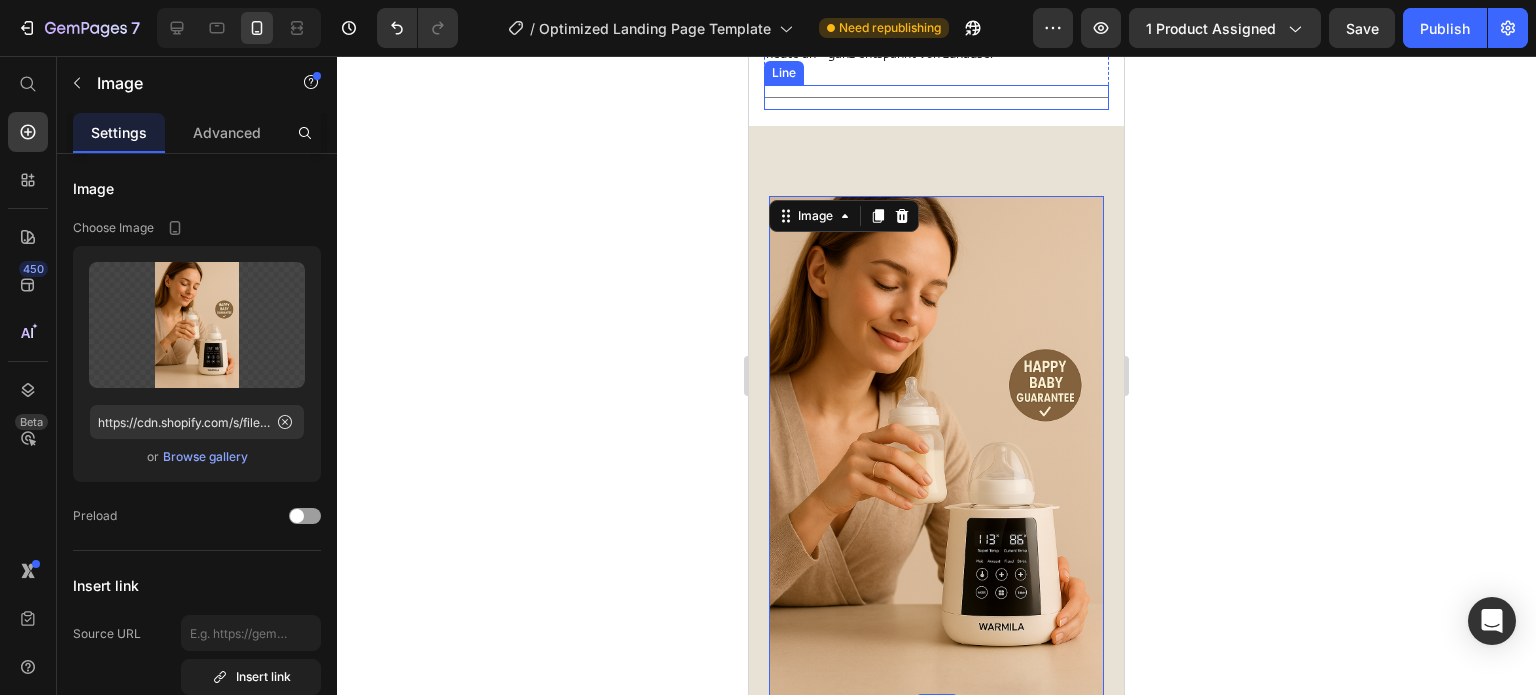 scroll, scrollTop: 1740, scrollLeft: 0, axis: vertical 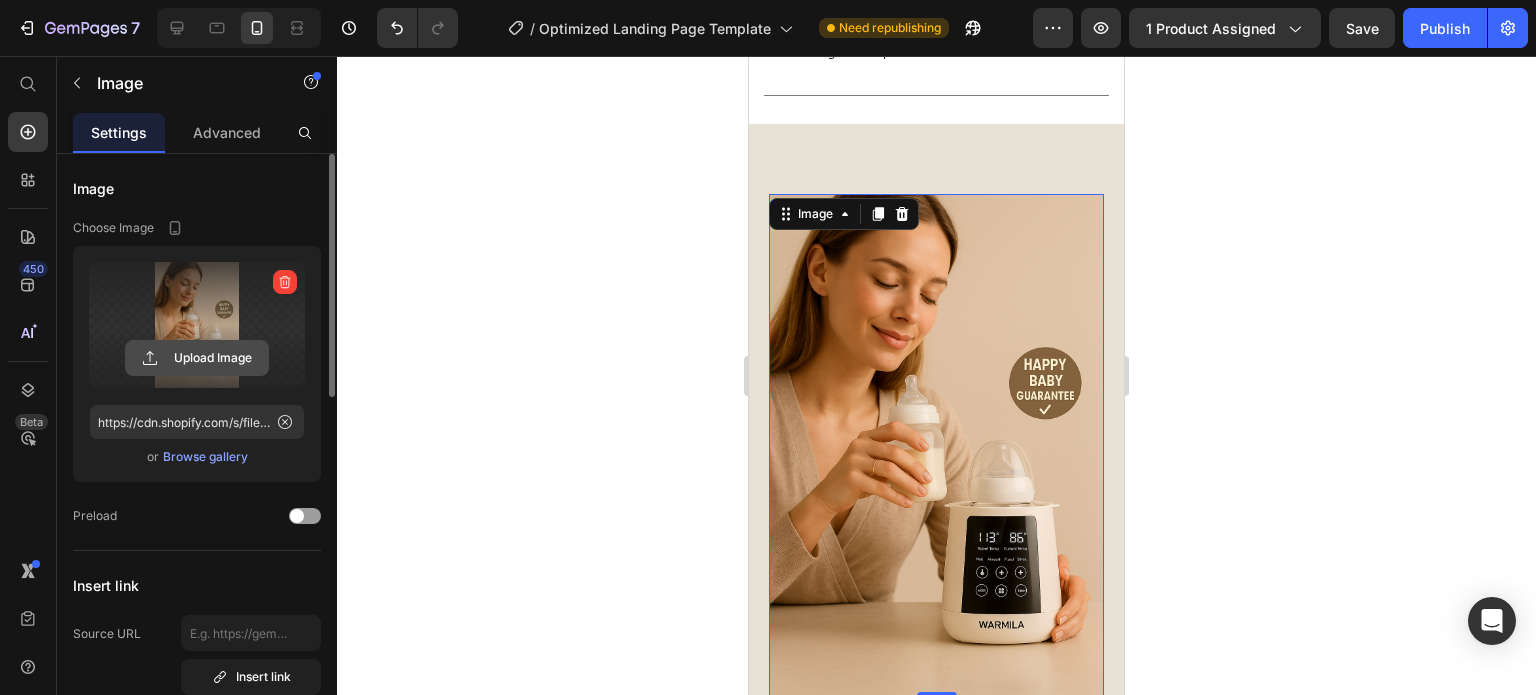 click 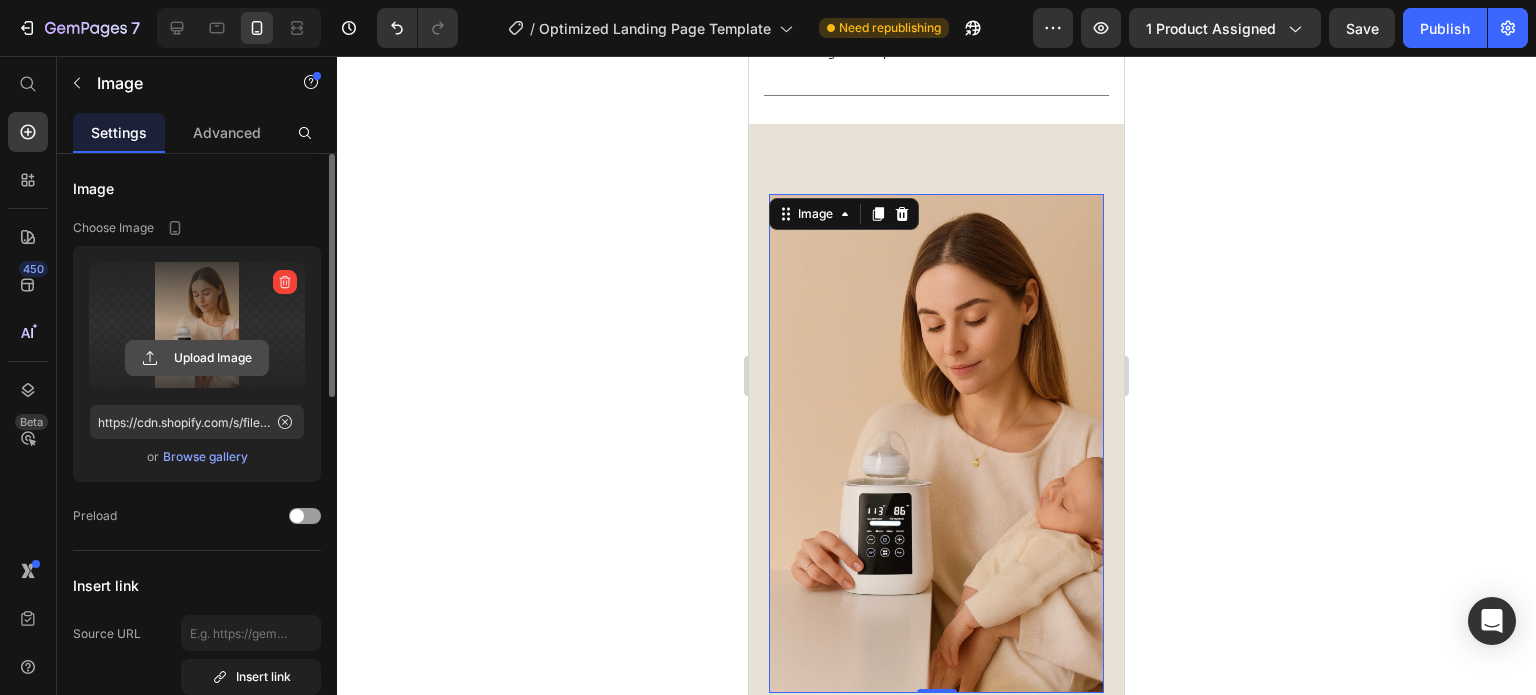 click 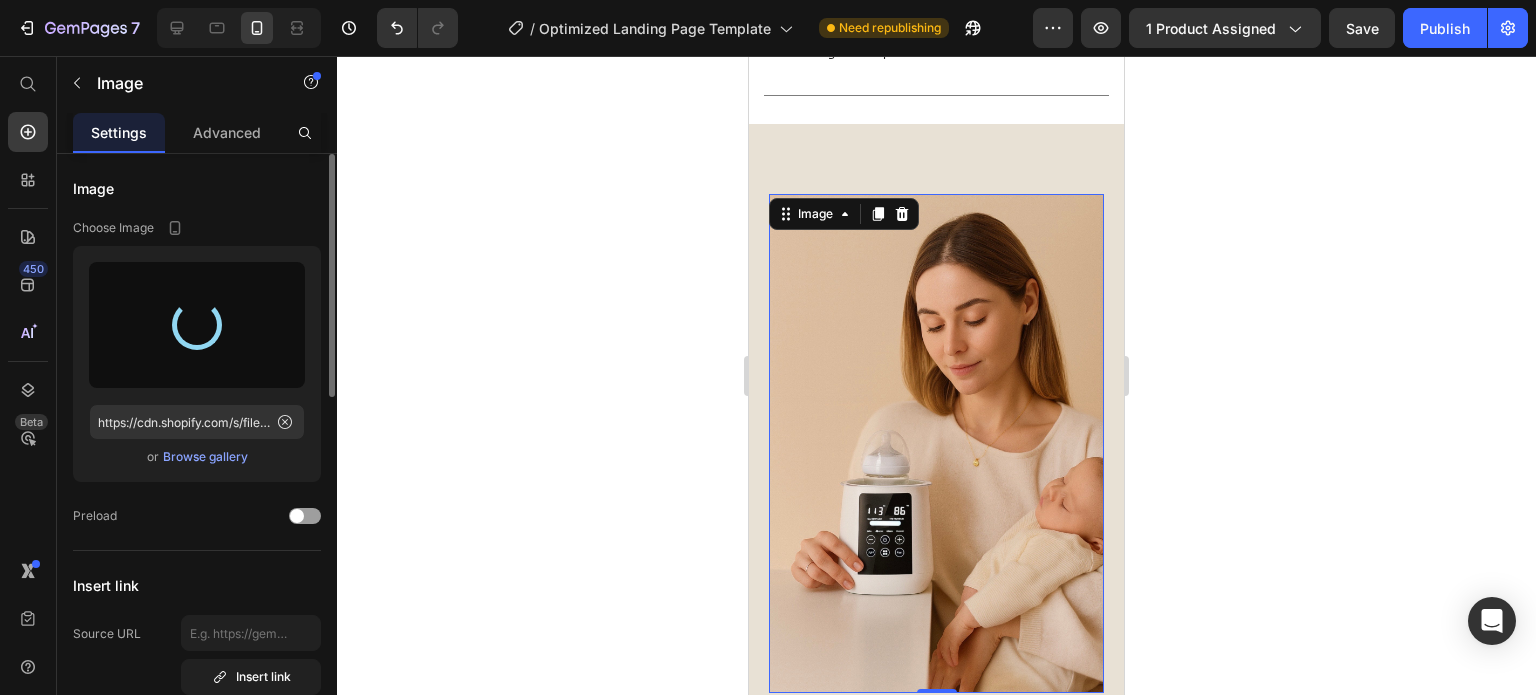 type on "https://cdn.shopify.com/s/files/1/0919/2525/0428/files/gempages_569889838820492103-e13b3e5e-defe-47cf-9dce-ee9f5c0014b5.jpg" 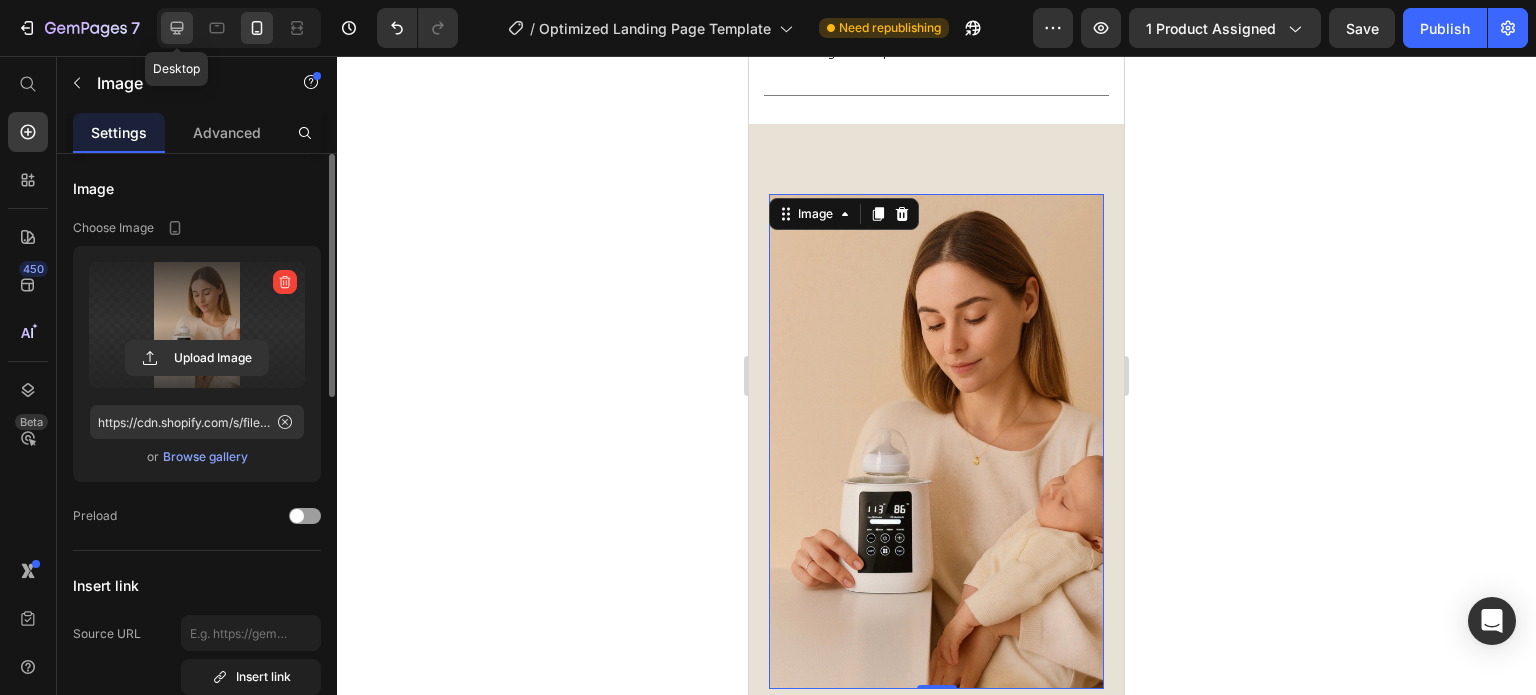 click 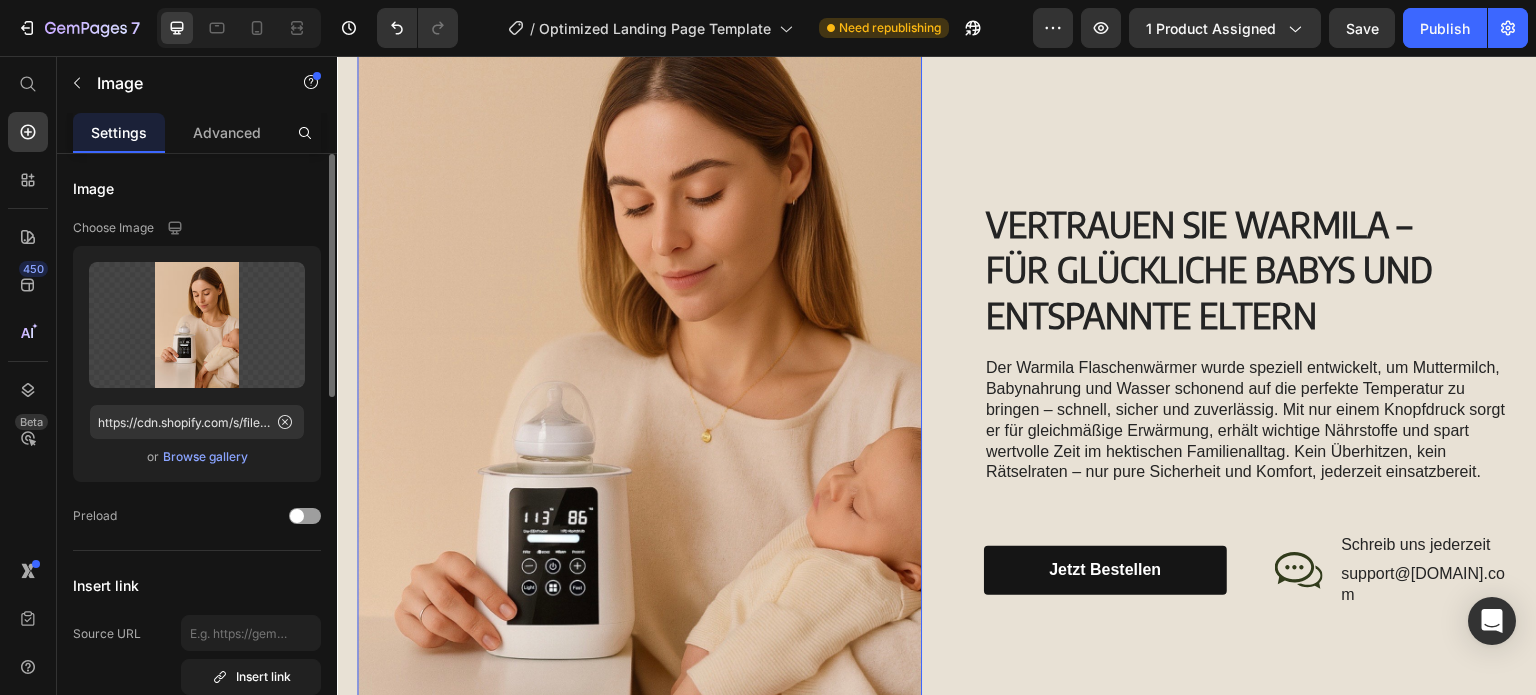 scroll, scrollTop: 1845, scrollLeft: 0, axis: vertical 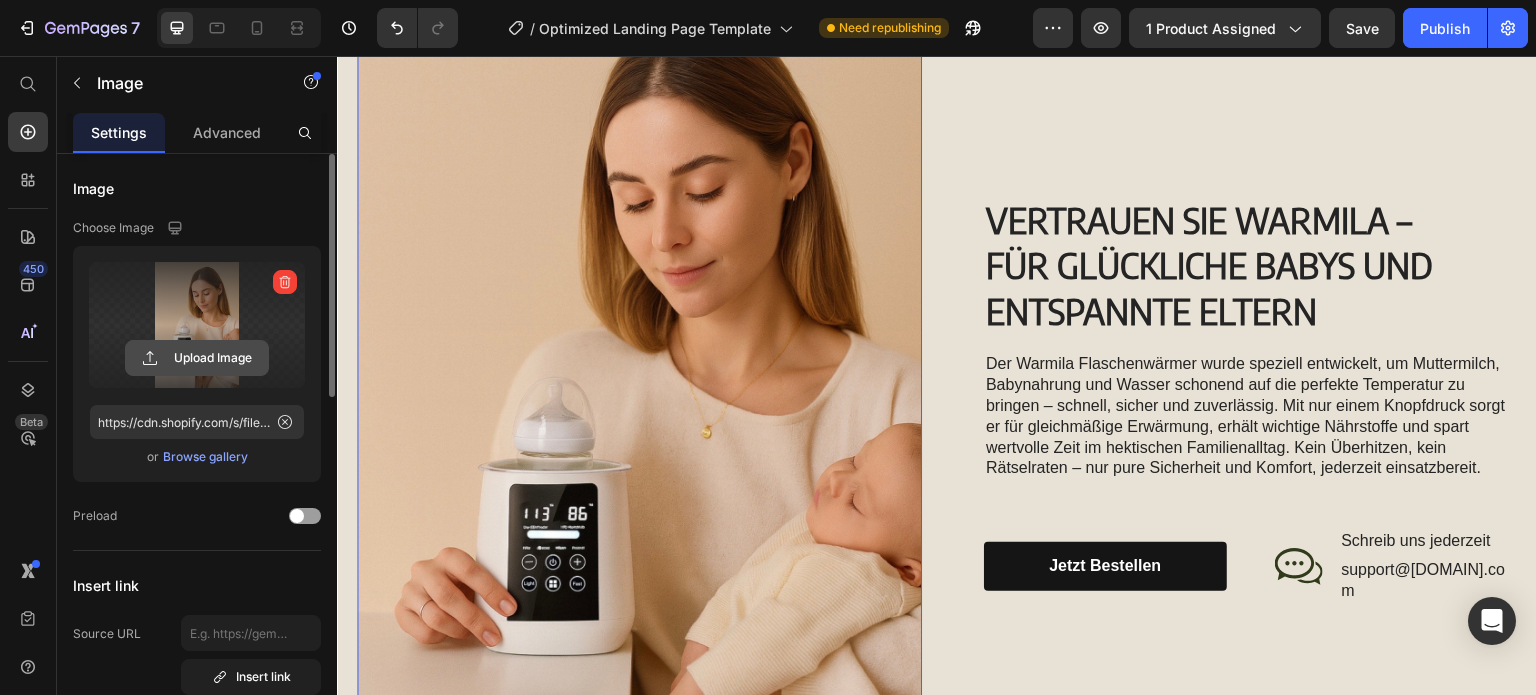 click 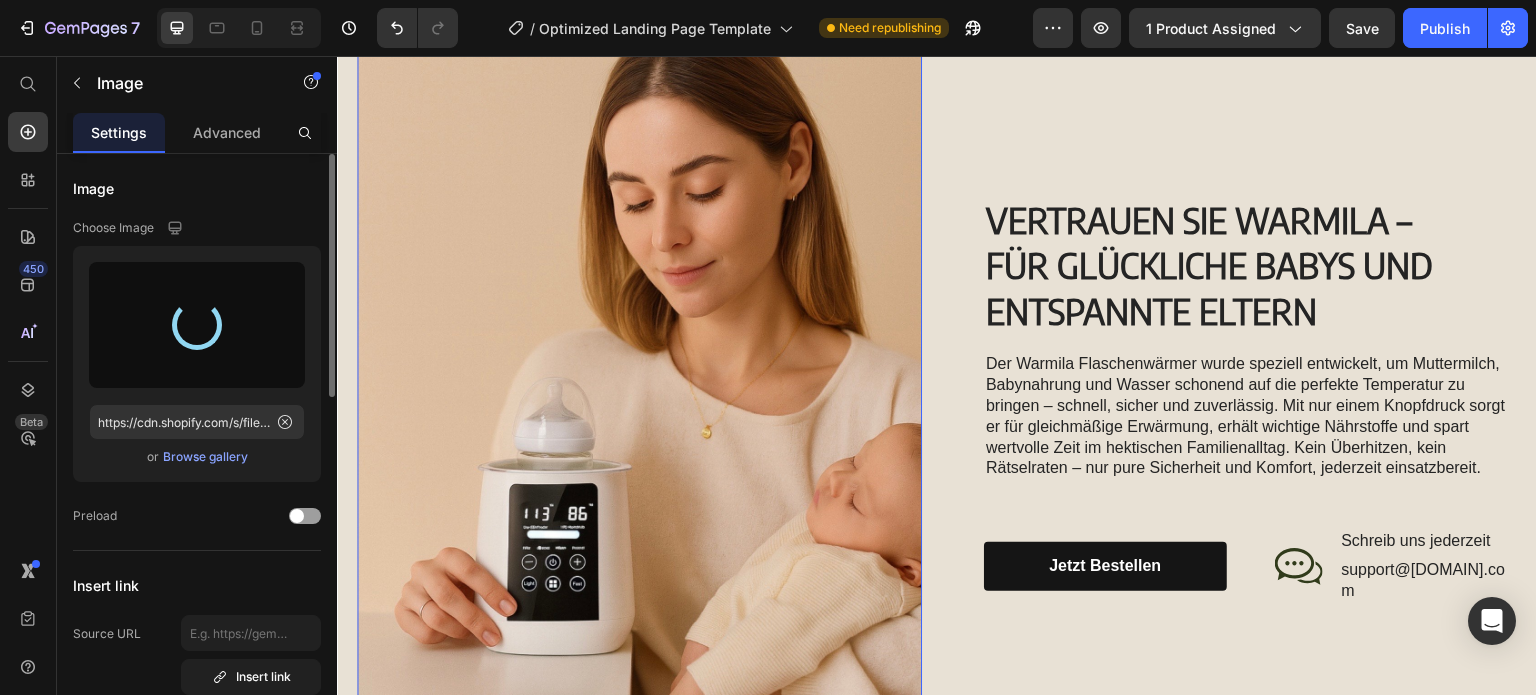 type on "https://cdn.shopify.com/s/files/1/0919/2525/0428/files/gempages_569889838820492103-e13b3e5e-defe-47cf-9dce-ee9f5c0014b5.jpg" 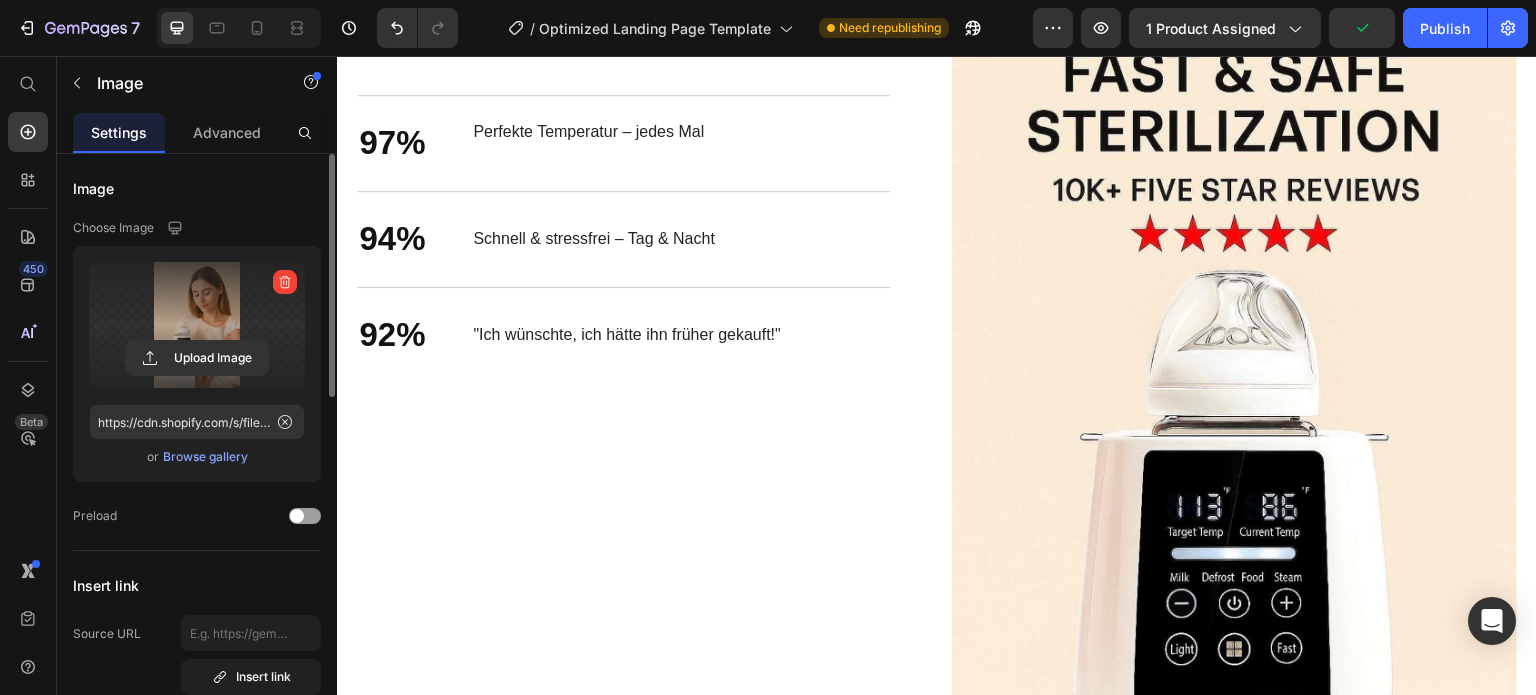 scroll, scrollTop: 2856, scrollLeft: 0, axis: vertical 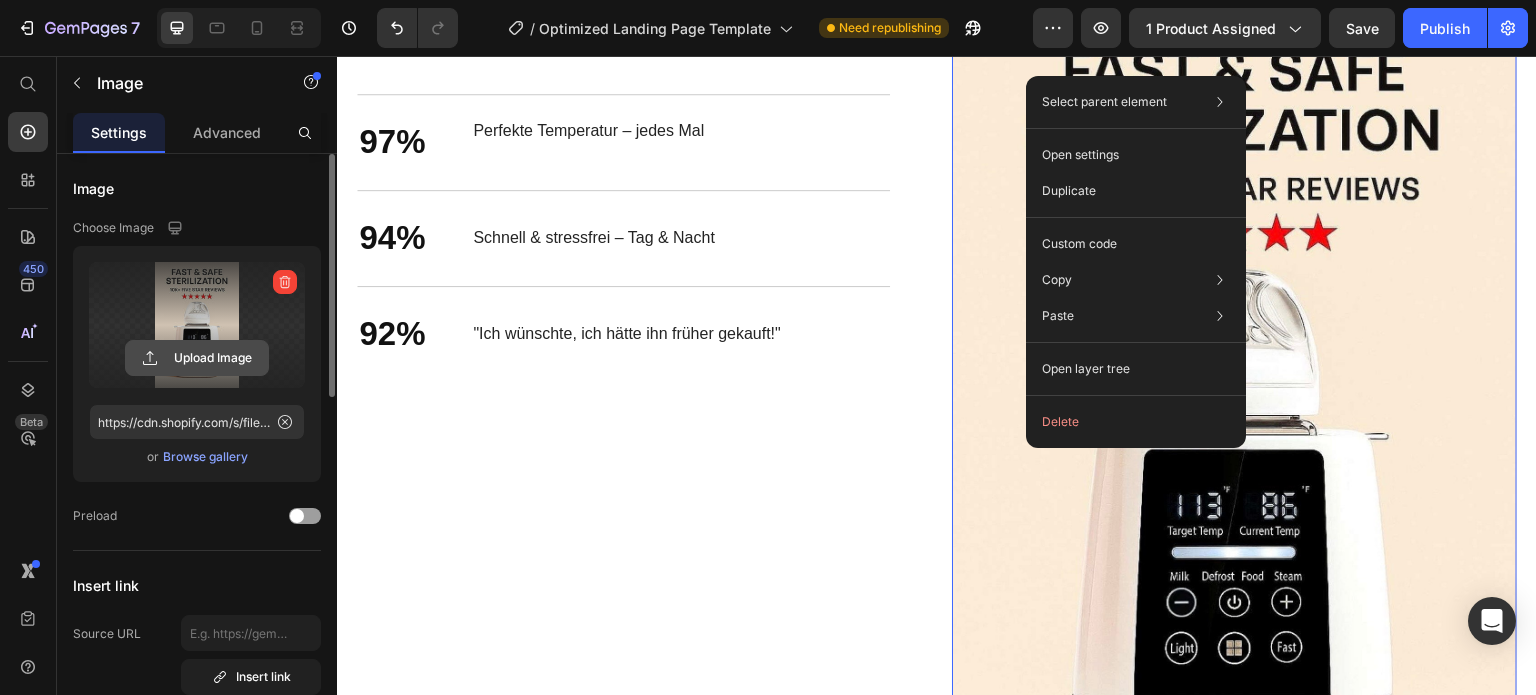 click 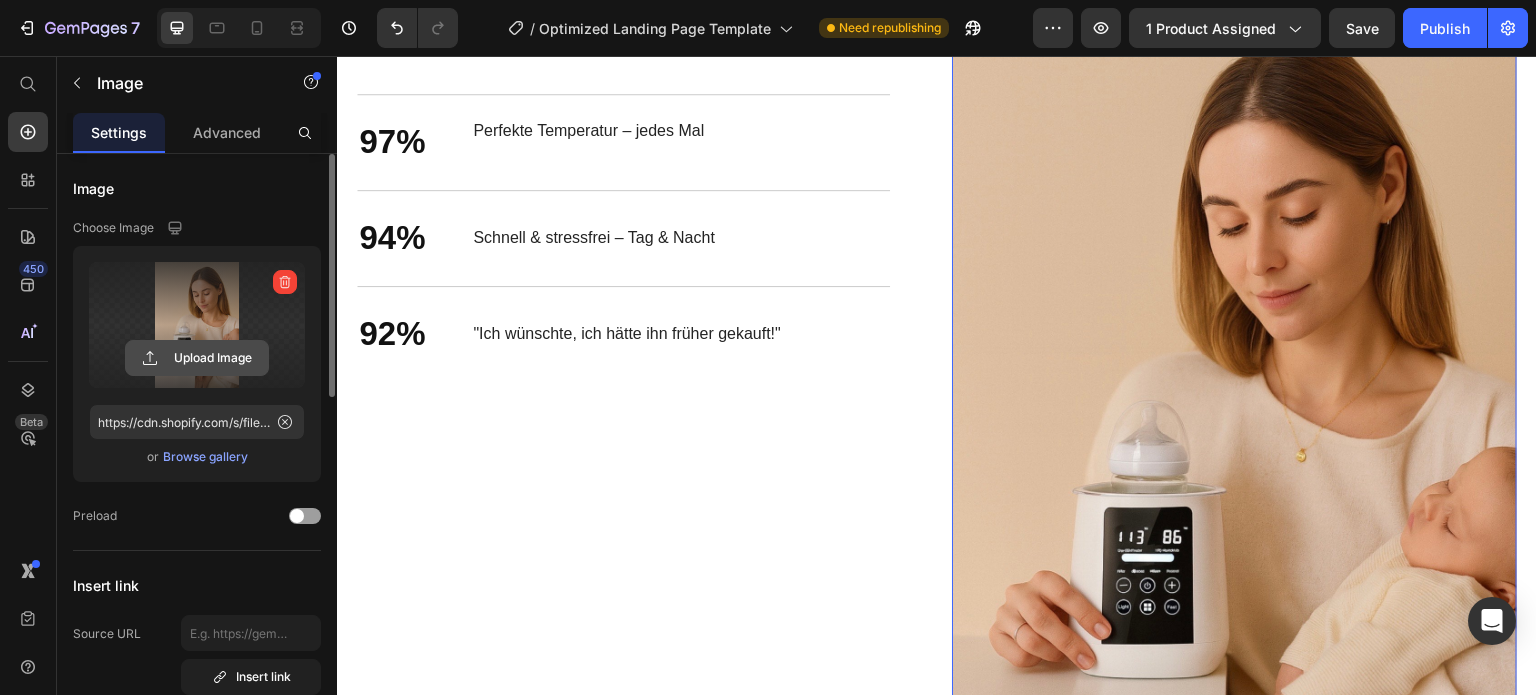 click 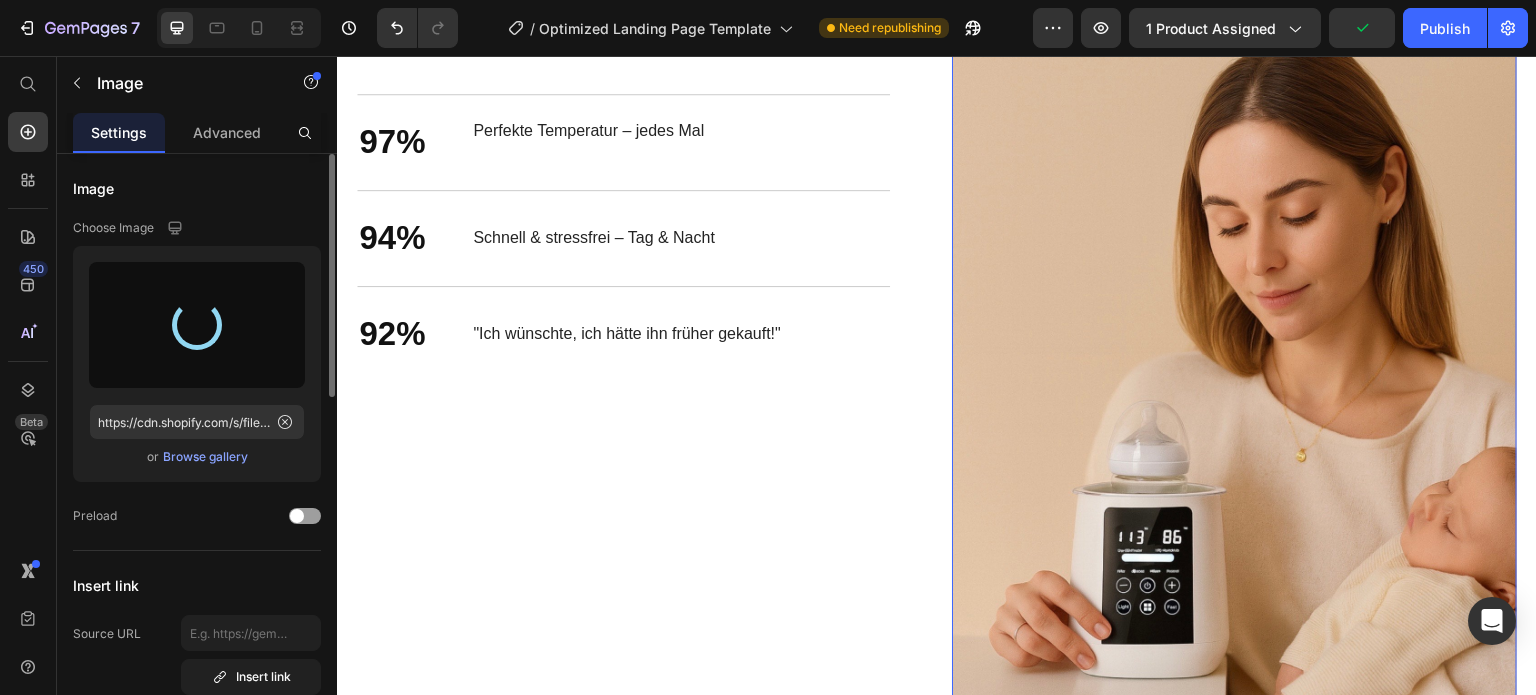 type on "https://cdn.shopify.com/s/files/1/0919/2525/0428/files/gempages_569889838820492103-50da15f9-3f88-4575-8888-298ba08d6882.jpg" 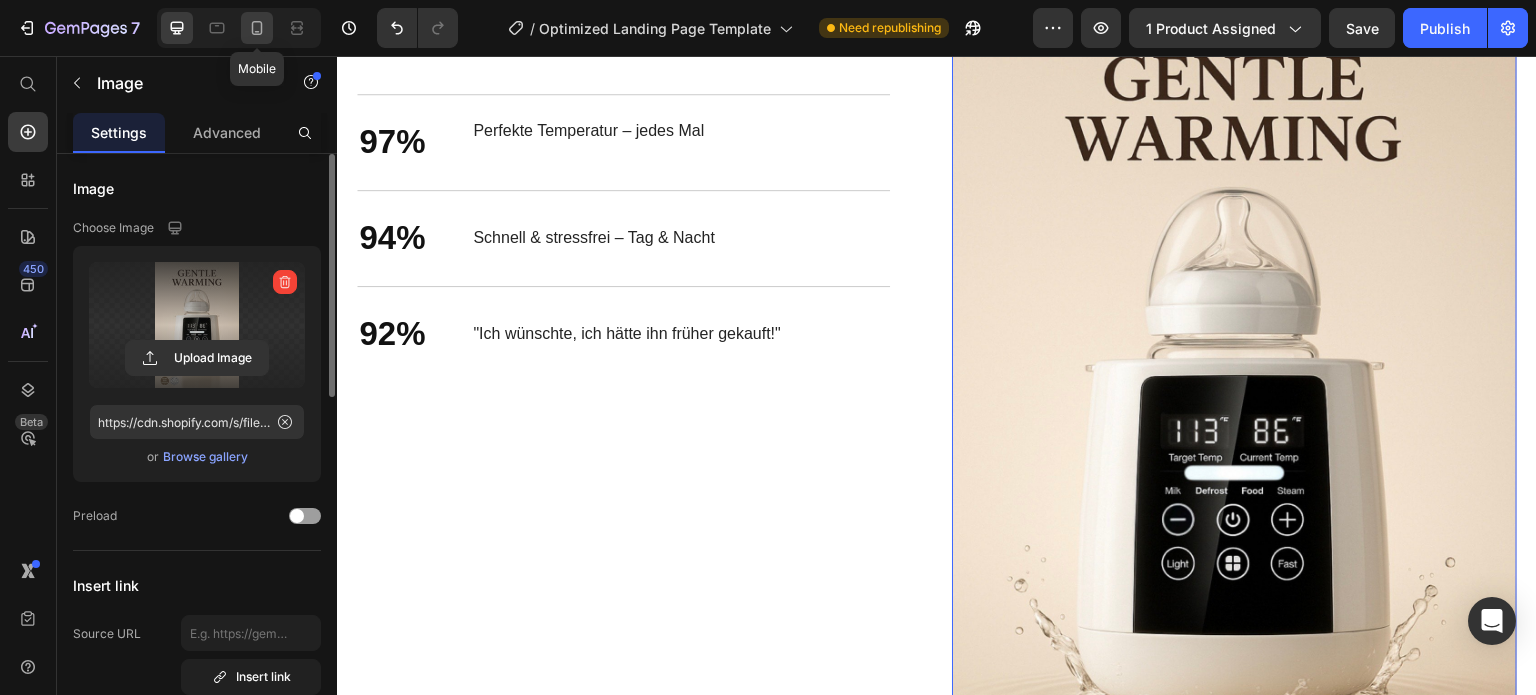 click 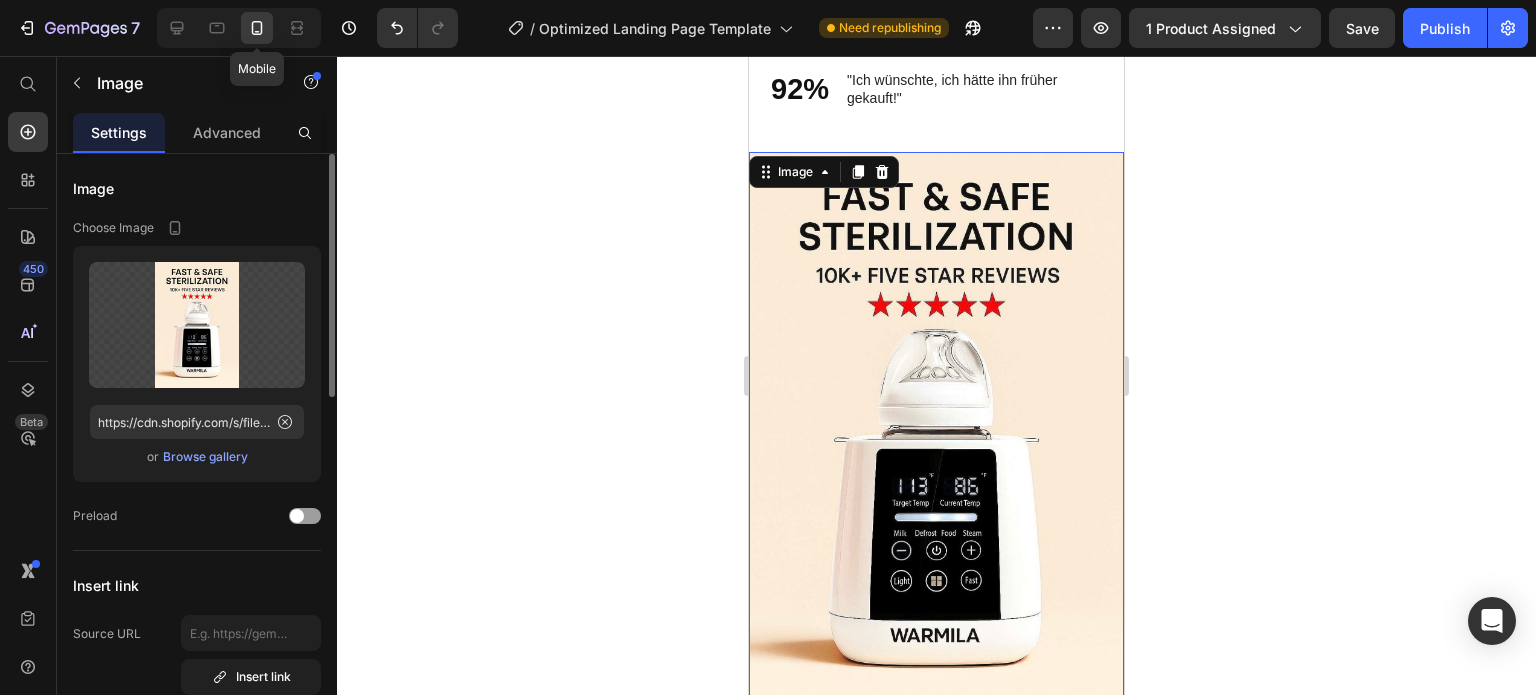 scroll, scrollTop: 2859, scrollLeft: 0, axis: vertical 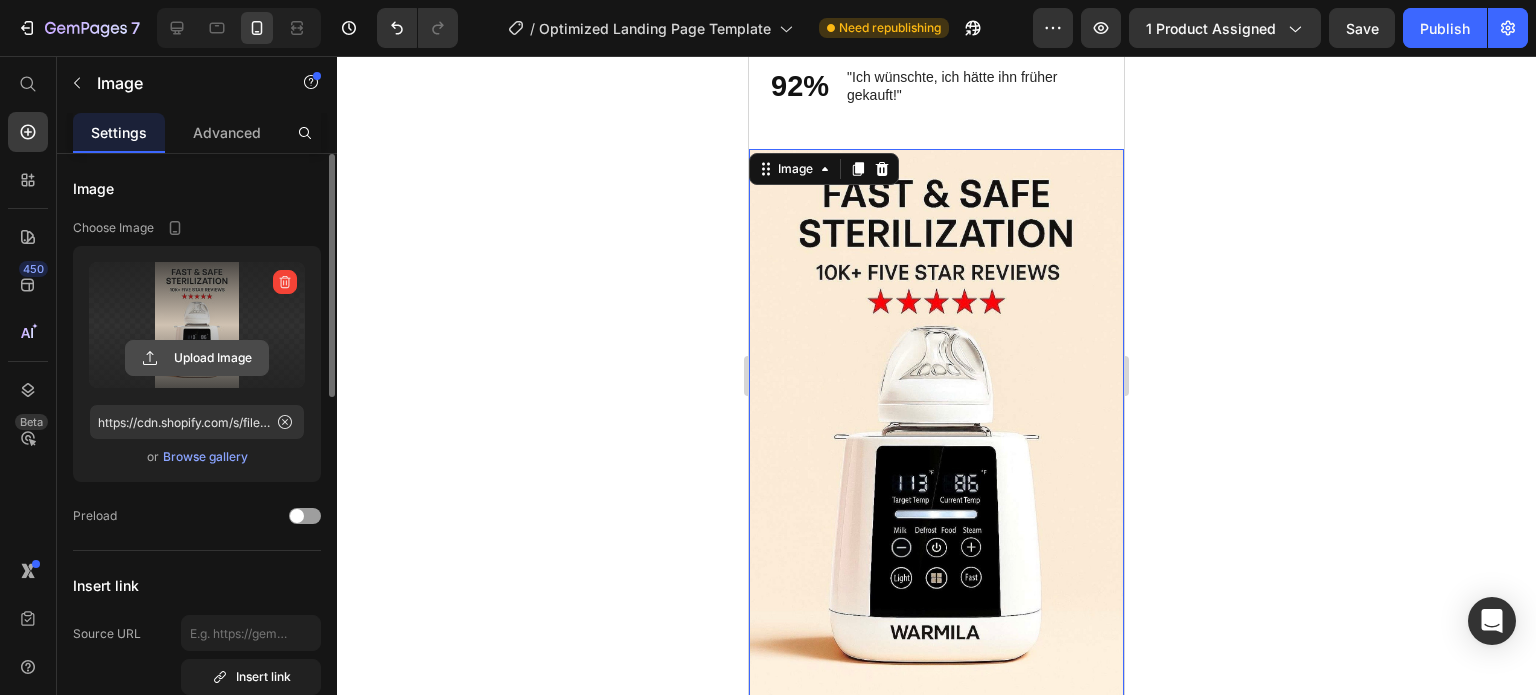 click 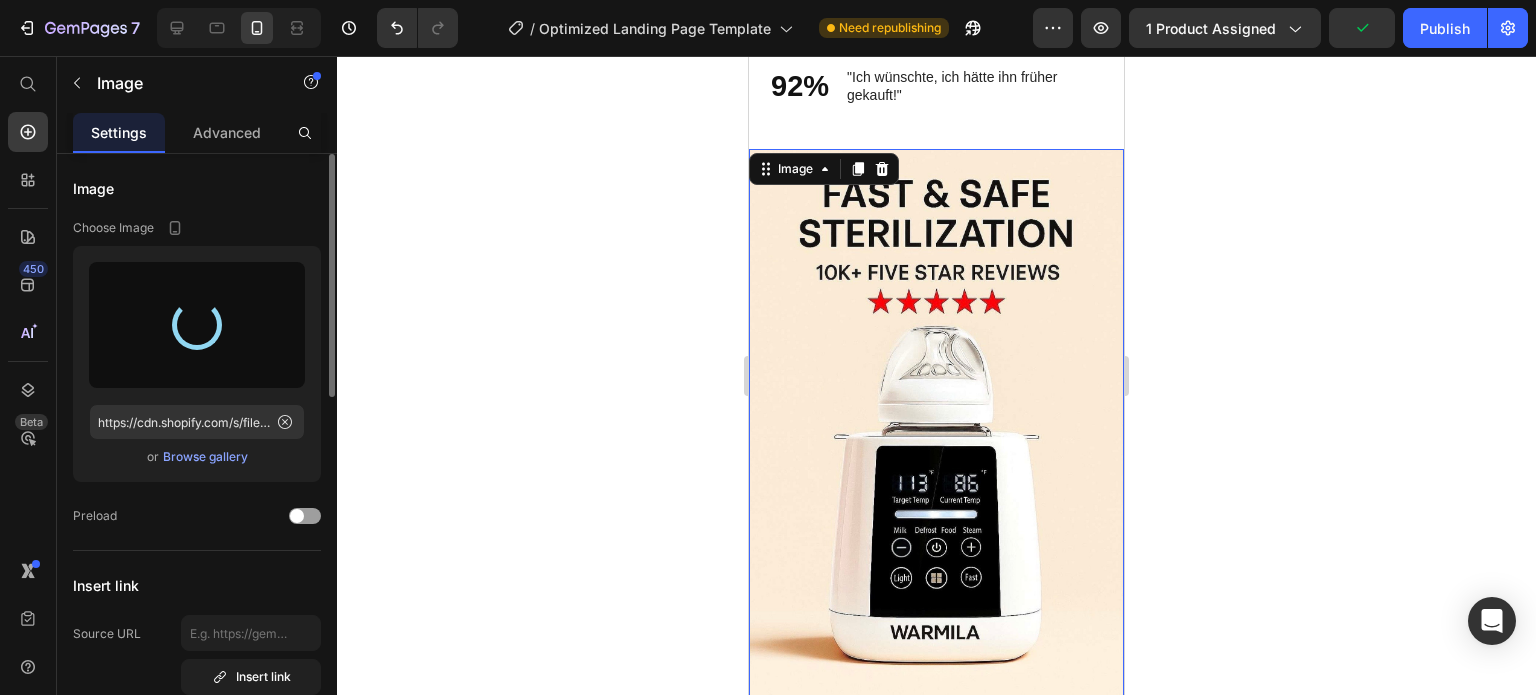type on "https://cdn.shopify.com/s/files/1/0919/2525/0428/files/gempages_569889838820492103-50da15f9-3f88-4575-8888-298ba08d6882.jpg" 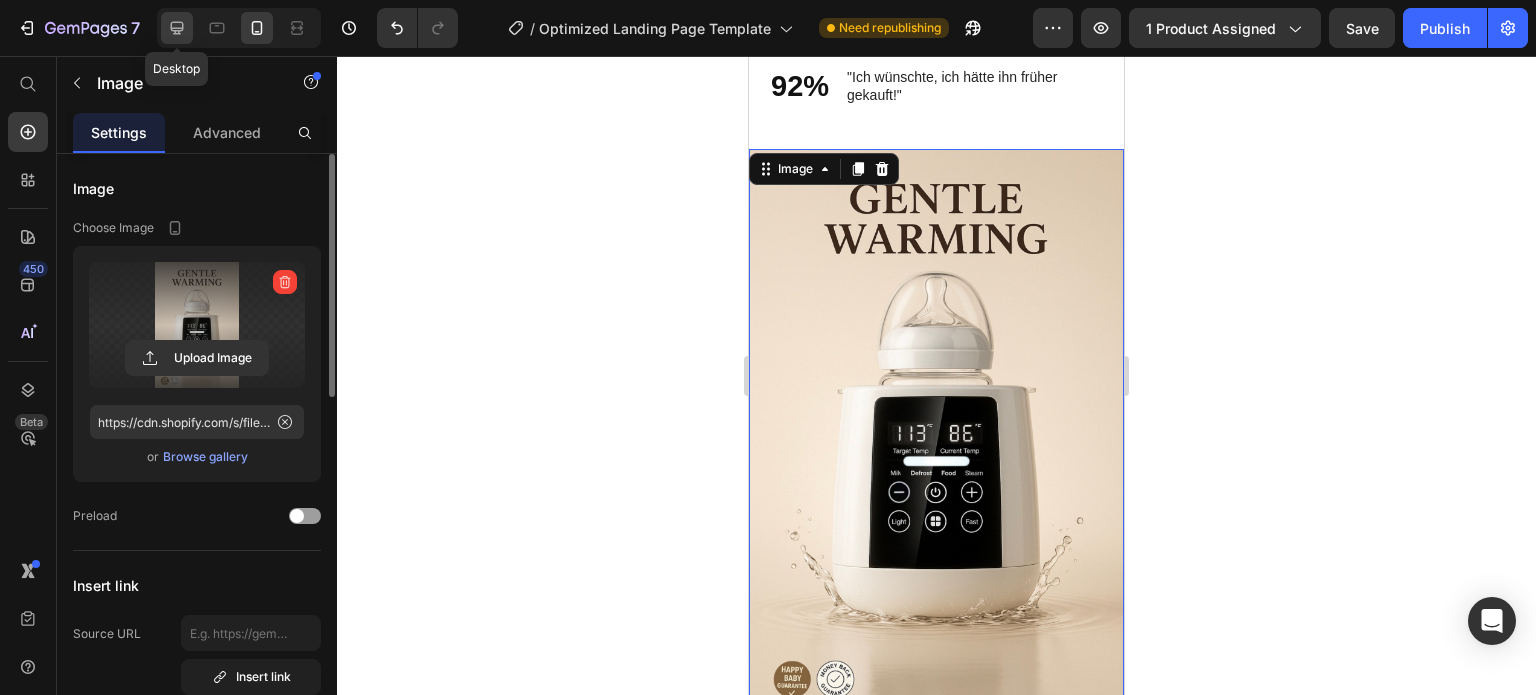 click 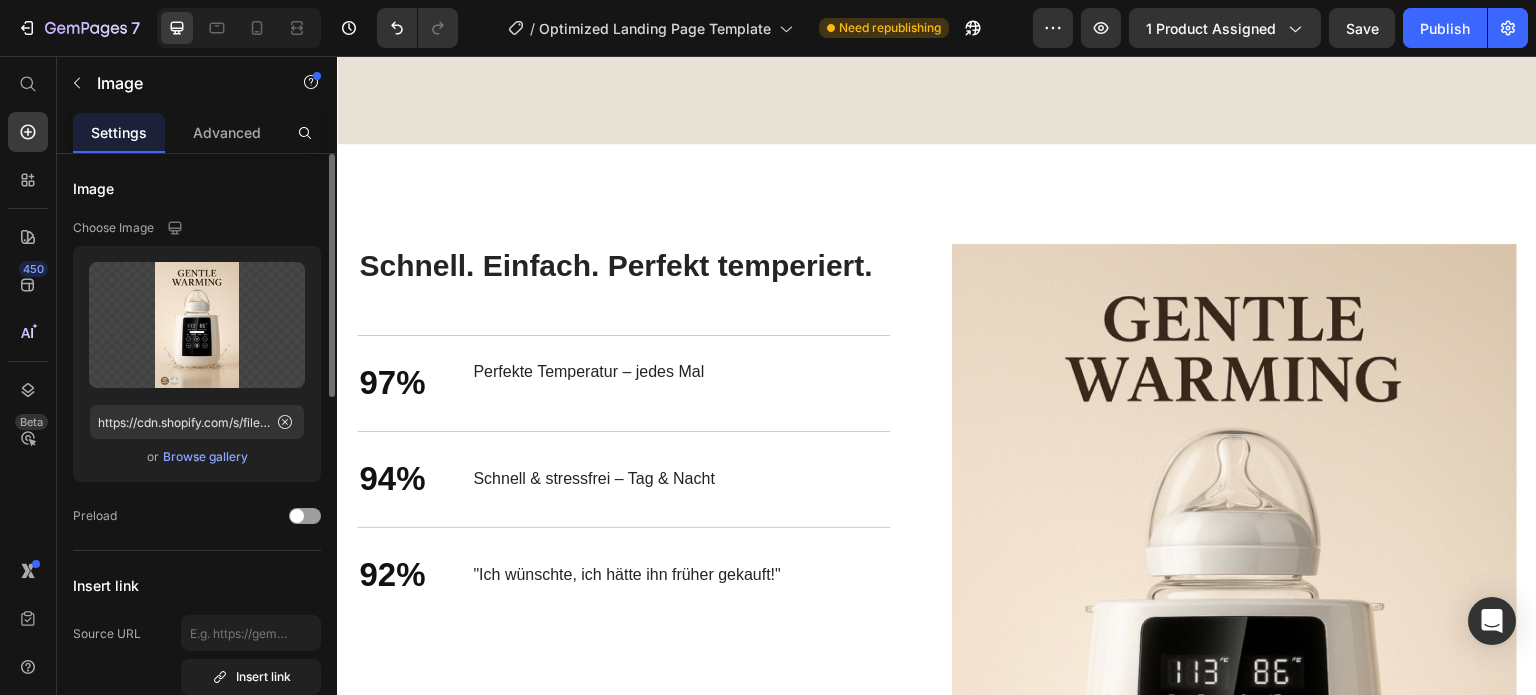 scroll, scrollTop: 2613, scrollLeft: 0, axis: vertical 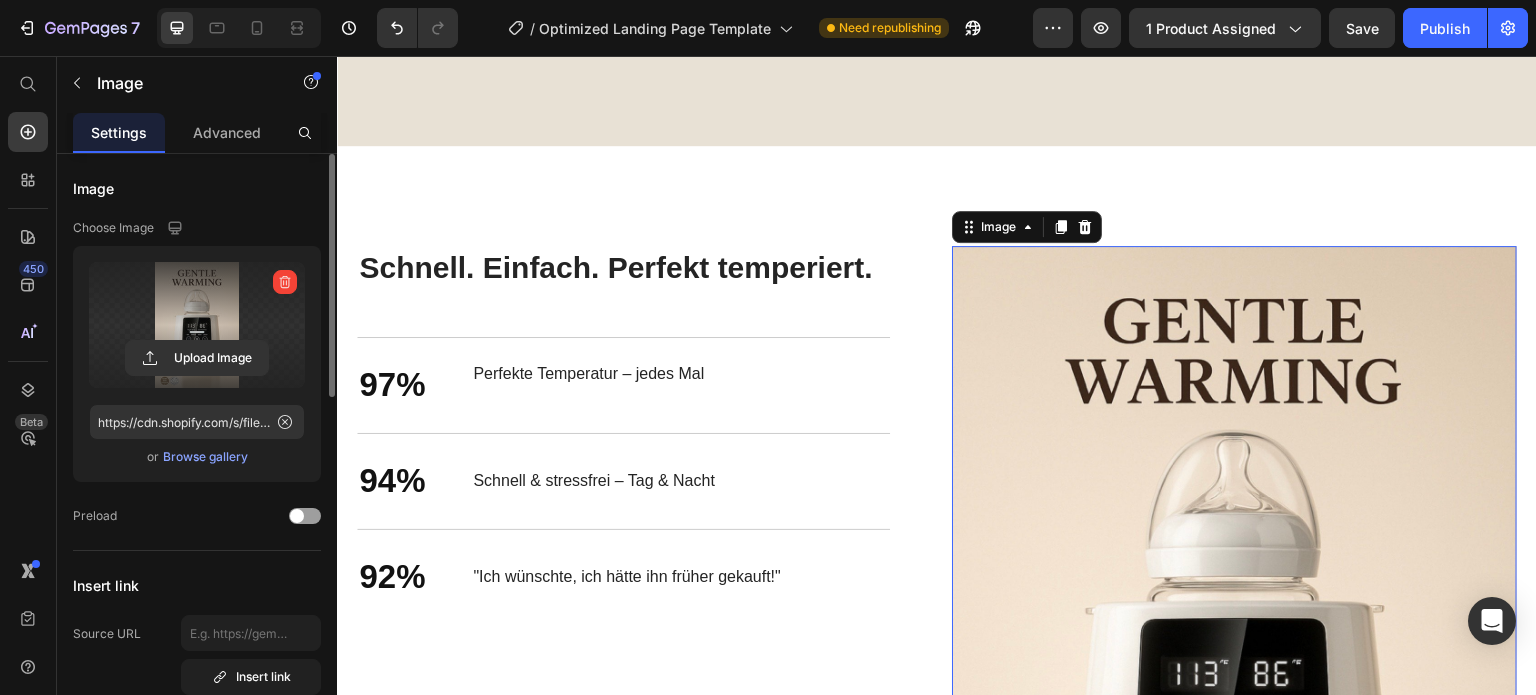 click at bounding box center [197, 325] 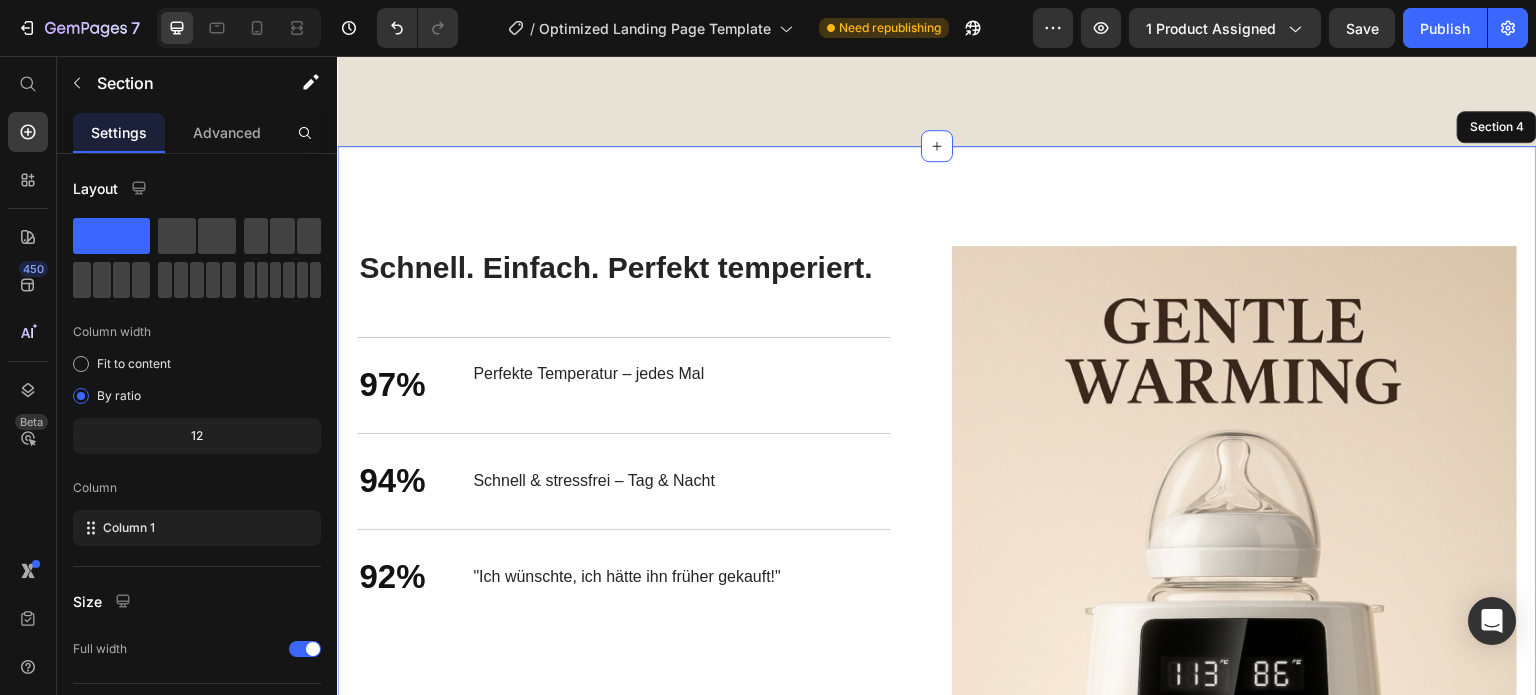 click on "Warmes Fläschchen. Glückliches Baby. Heading Schnell. Einfach. Perfekt temperiert. Heading 97% Text Block Perfekte Temperatur – jedes Mal   Text Block Row 94% Text Block Schnell & stressfrei – Tag & Nacht Text Block Row 92% Text Block "Ich wünschte, ich hätte ihn früher gekauft!" Text Block Row Row Image   0 Row Section 4" at bounding box center (937, 669) 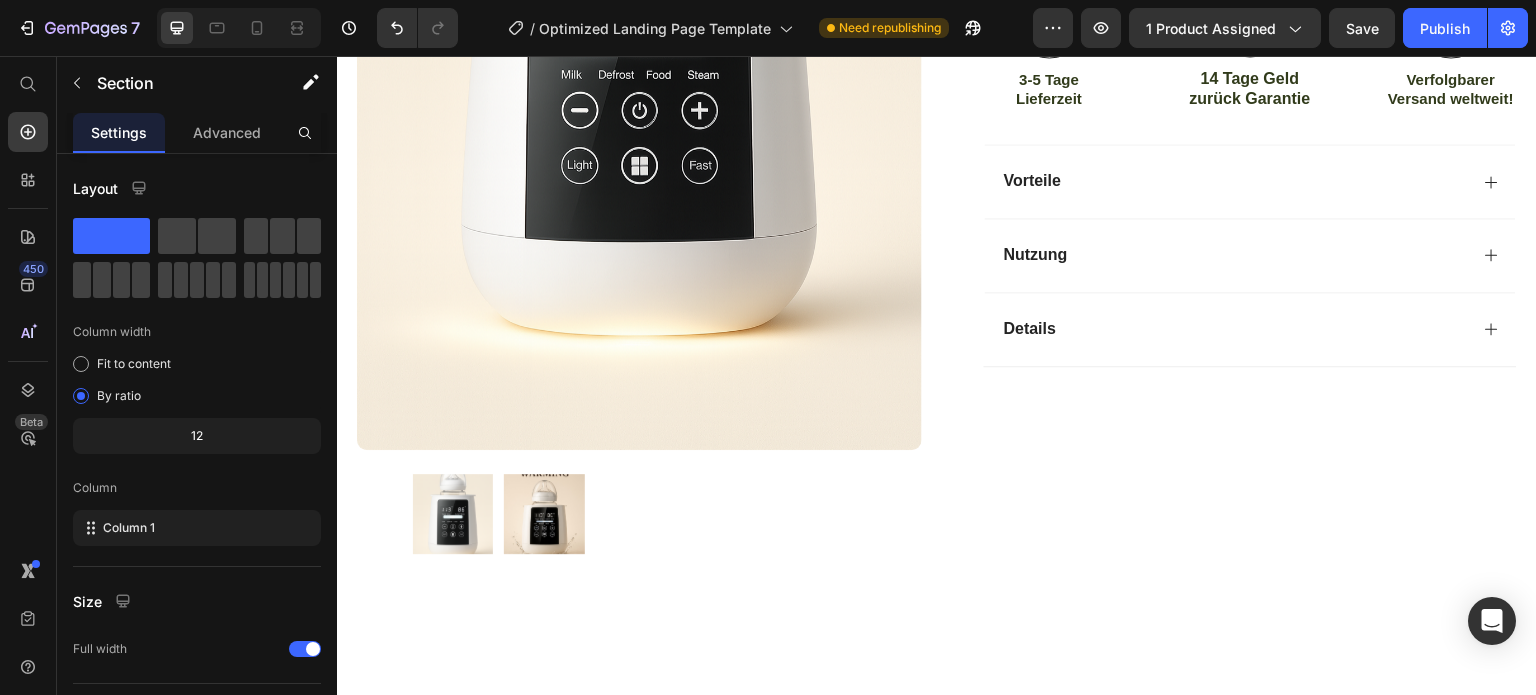 scroll, scrollTop: 592, scrollLeft: 0, axis: vertical 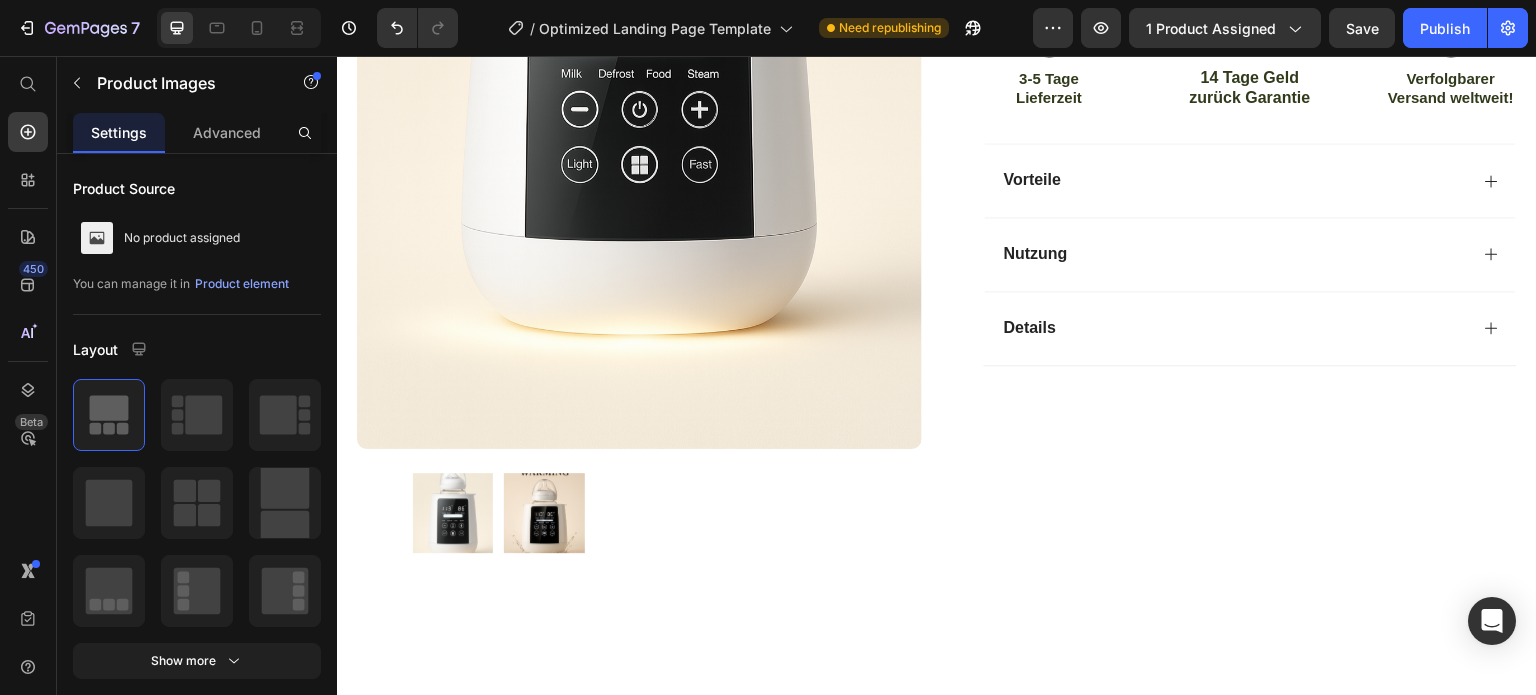 click at bounding box center (639, 19) 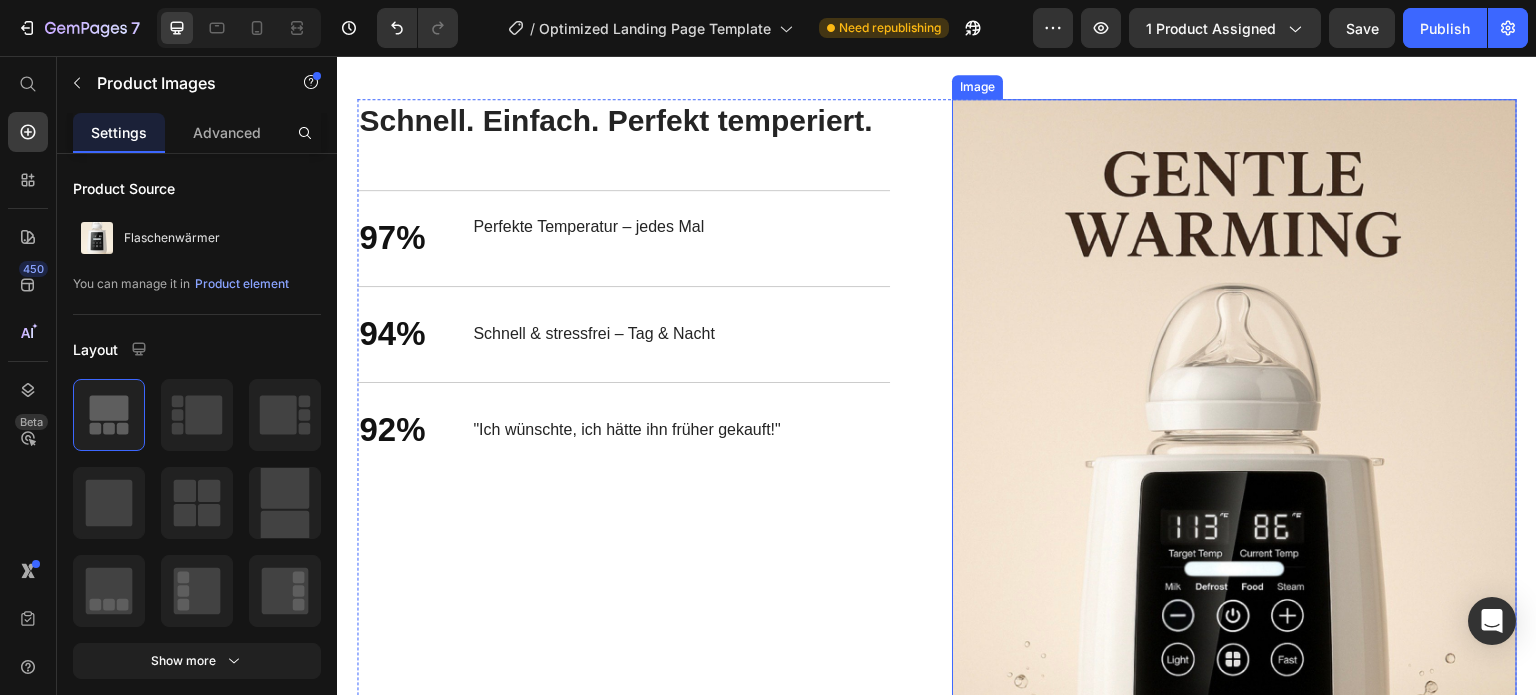 scroll, scrollTop: 2948, scrollLeft: 0, axis: vertical 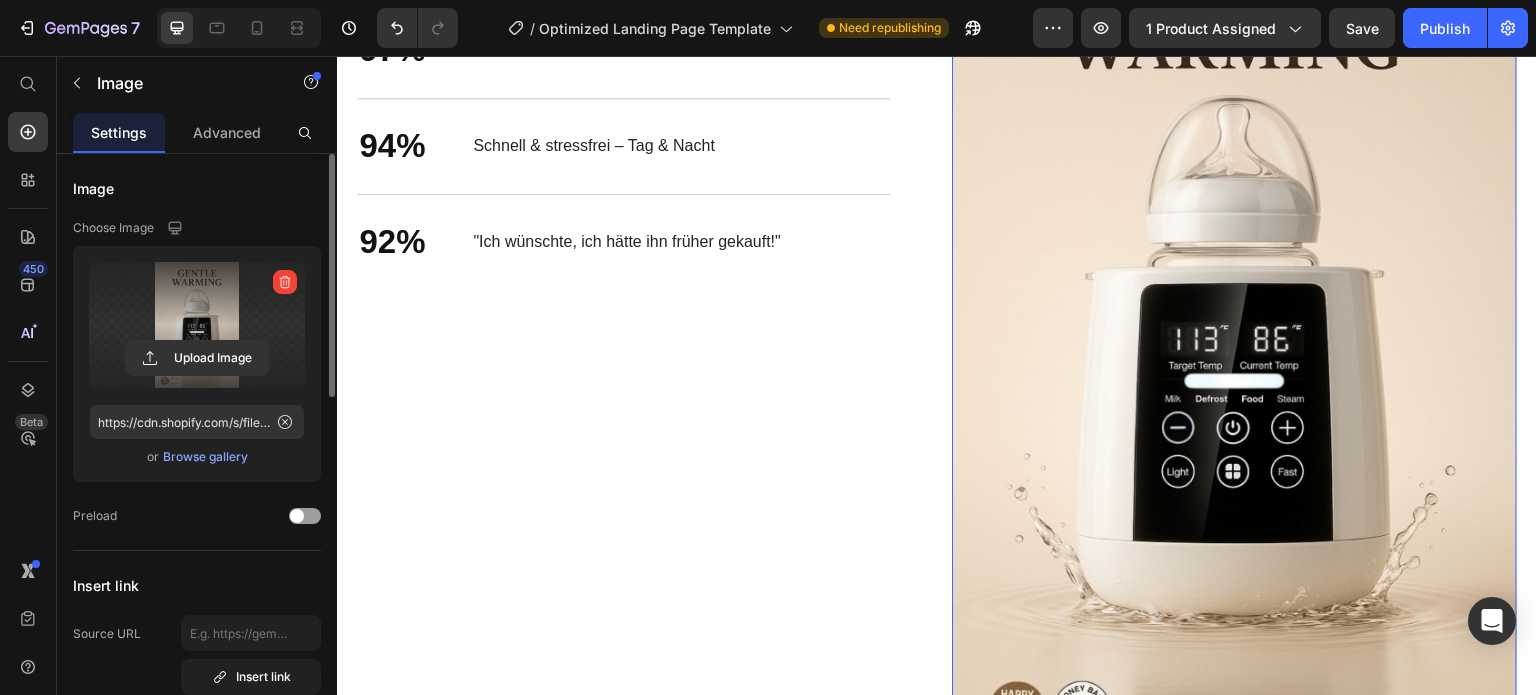 click at bounding box center [197, 325] 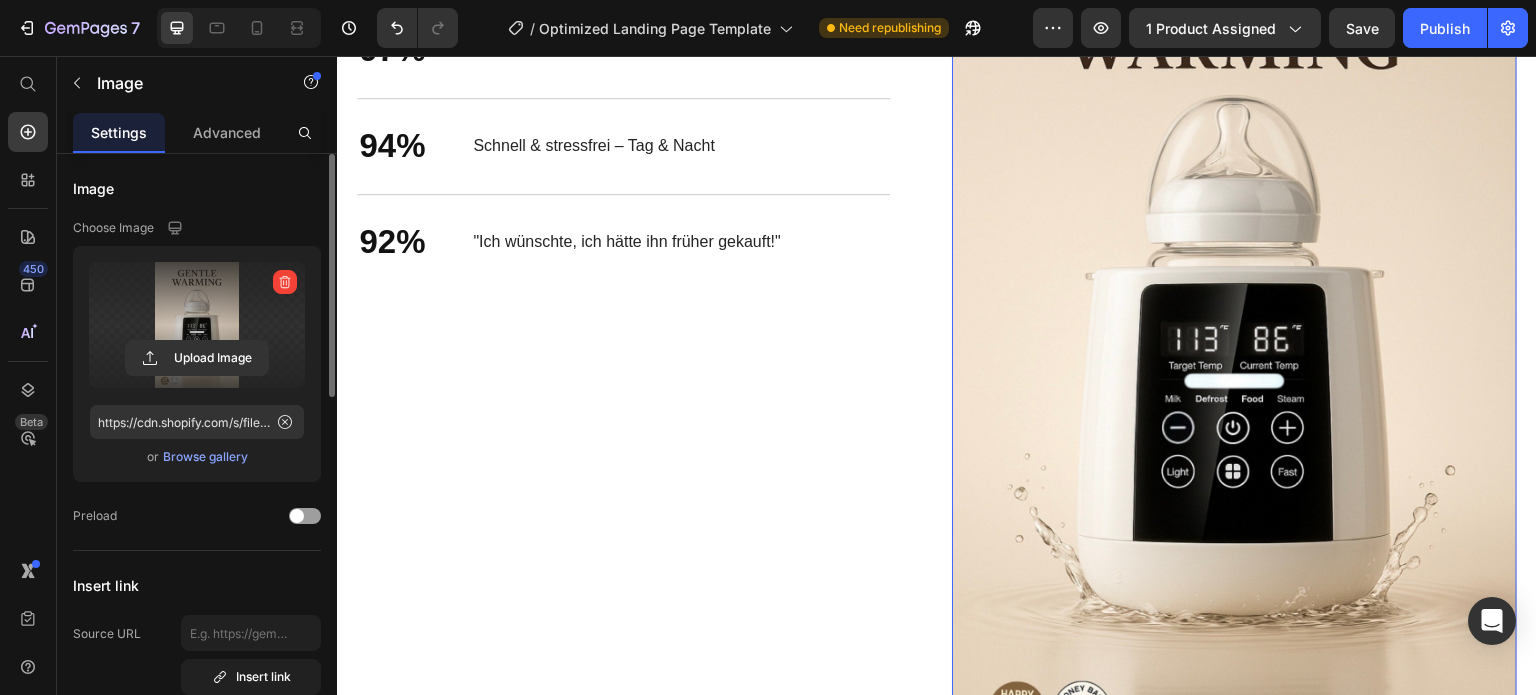 click 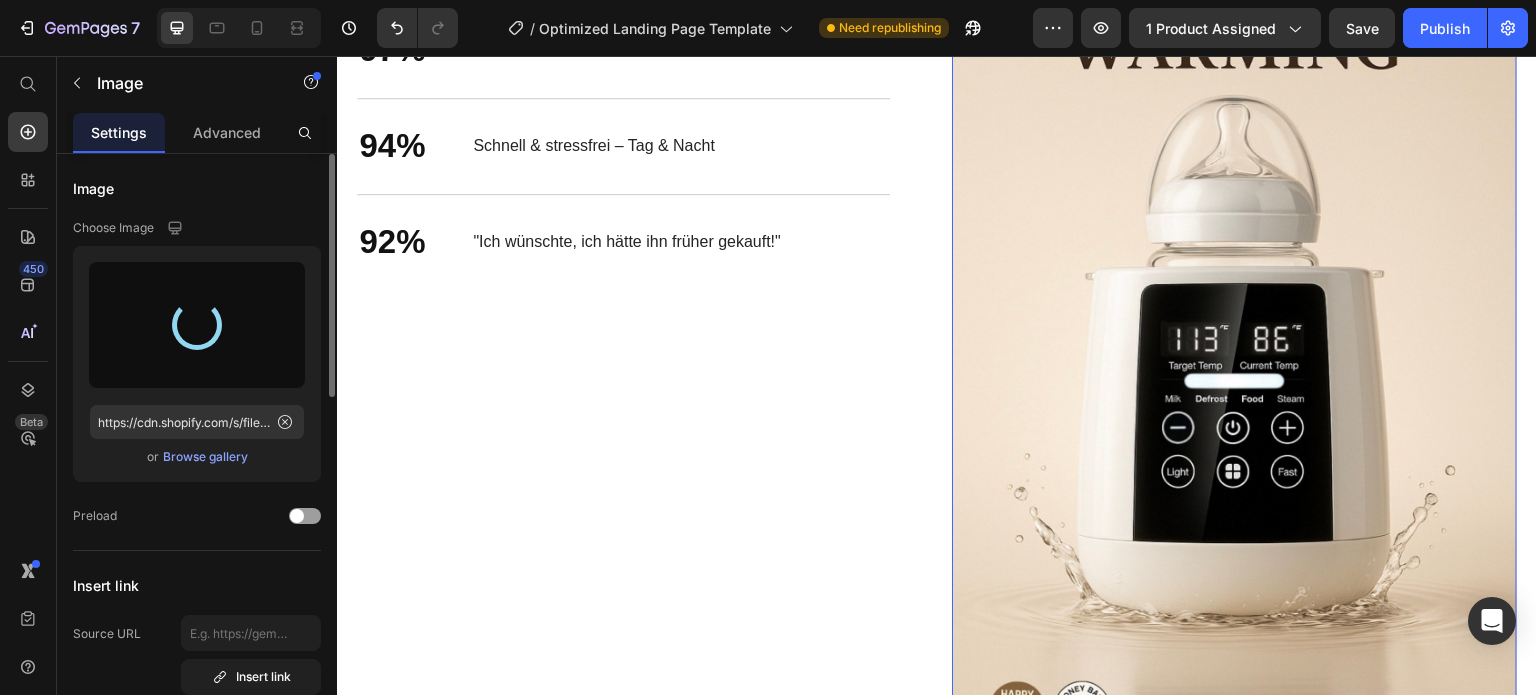 type on "https://cdn.shopify.com/s/files/1/0919/2525/0428/files/gempages_569889838820492103-e25158b1-5840-4493-85e5-a5588c71210e.jpg" 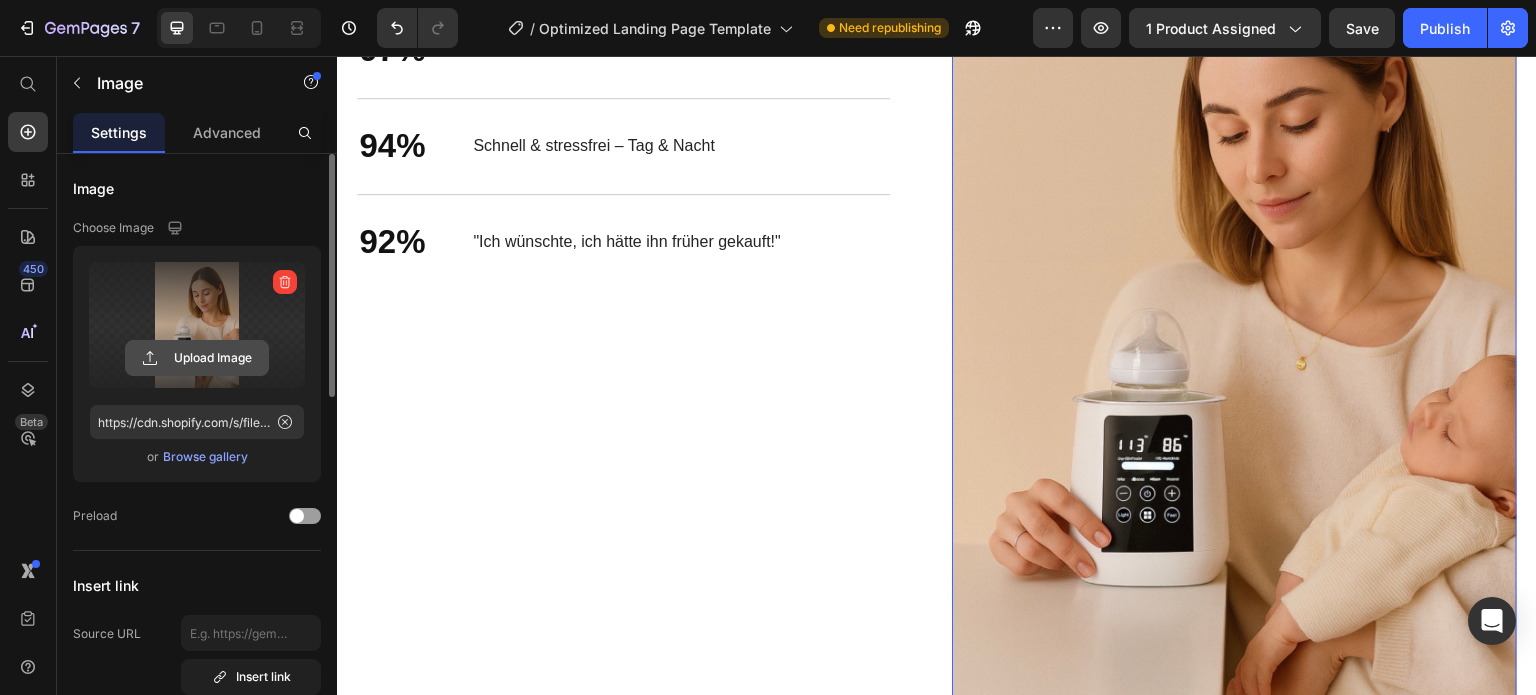 click 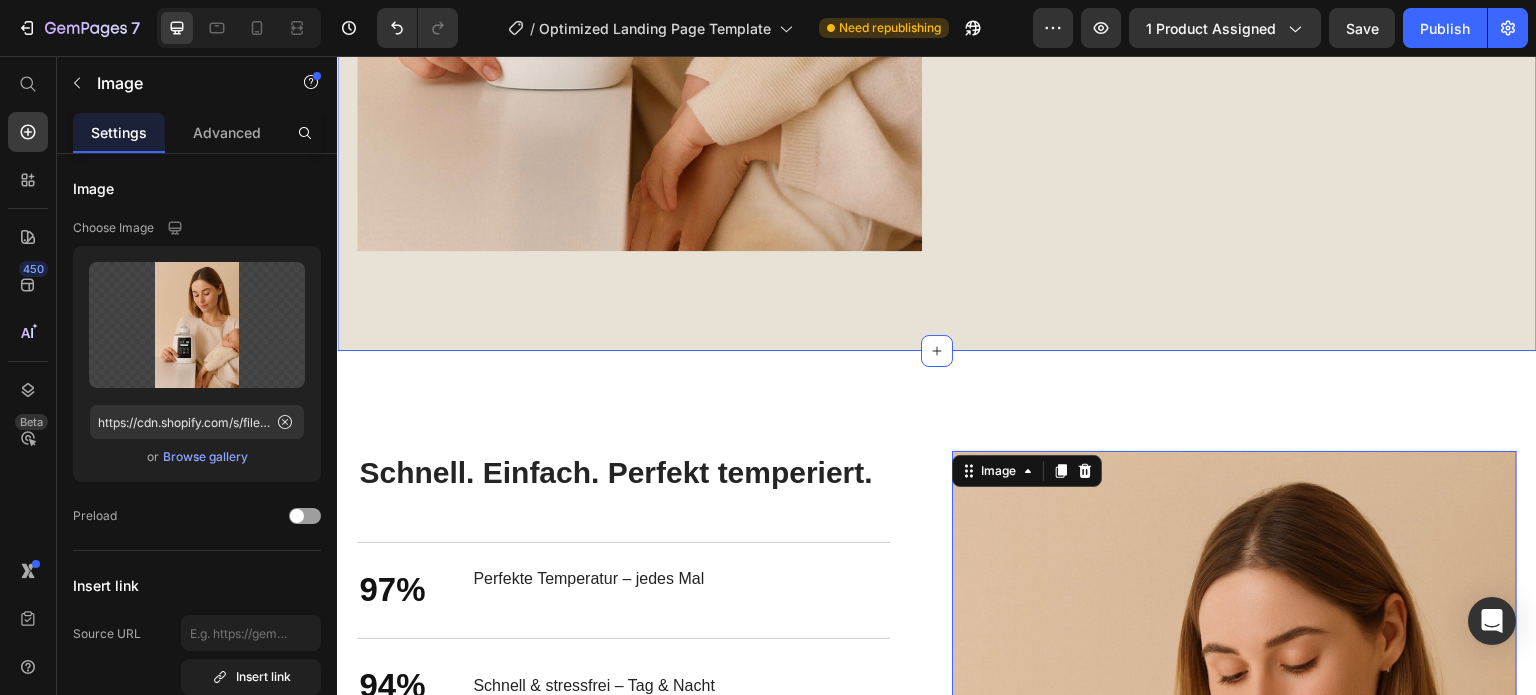 scroll, scrollTop: 2408, scrollLeft: 0, axis: vertical 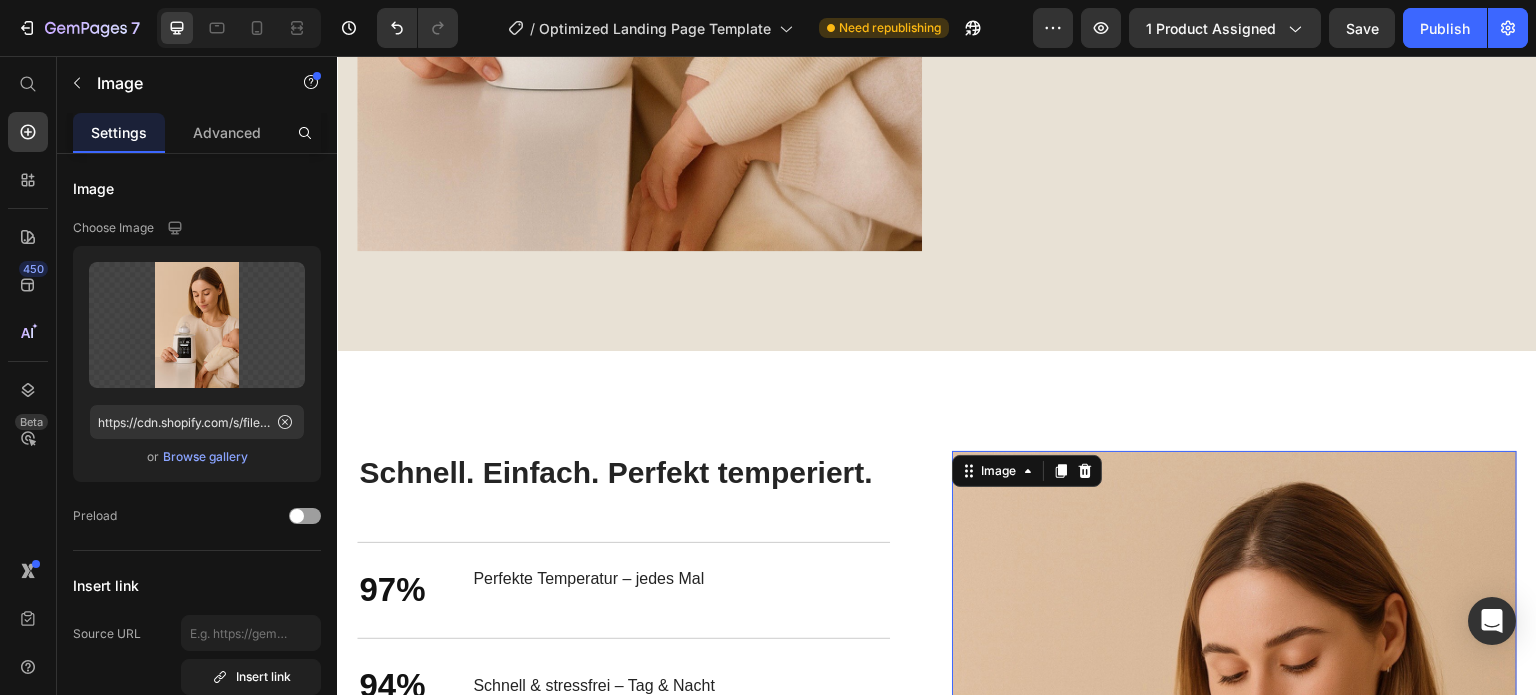 click at bounding box center (1234, 872) 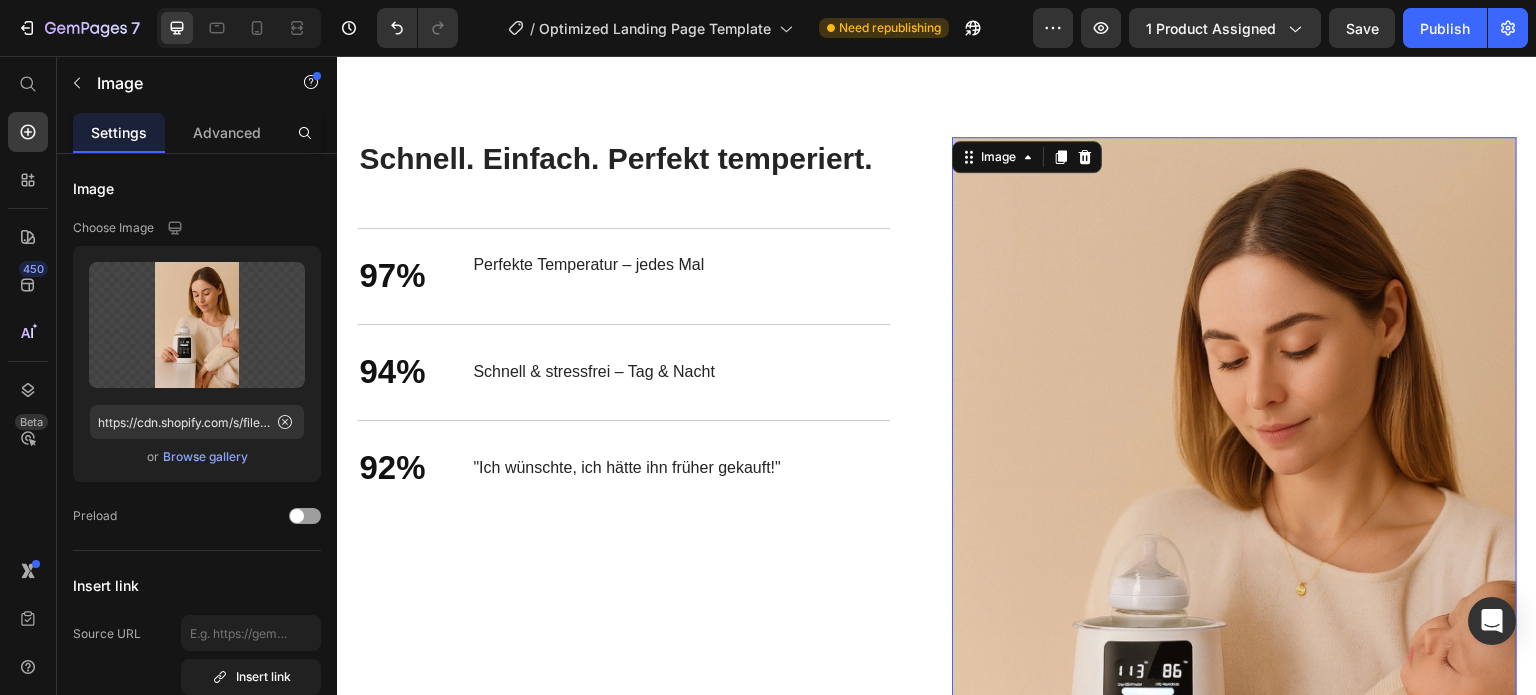 scroll, scrollTop: 2723, scrollLeft: 0, axis: vertical 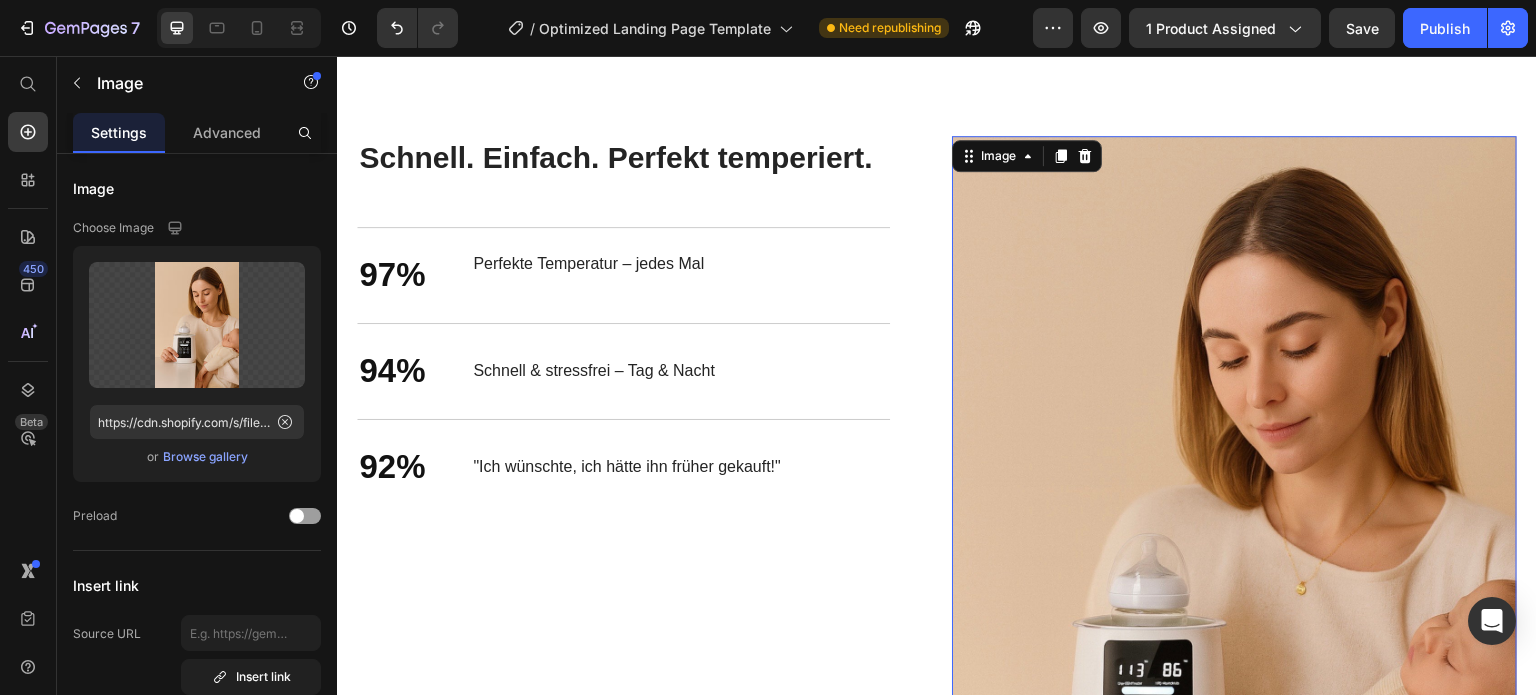 click at bounding box center [1234, 557] 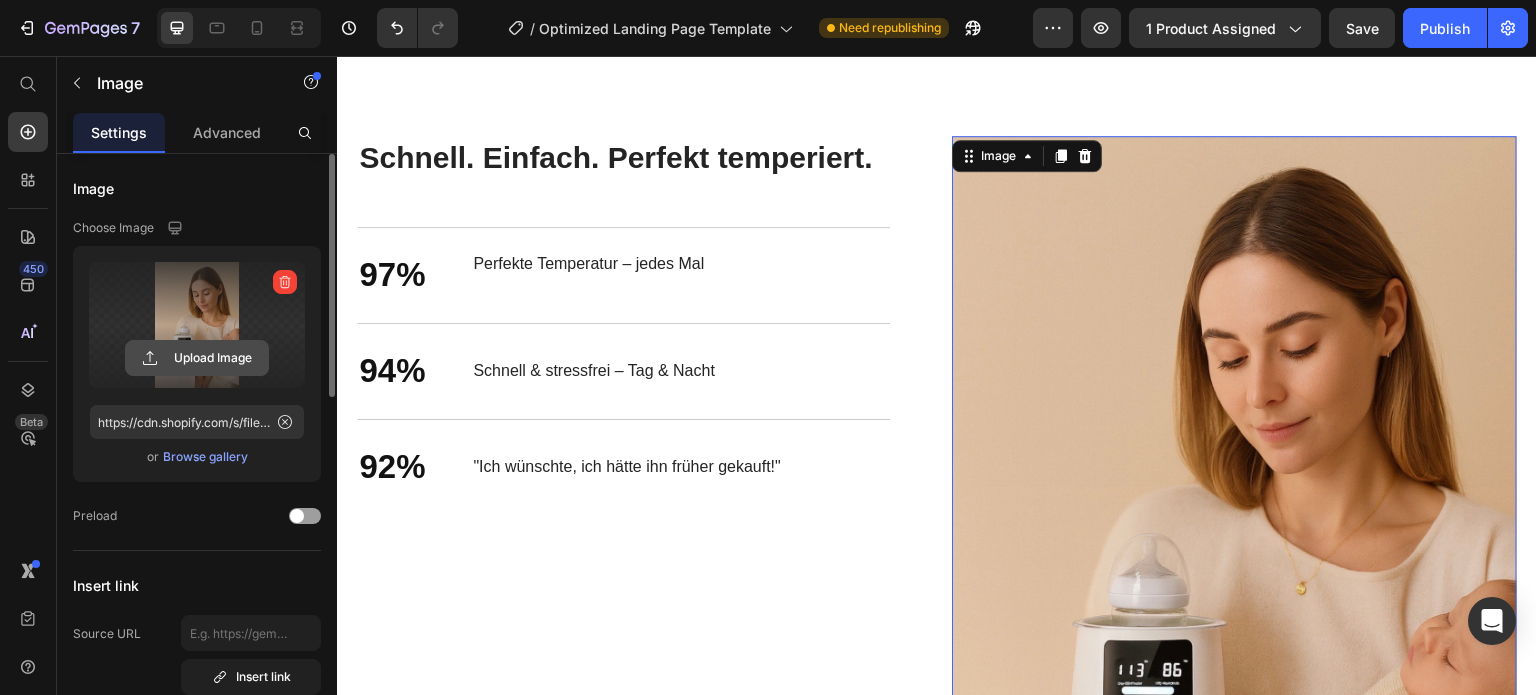 click 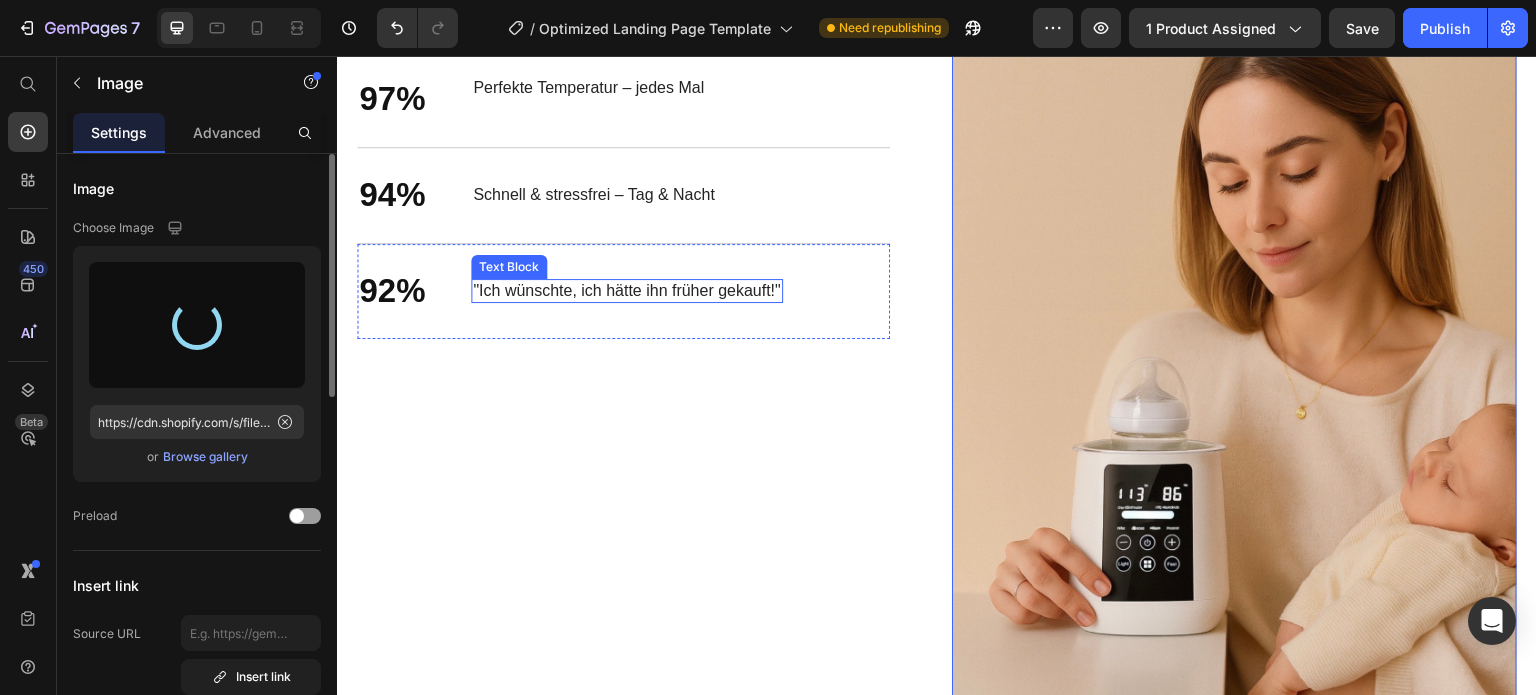 scroll, scrollTop: 2927, scrollLeft: 0, axis: vertical 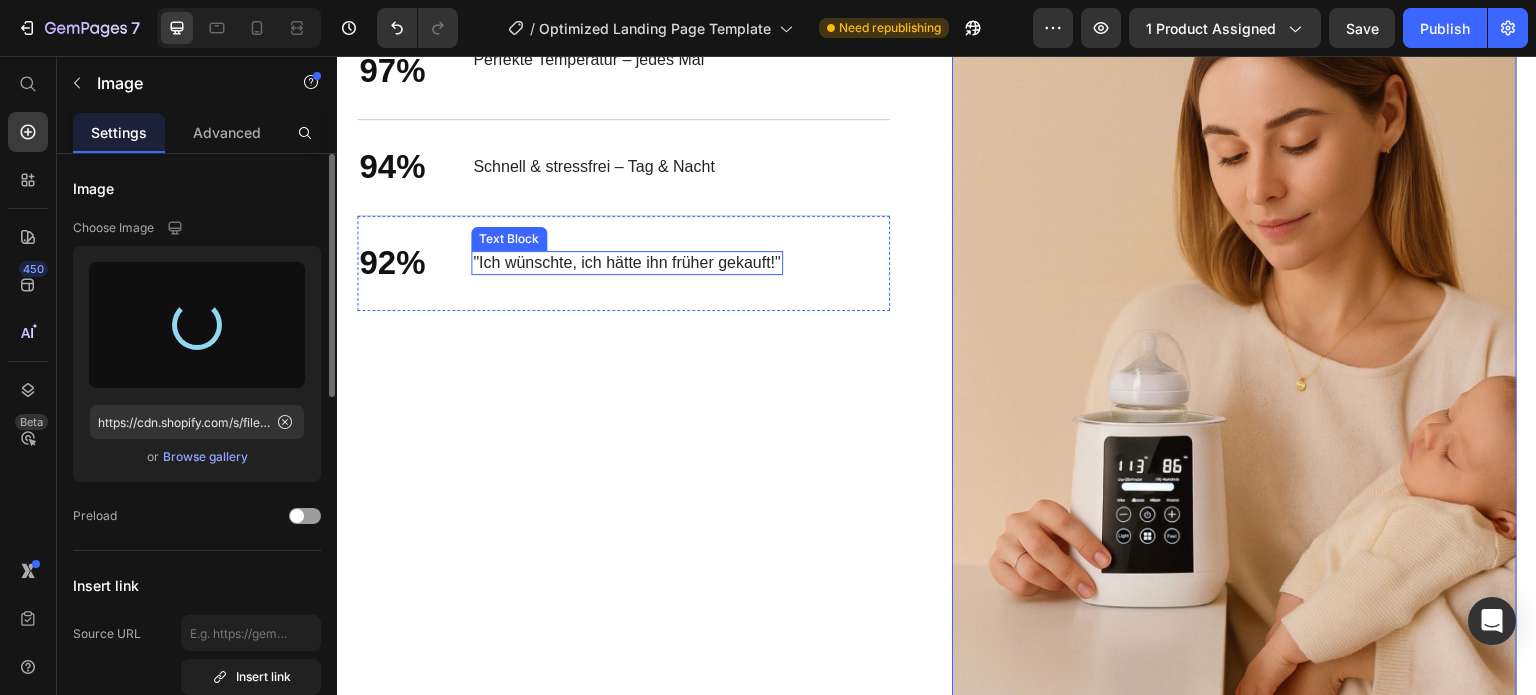 type on "https://cdn.shopify.com/s/files/1/0919/2525/0428/files/gempages_569889838820492103-5730d59d-81ce-4de5-849c-abff48ce749b.jpg" 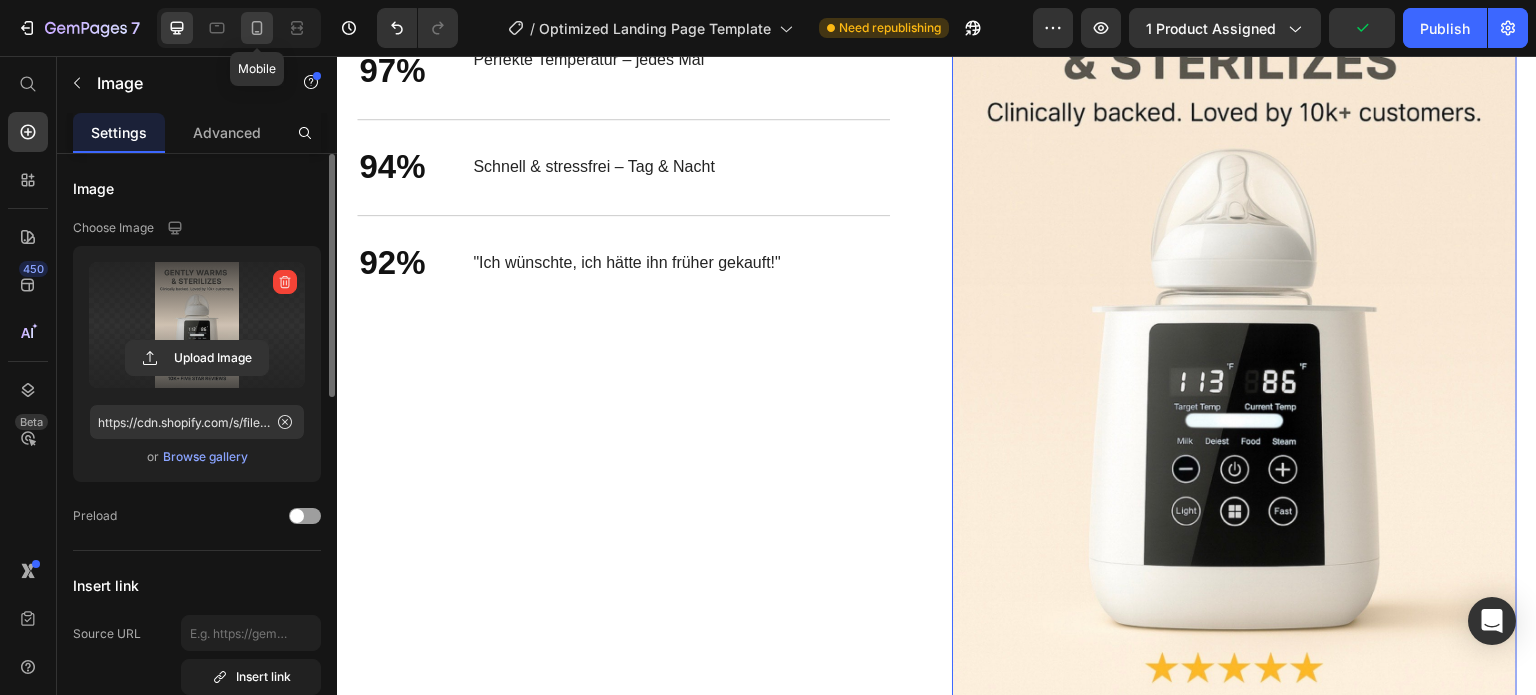 click 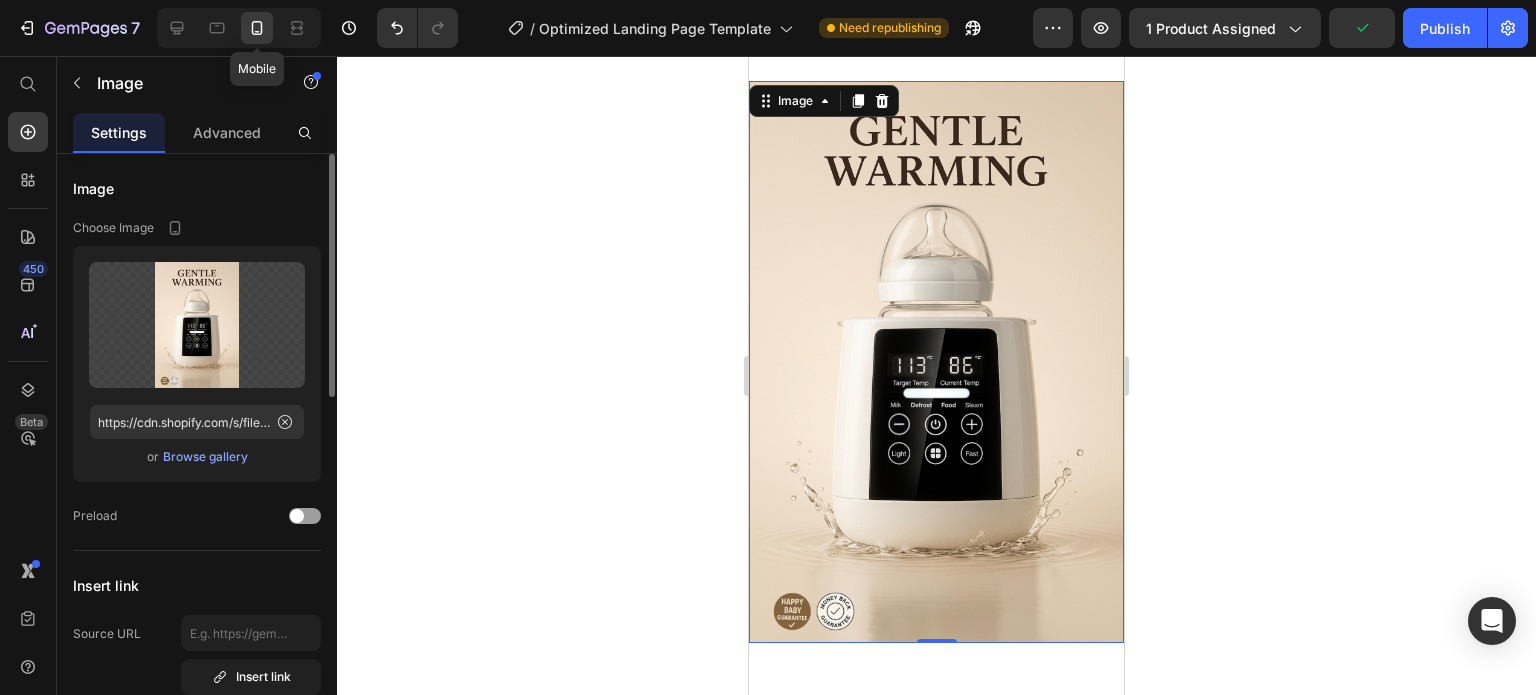 scroll, scrollTop: 2859, scrollLeft: 0, axis: vertical 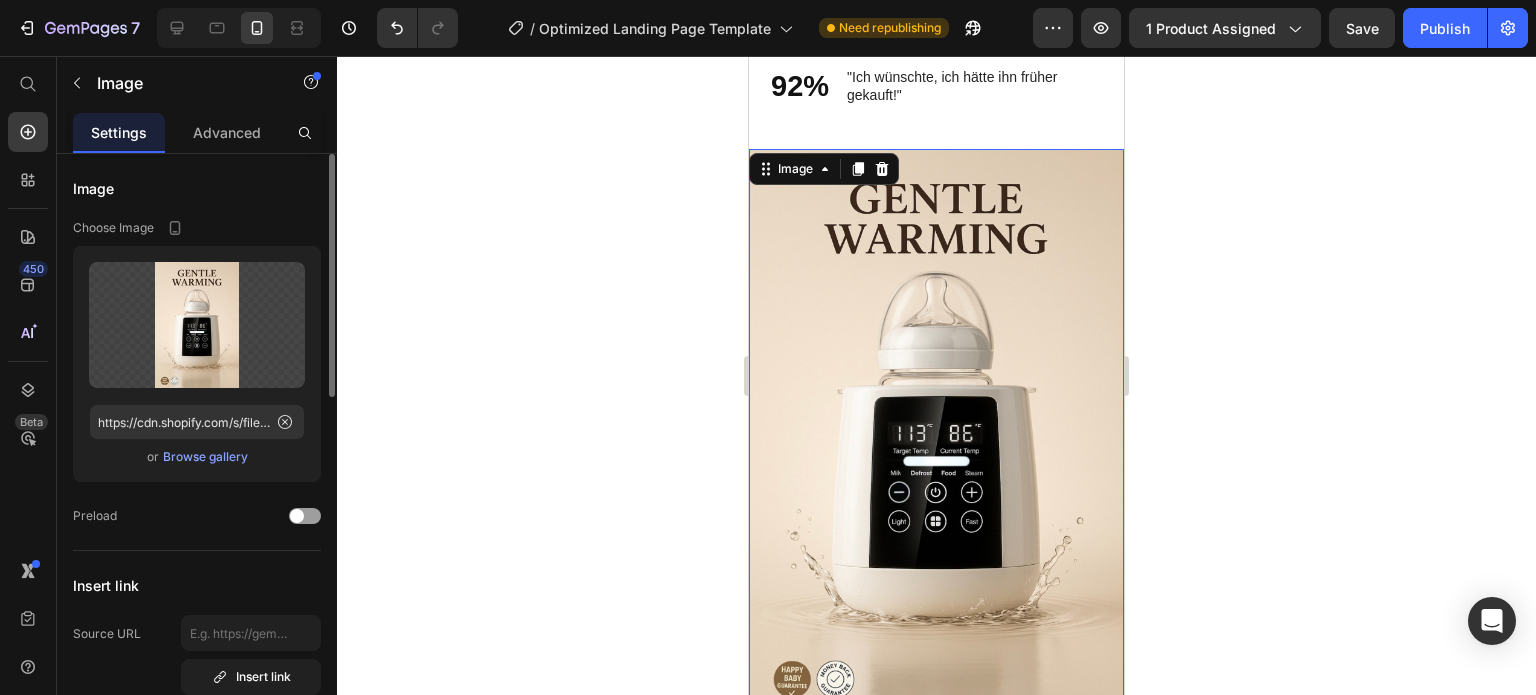 drag, startPoint x: 181, startPoint y: 31, endPoint x: 509, endPoint y: 284, distance: 414.23785 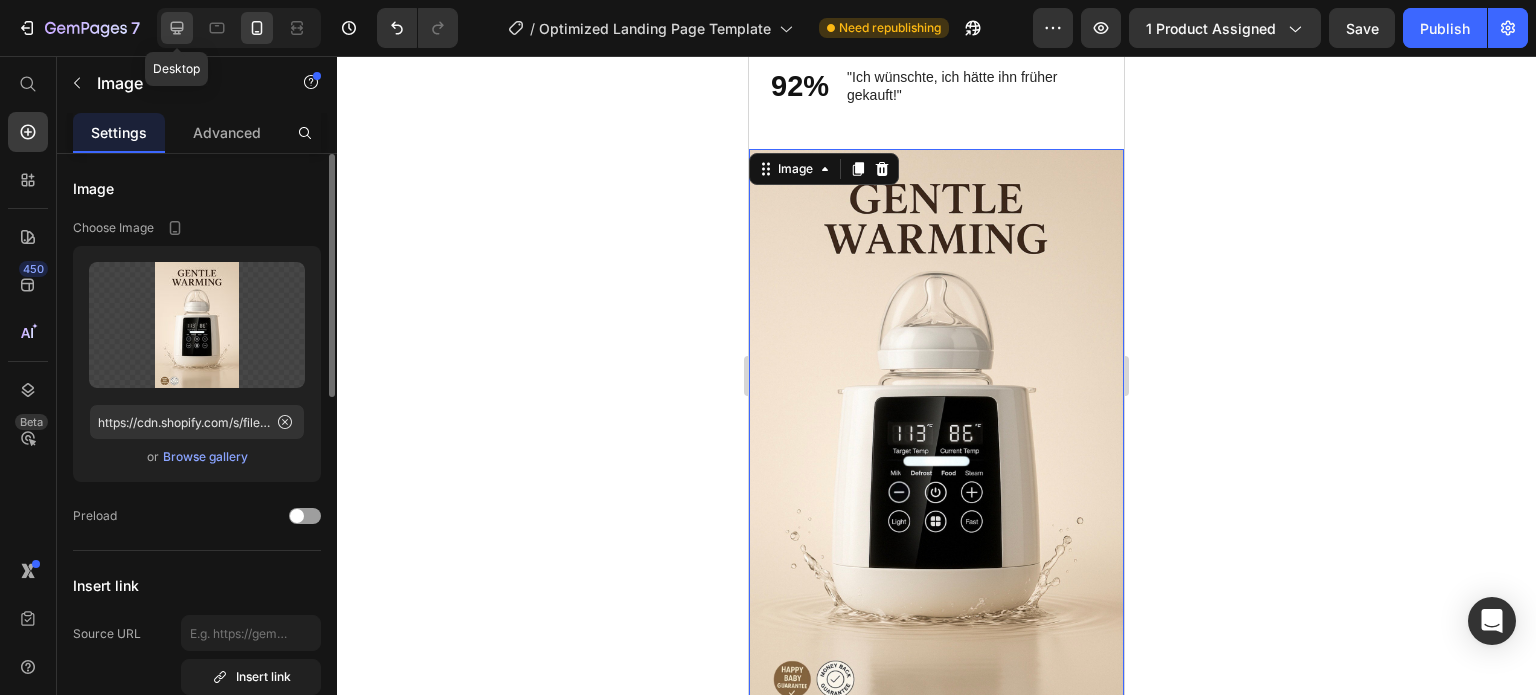 click 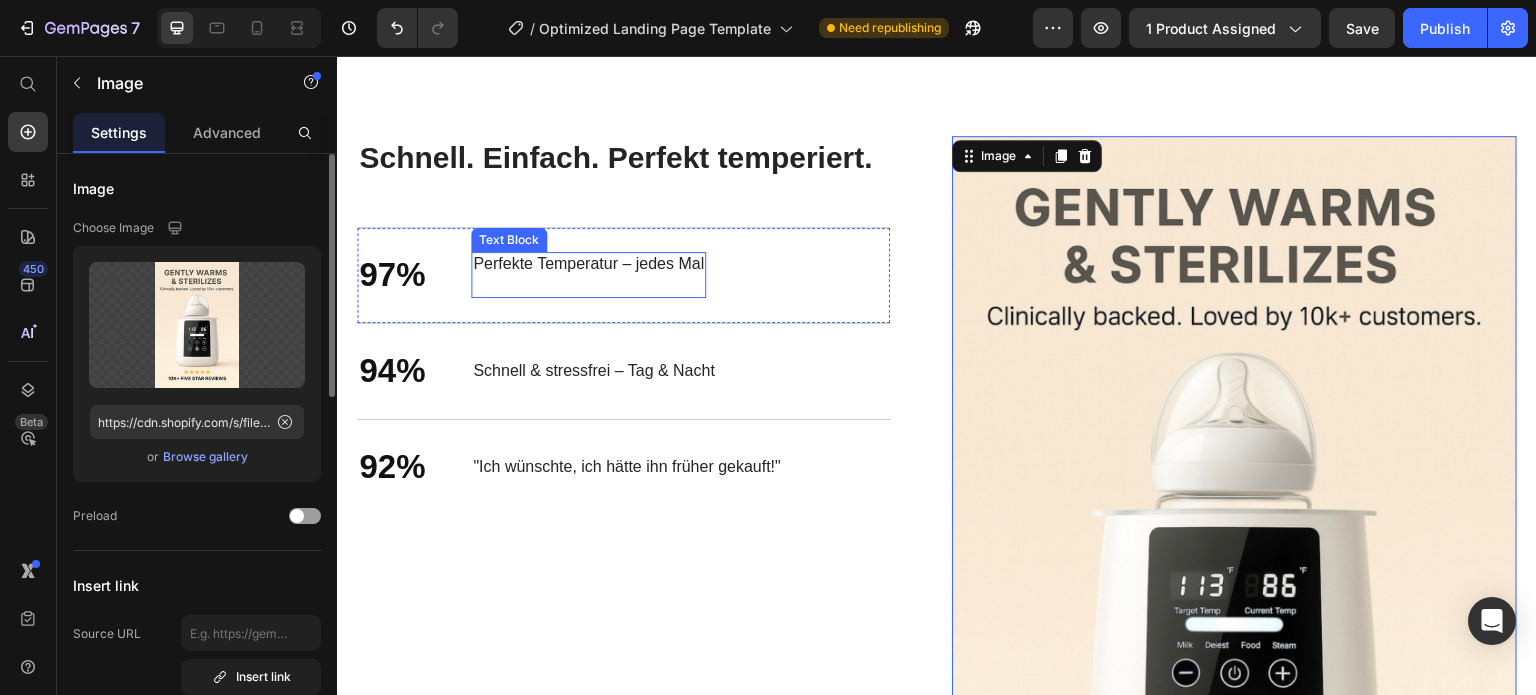 scroll, scrollTop: 2721, scrollLeft: 0, axis: vertical 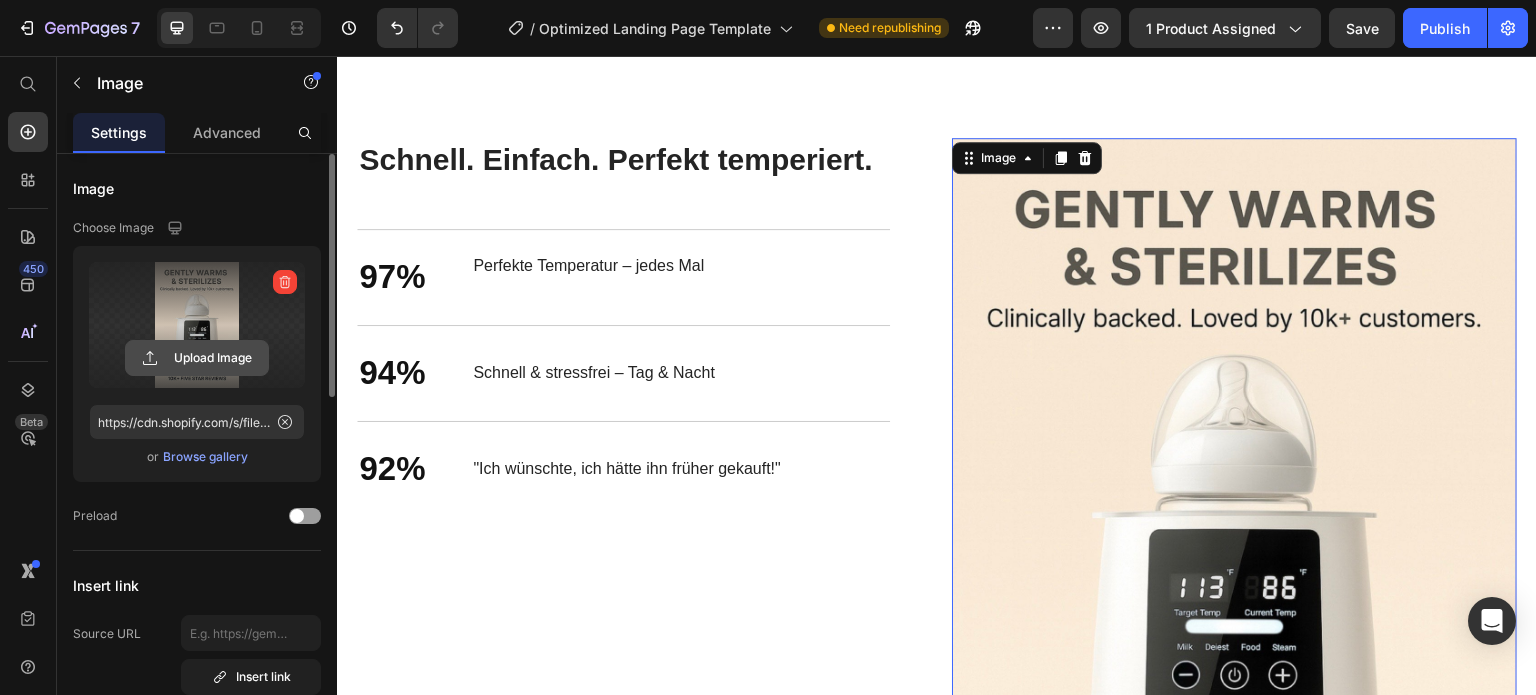 click 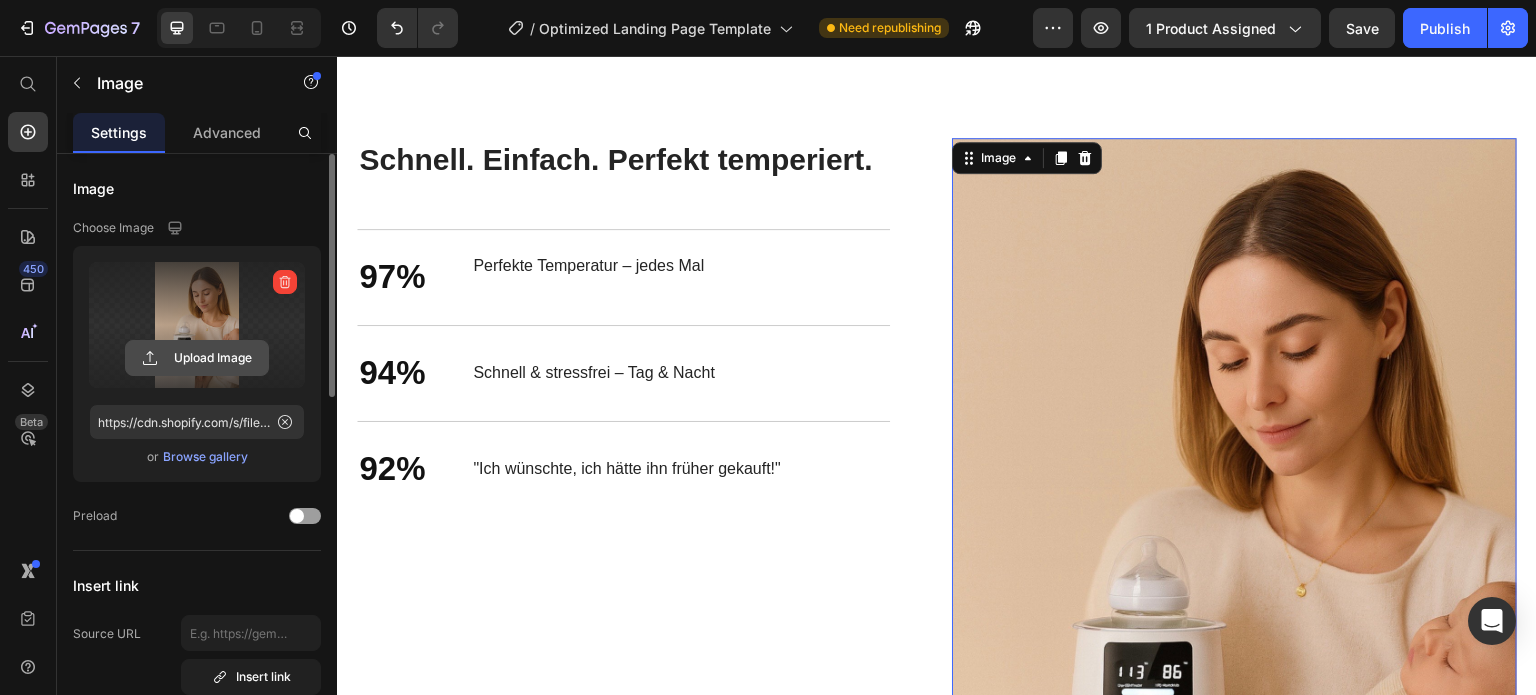 click 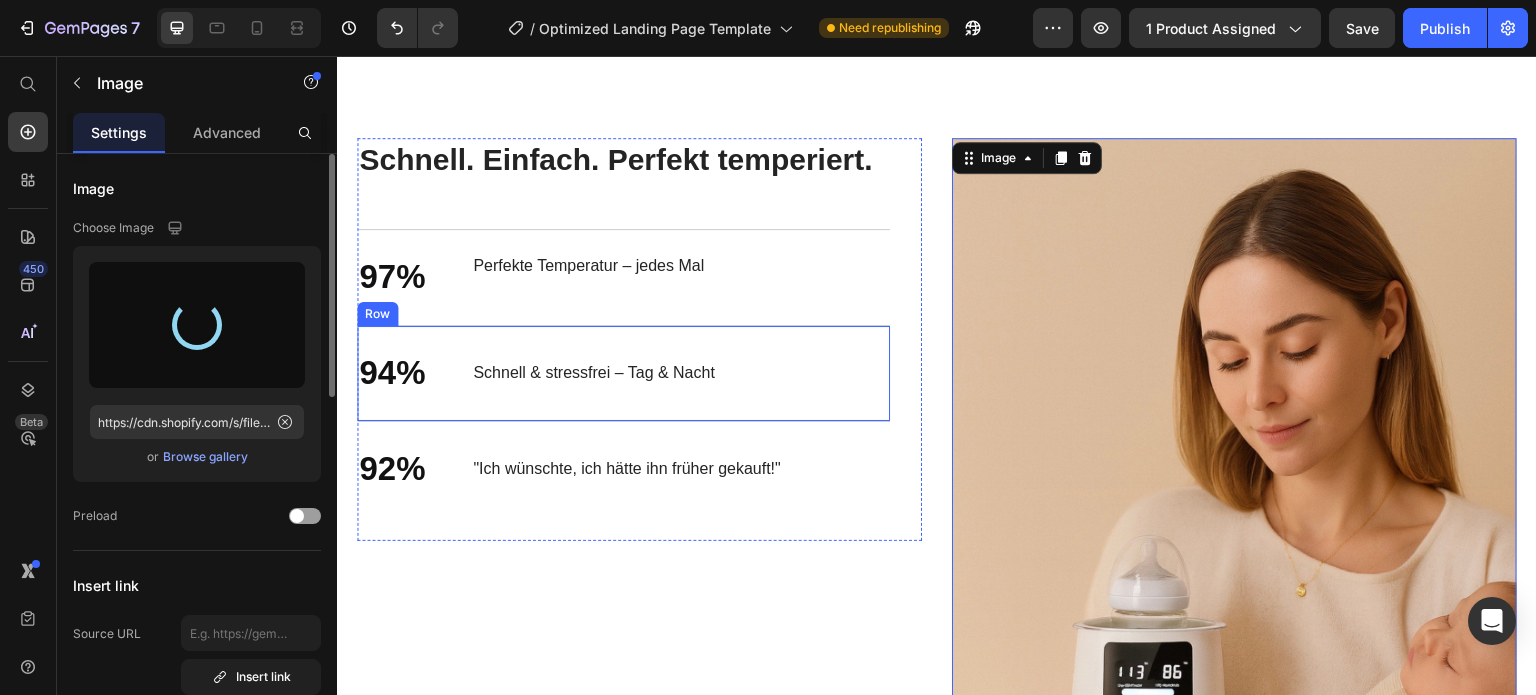 type on "https://cdn.shopify.com/s/files/1/0919/2525/0428/files/gempages_569889838820492103-50da15f9-3f88-4575-8888-298ba08d6882.jpg" 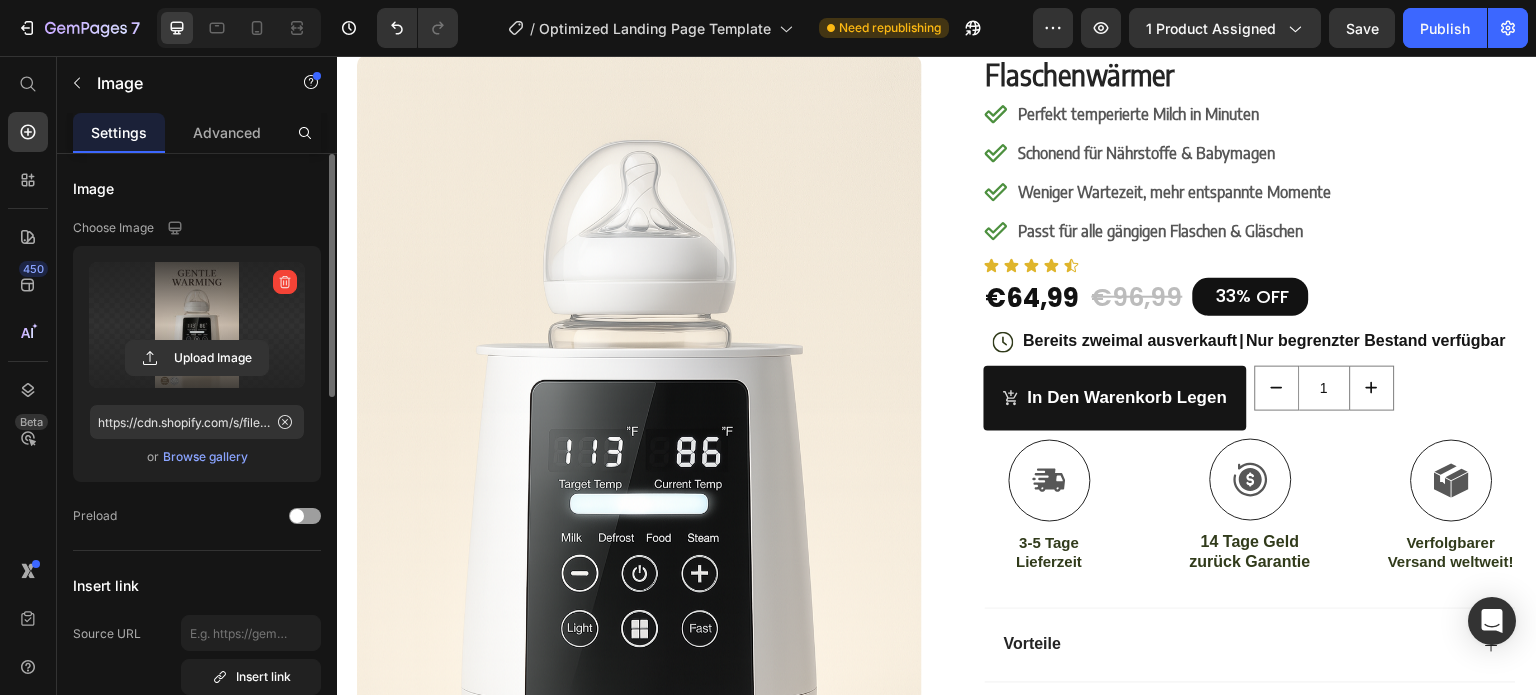 scroll, scrollTop: 128, scrollLeft: 0, axis: vertical 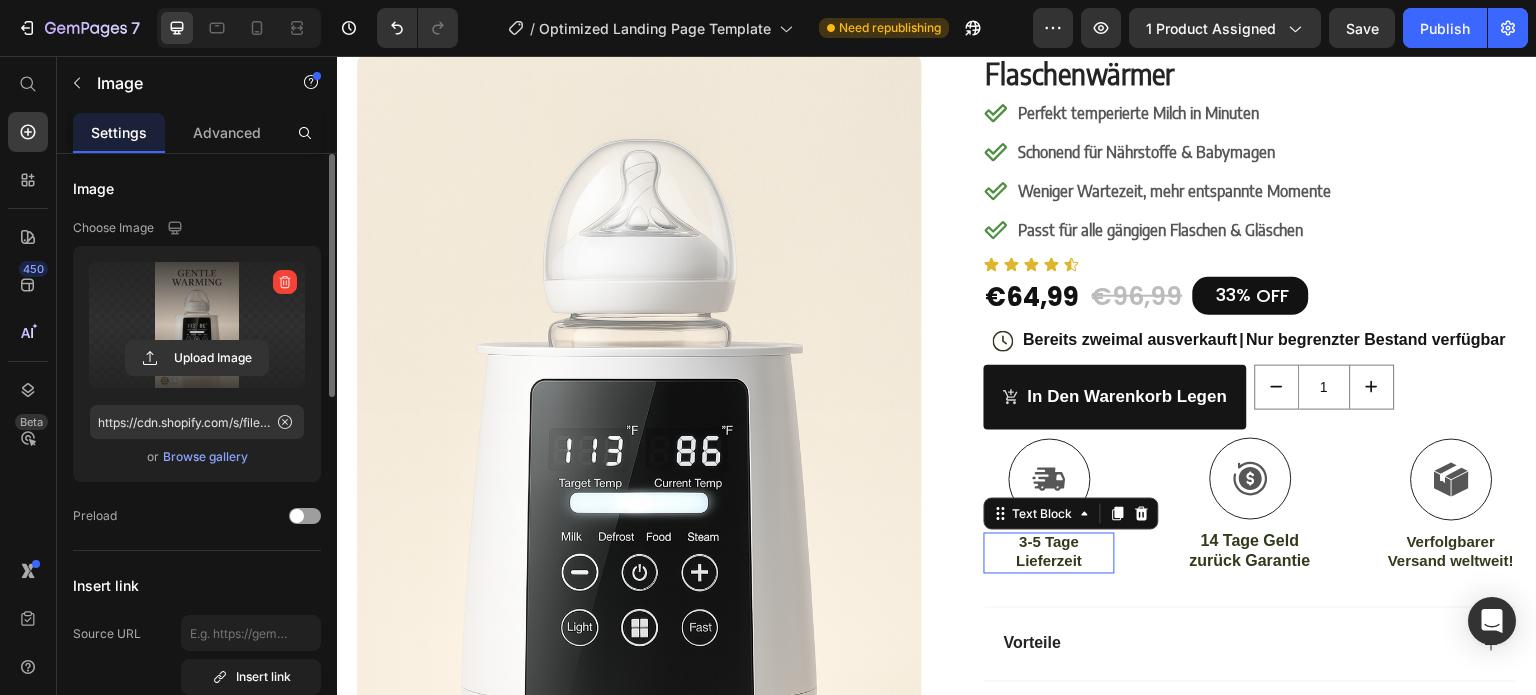 click on "3-5 Tage Lieferzeit" at bounding box center [1049, 552] 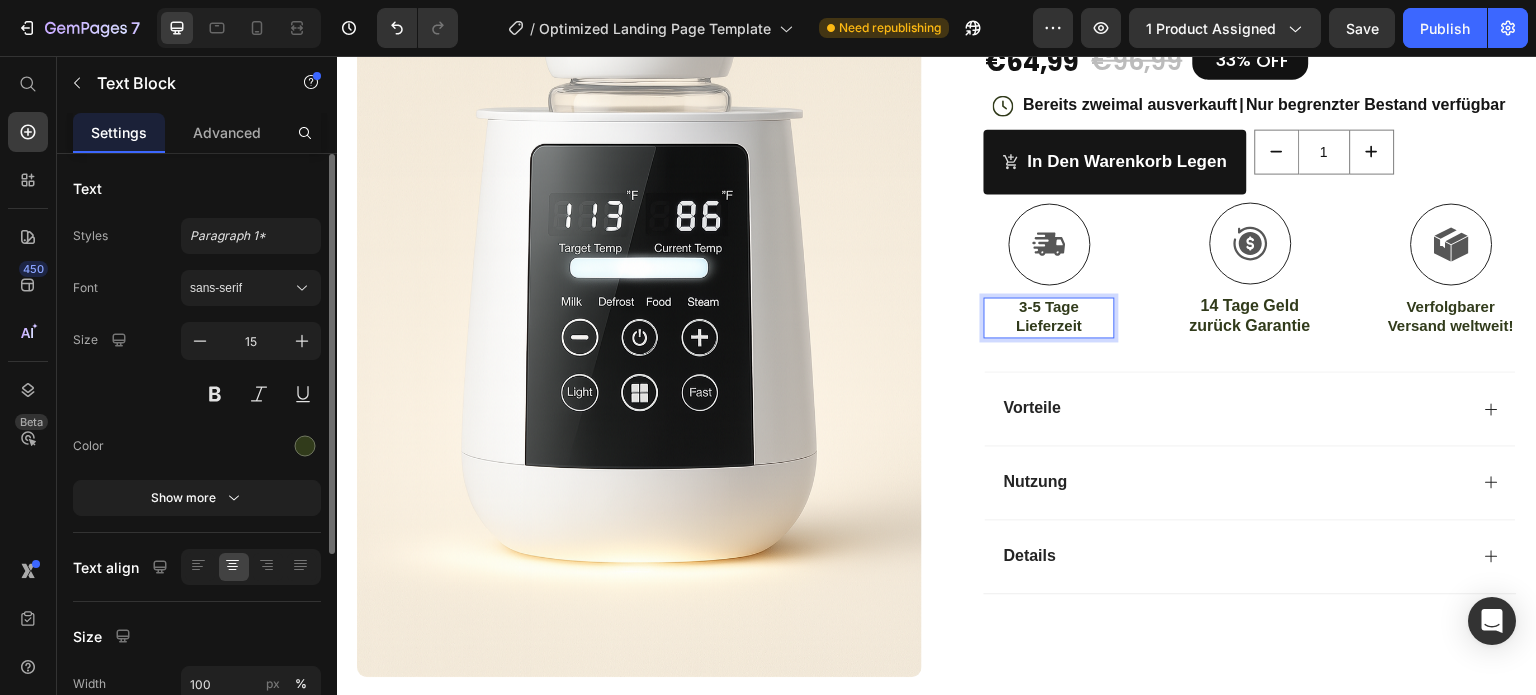 scroll, scrollTop: 364, scrollLeft: 0, axis: vertical 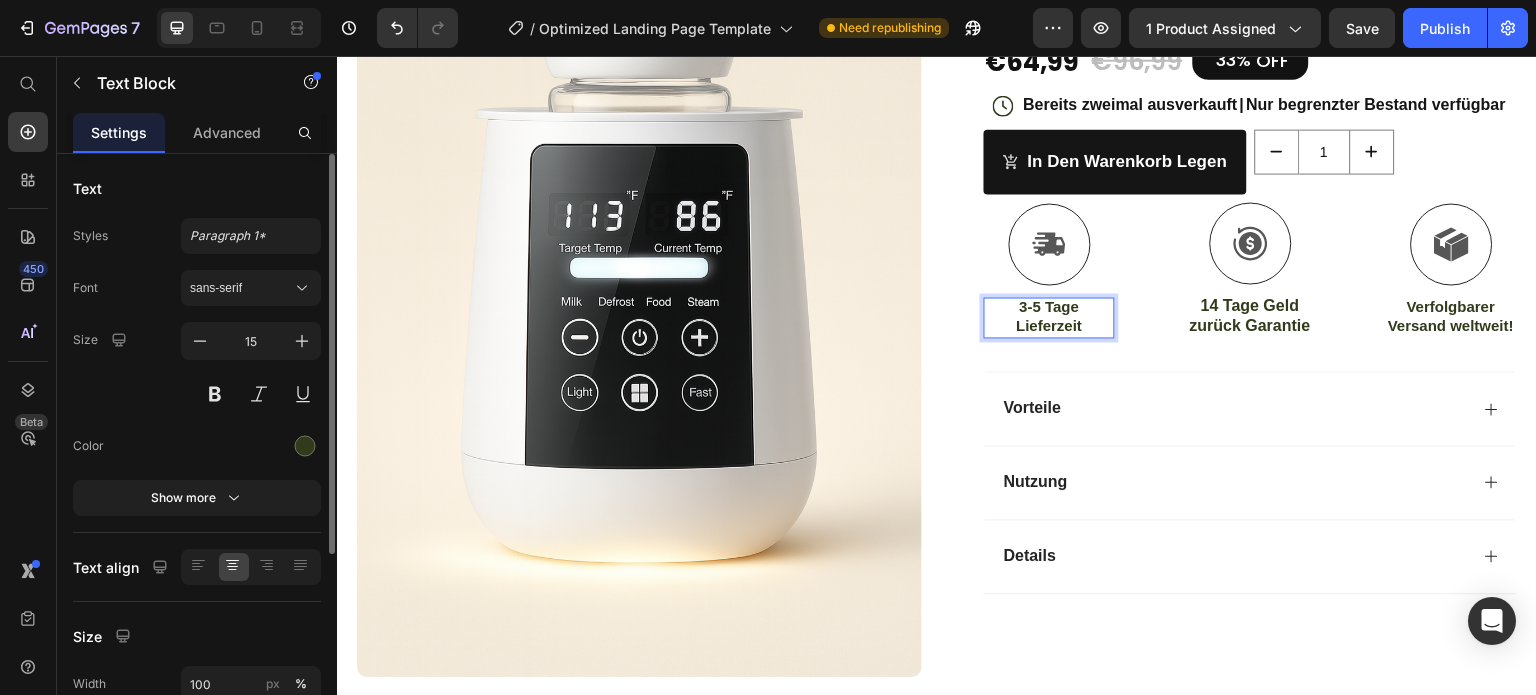 click on "3-5 Tage Lieferzeit" at bounding box center (1049, 316) 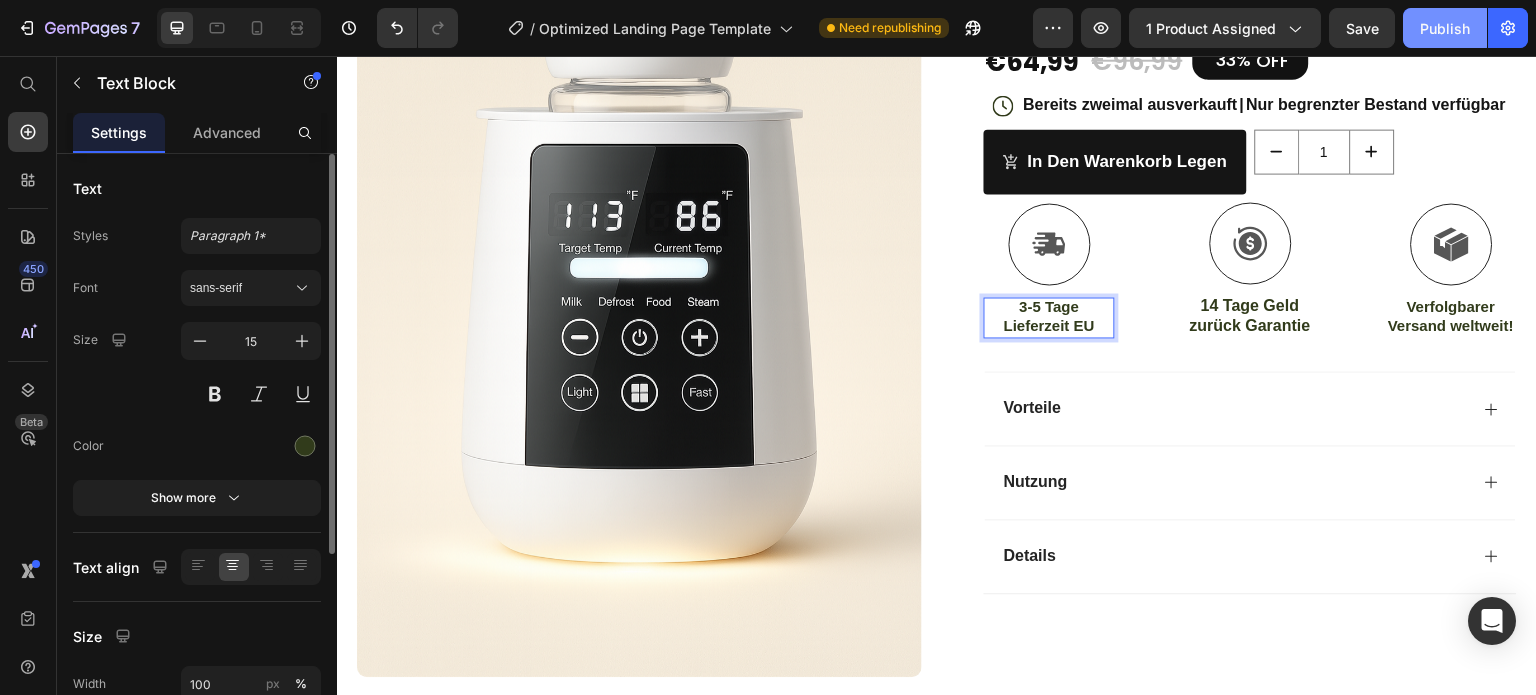 click on "Publish" at bounding box center [1445, 28] 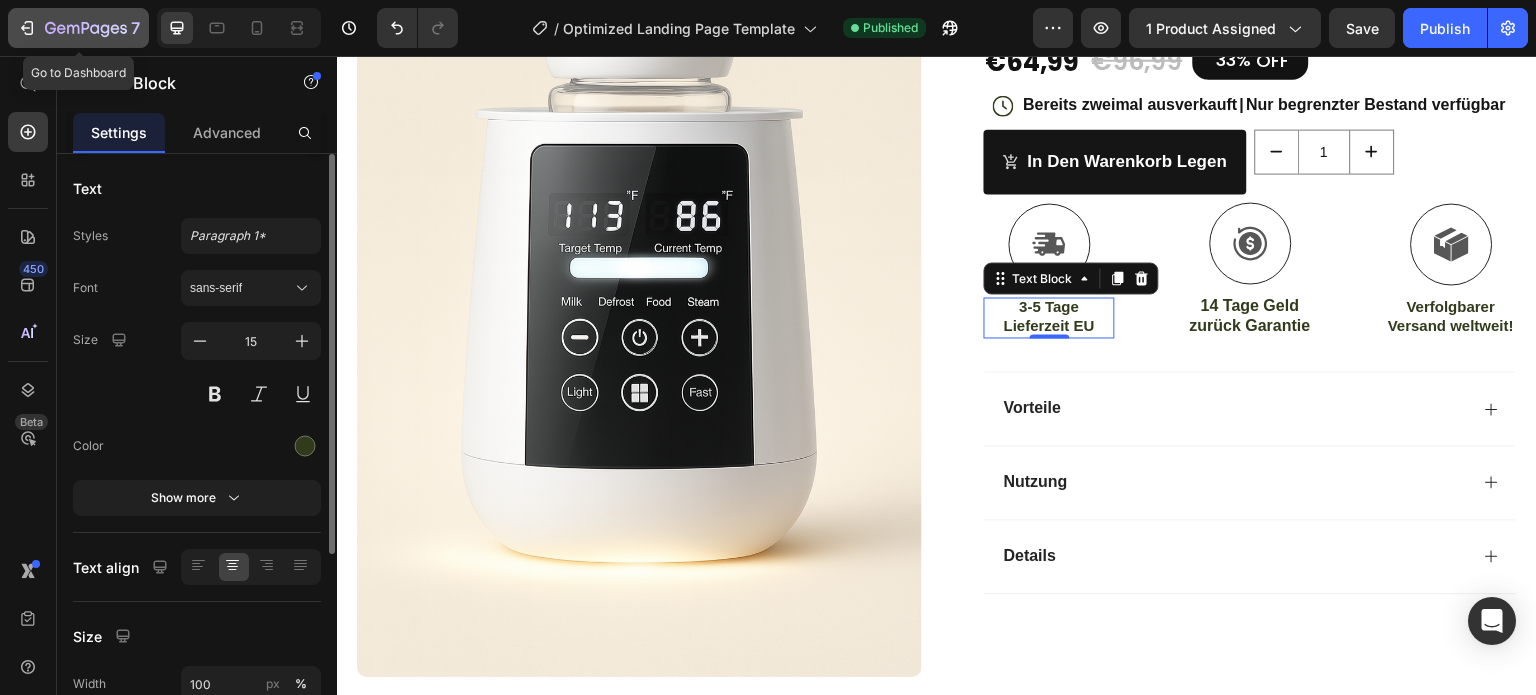 click 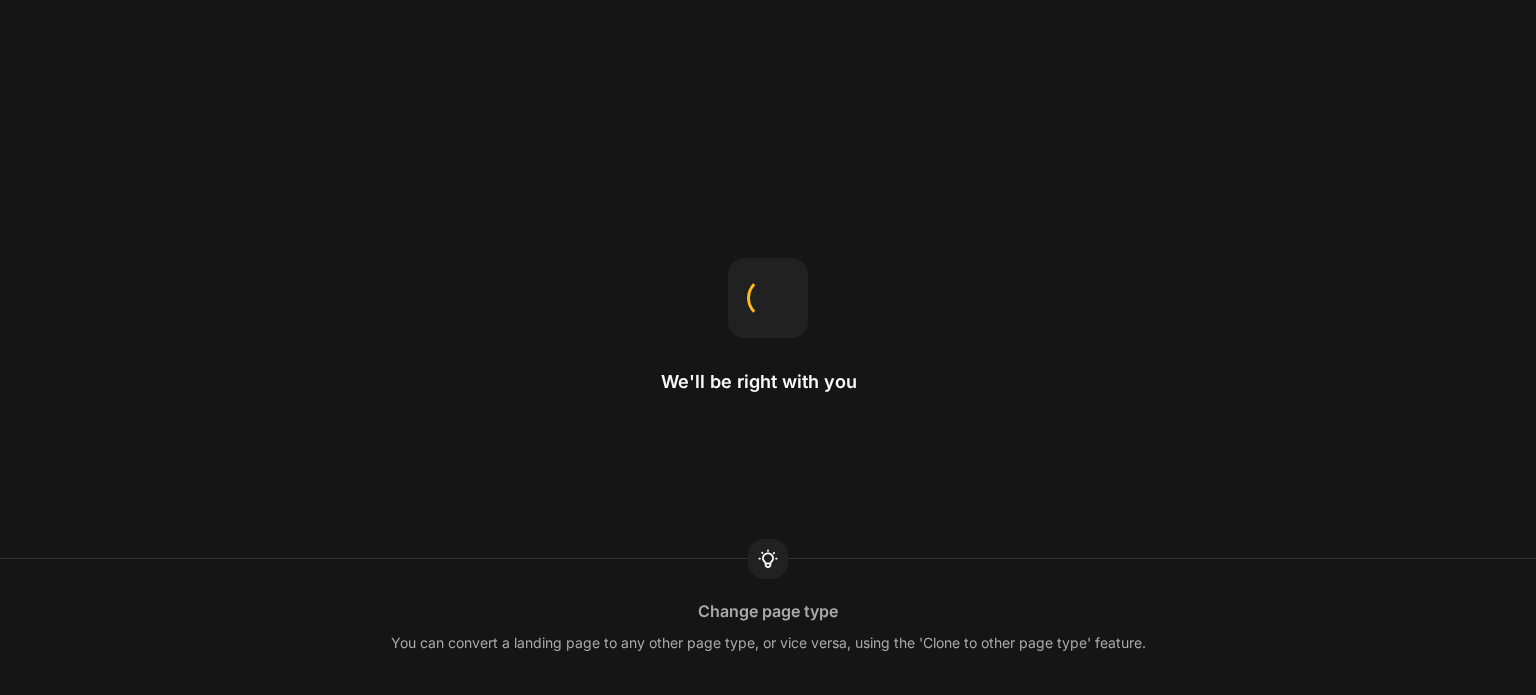 scroll, scrollTop: 0, scrollLeft: 0, axis: both 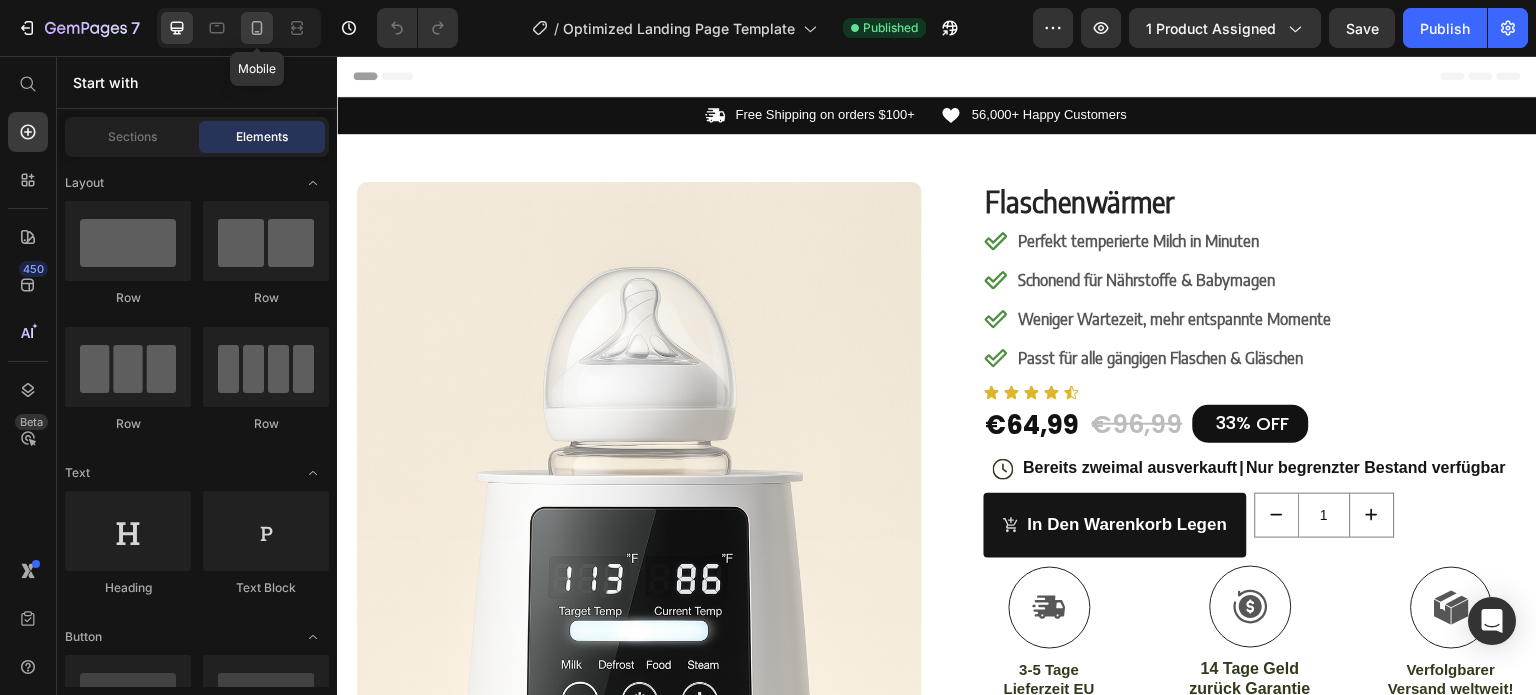 click 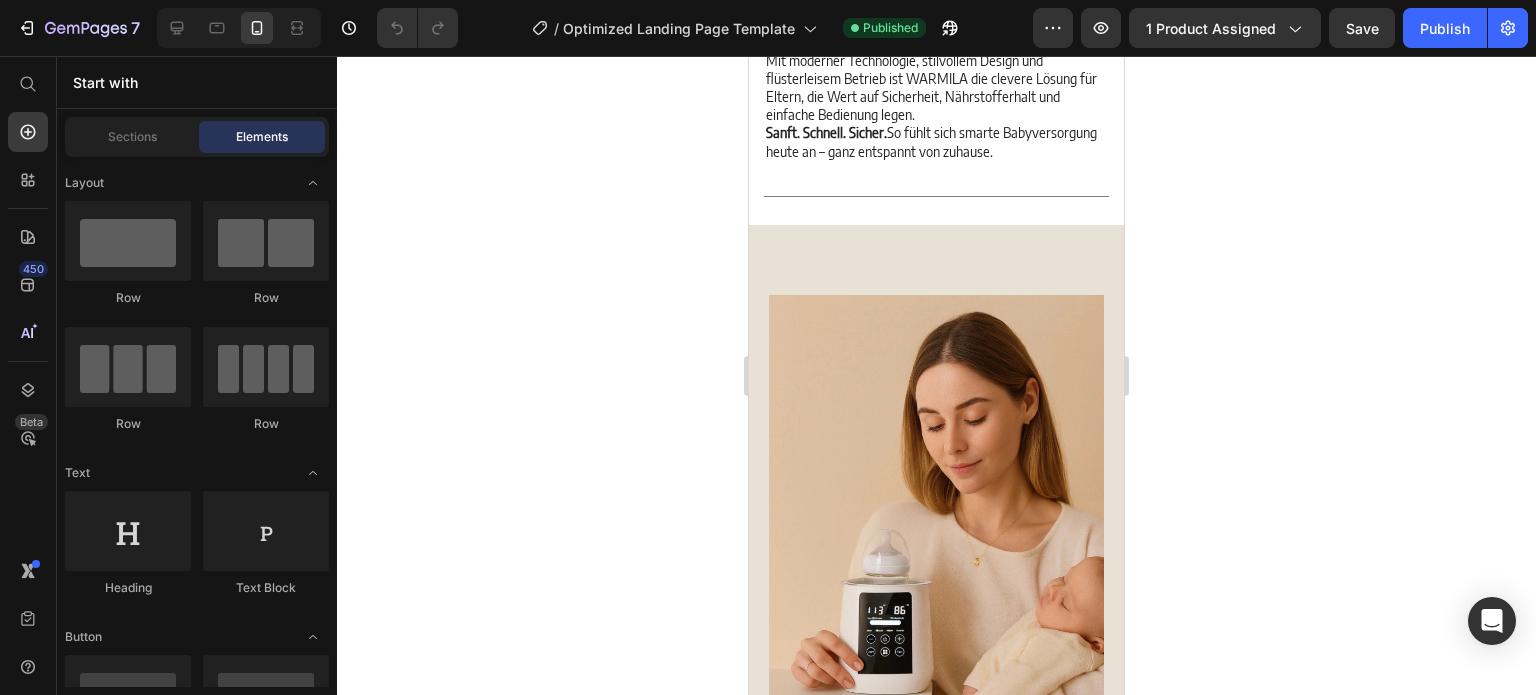scroll, scrollTop: 1640, scrollLeft: 0, axis: vertical 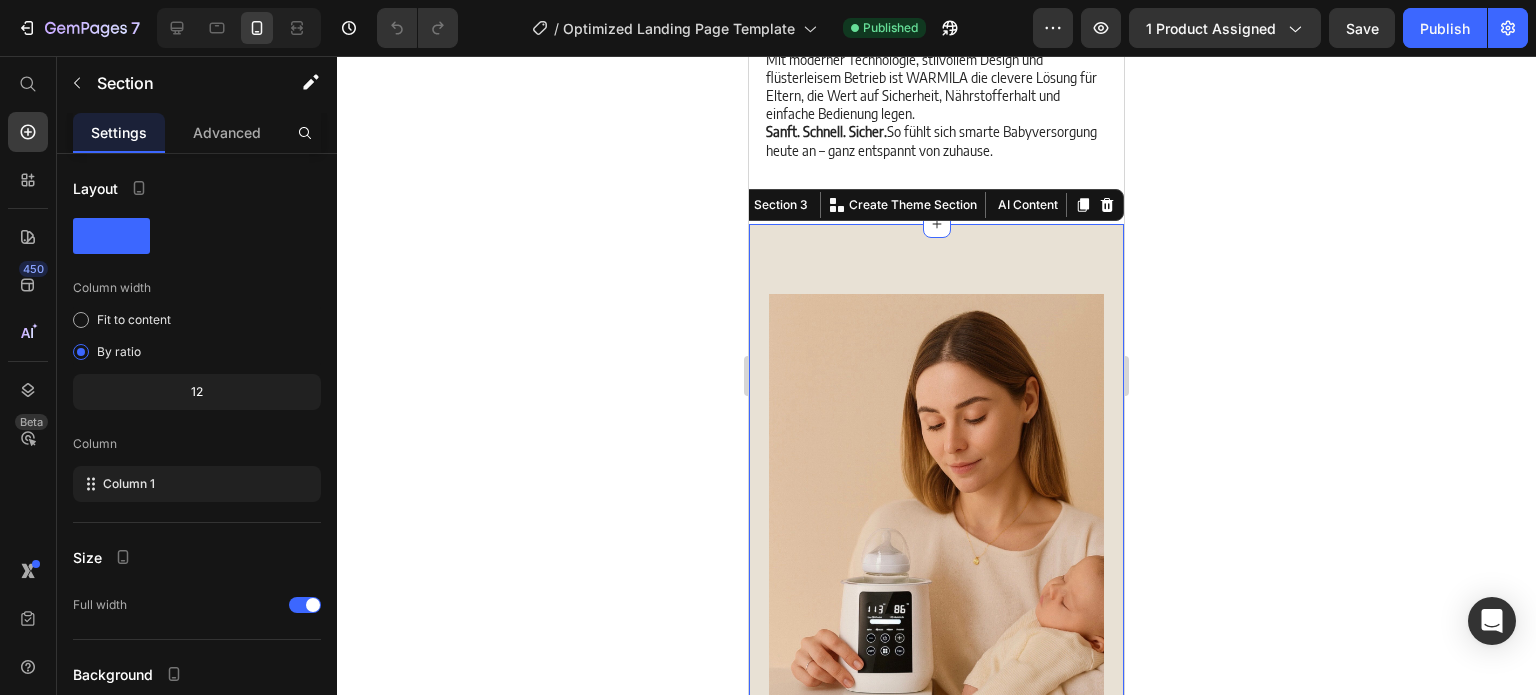 click on "Image VERTRAUEN SIE WARMILA – FÜR GLÜCKLICHE BABYS UND ENTSPANNTE ELTERN Heading Der Warmila Flaschenwärmer wurde speziell entwickelt, um Muttermilch, Babynahrung und Wasser schonend auf die perfekte Temperatur zu bringen – schnell, sicher und zuverlässig. Mit nur einem Knopfdruck sorgt er für gleichmäßige Erwärmung, erhält wichtige Nährstoffe und spart wertvolle Zeit im hektischen Familienalltag. Kein Überhitzen, kein Rätselraten – nur pure Sicherheit und Komfort, jederzeit einsatzbereit. Text Block jetzt bestellen Button
Icon Schreib uns jederzeit Text Block support@warmila.com Text Block Row Row Row Row Section 3   You can create reusable sections Create Theme Section AI Content Write with GemAI What would you like to describe here? Tone and Voice Persuasive Product Getting products... Show more Generate" at bounding box center (936, 766) 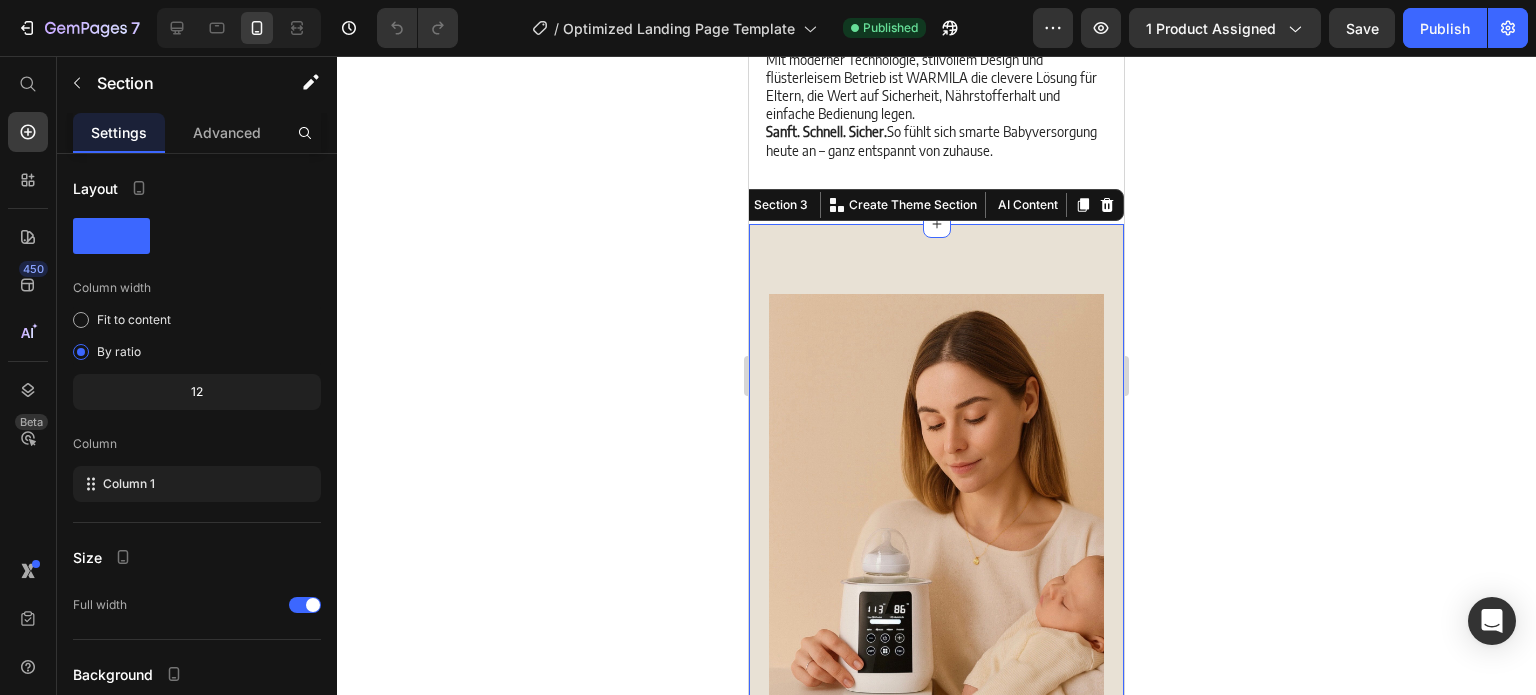 click 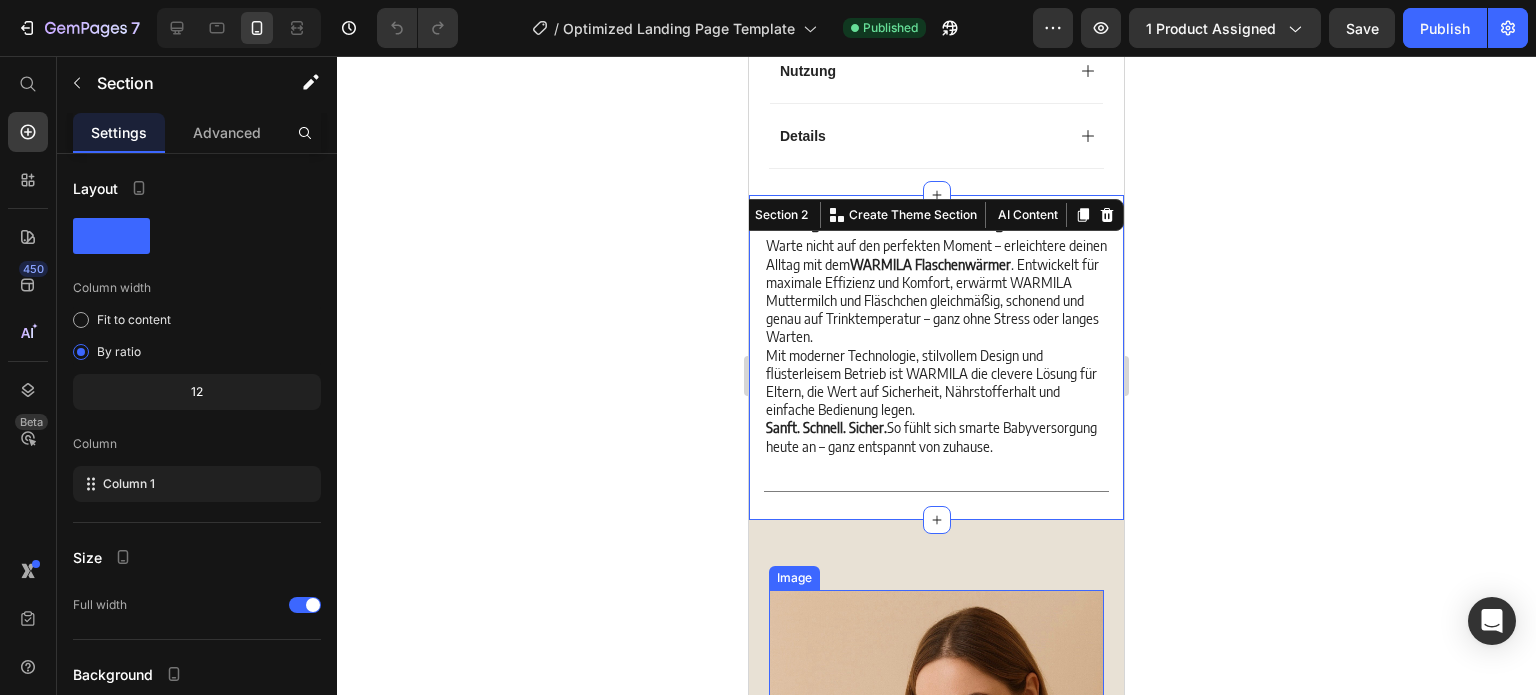 scroll, scrollTop: 1248, scrollLeft: 0, axis: vertical 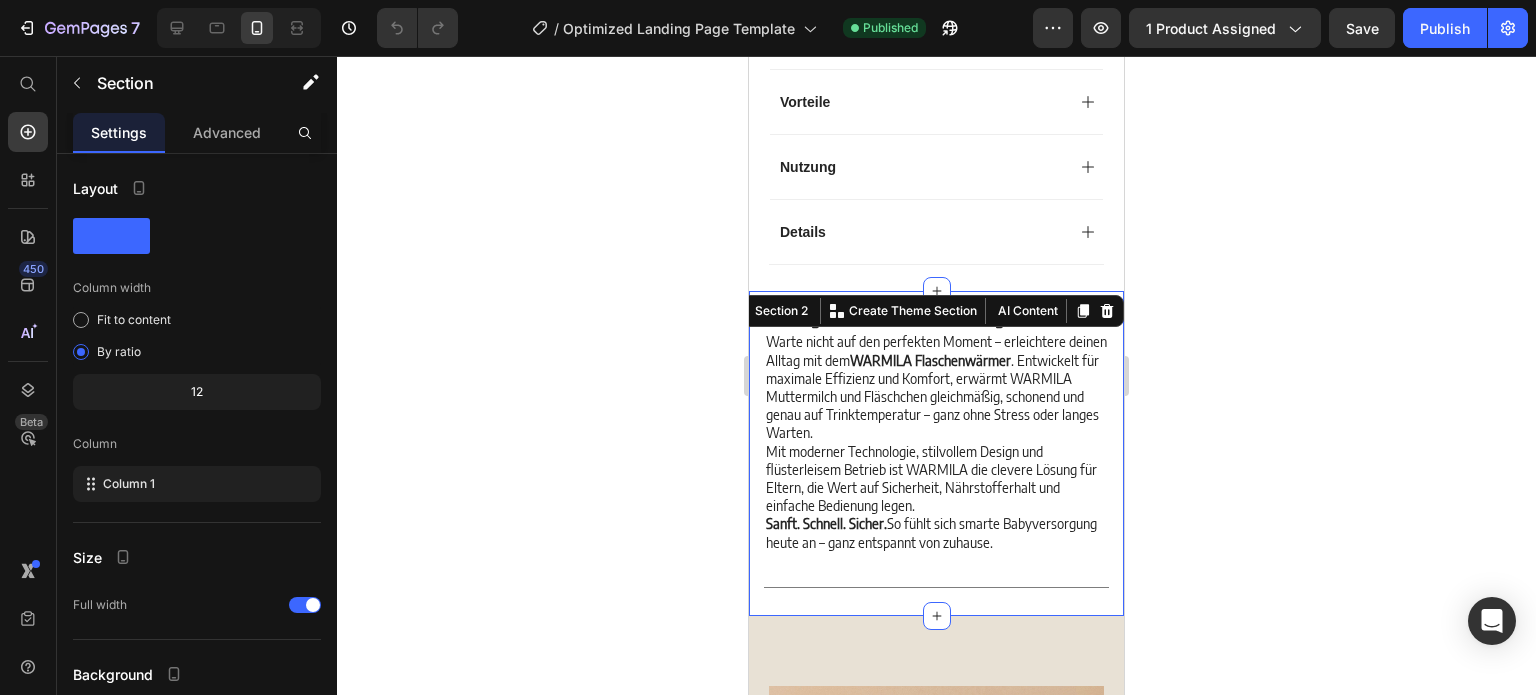 click 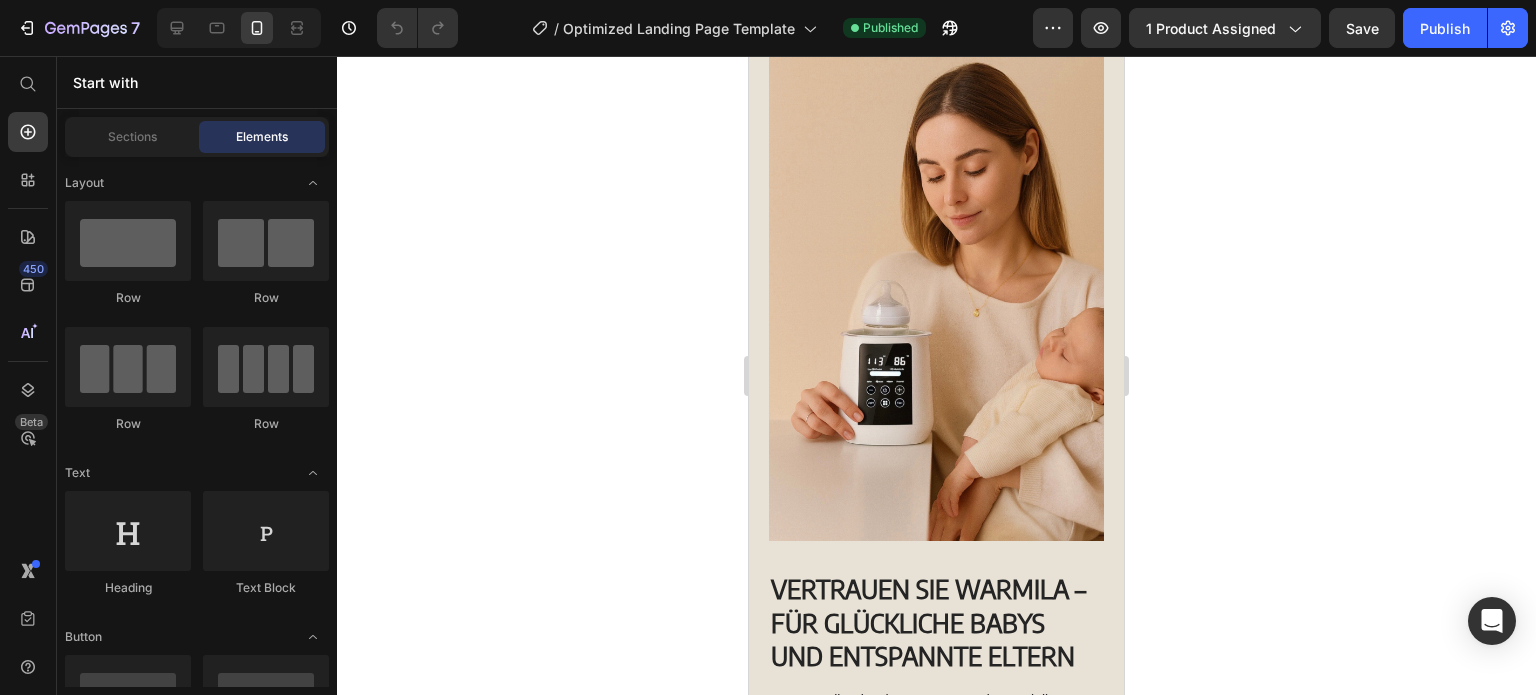 scroll, scrollTop: 1888, scrollLeft: 0, axis: vertical 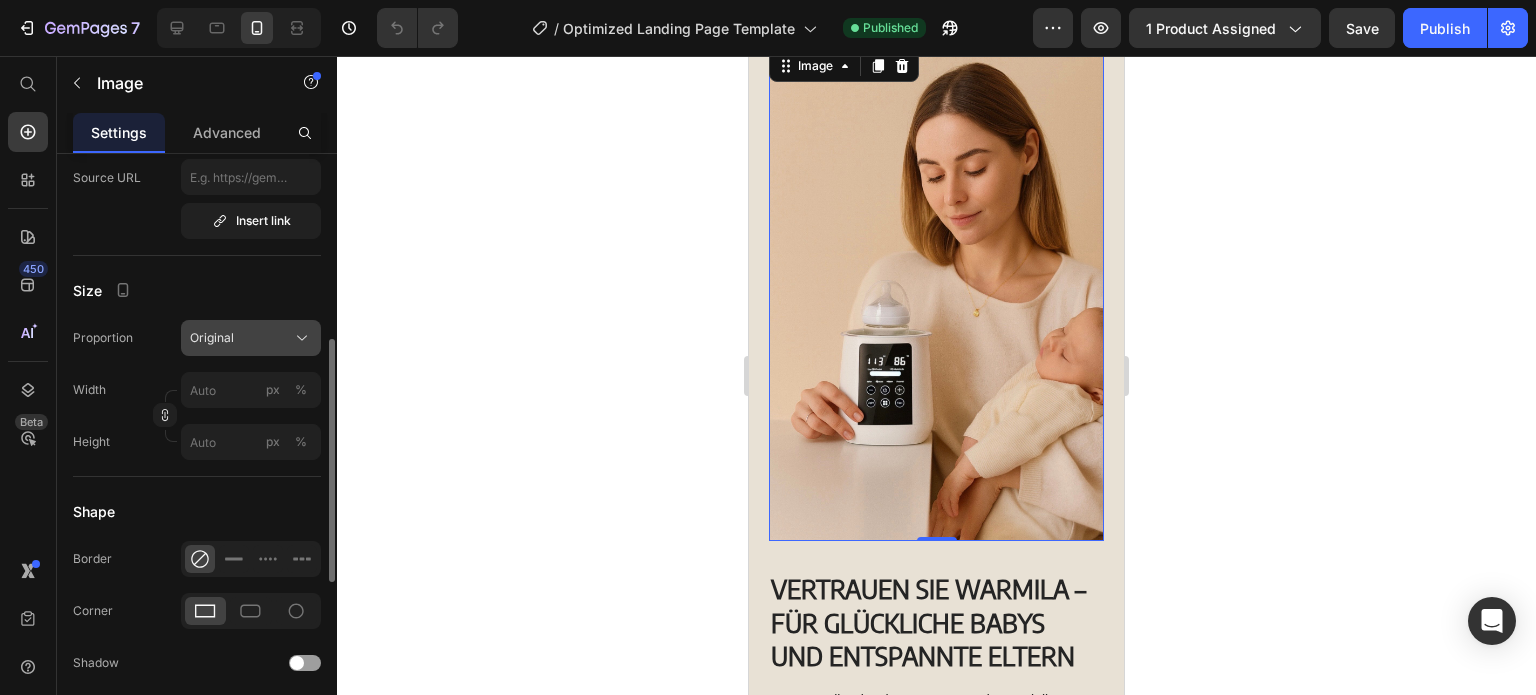 click on "Original" 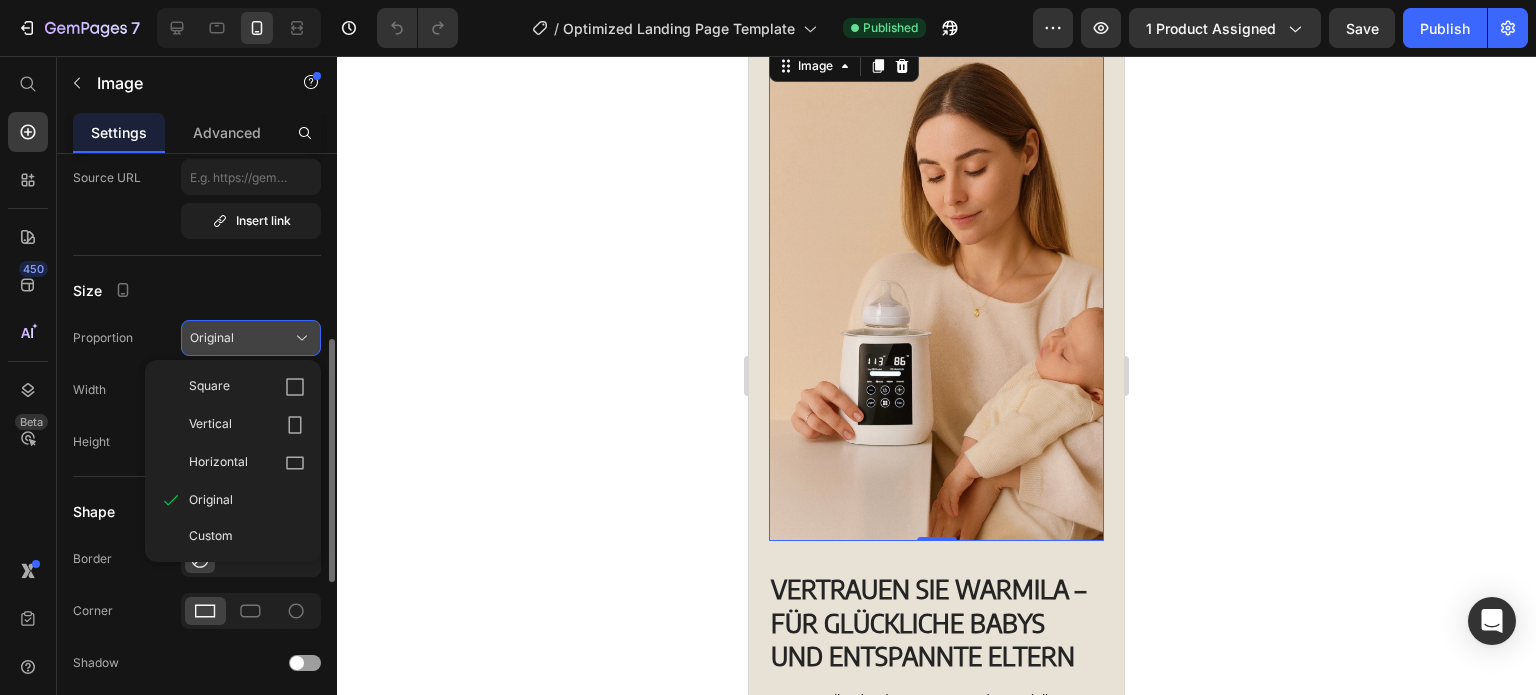 click on "Original" 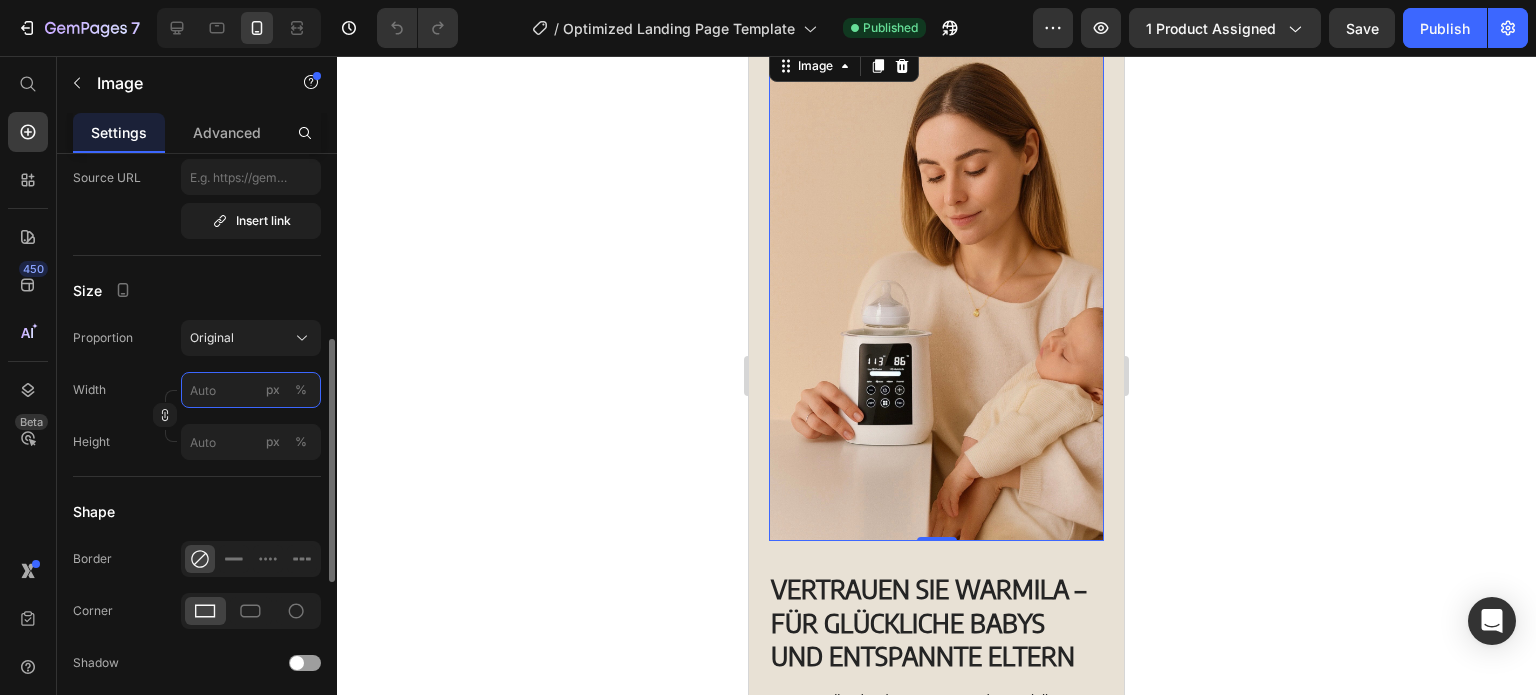 click on "px %" at bounding box center (251, 390) 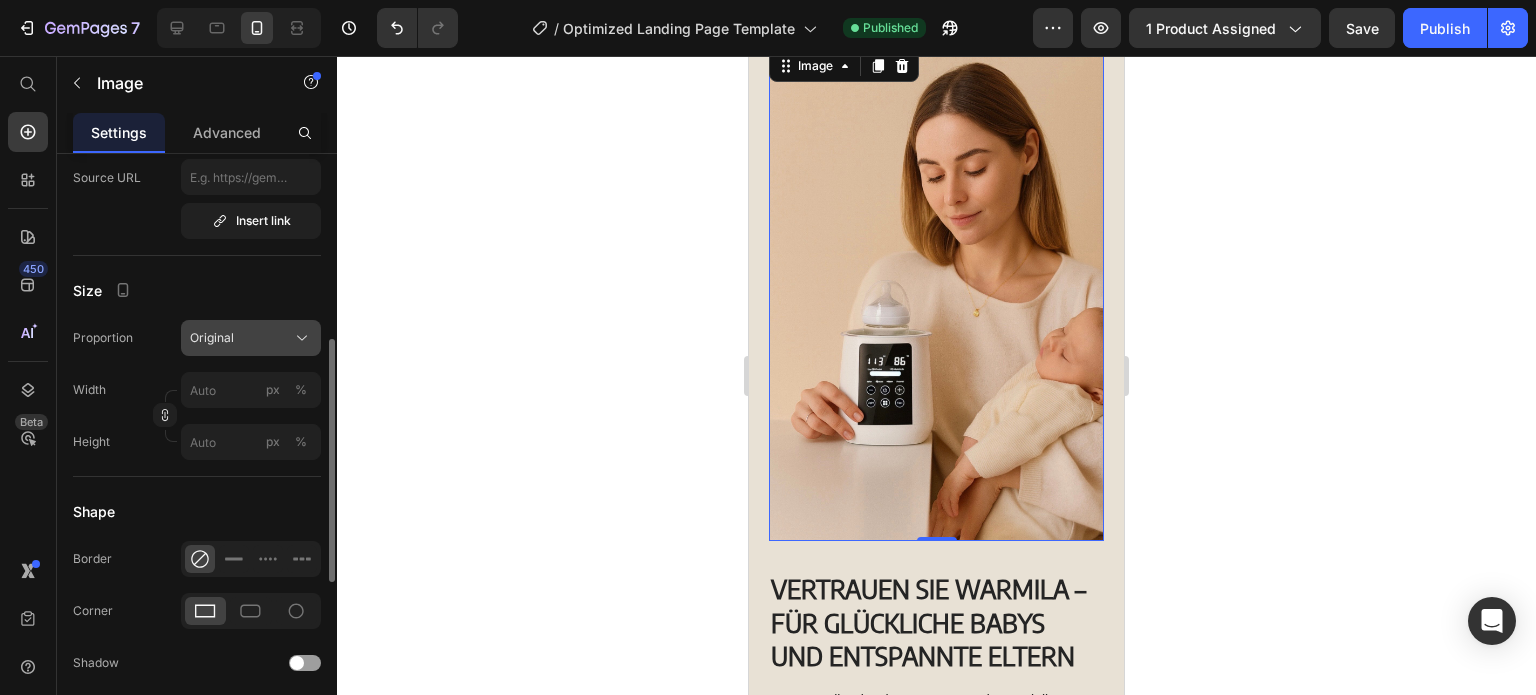 click on "Original" 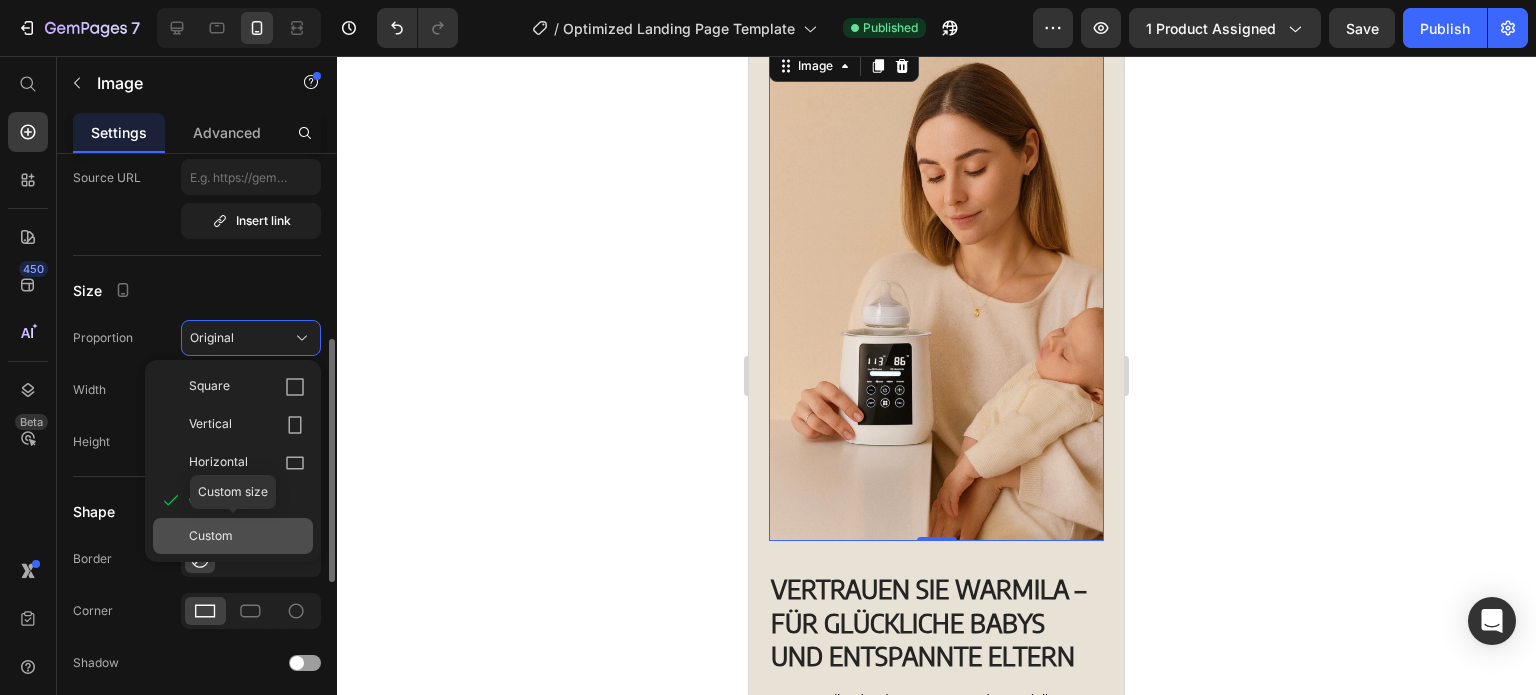 click on "Custom" at bounding box center [211, 536] 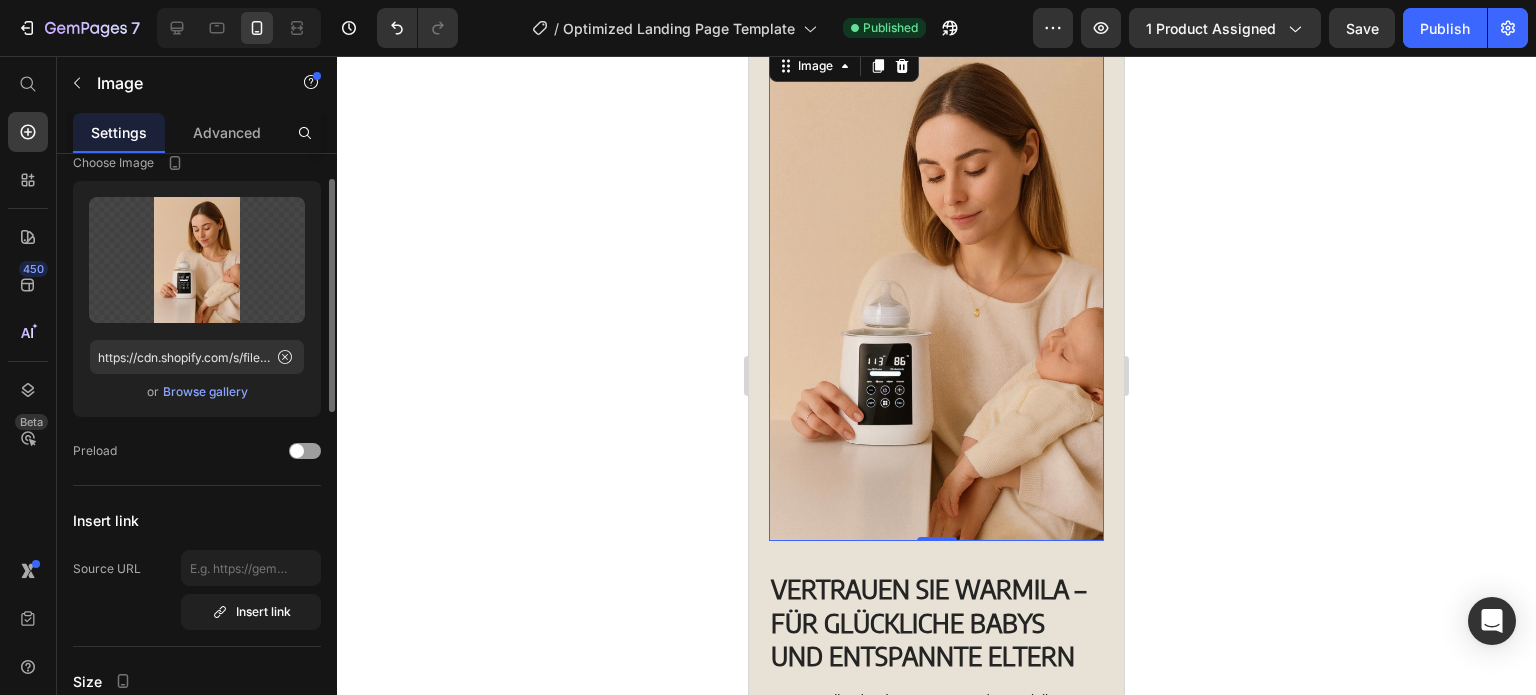 scroll, scrollTop: 0, scrollLeft: 0, axis: both 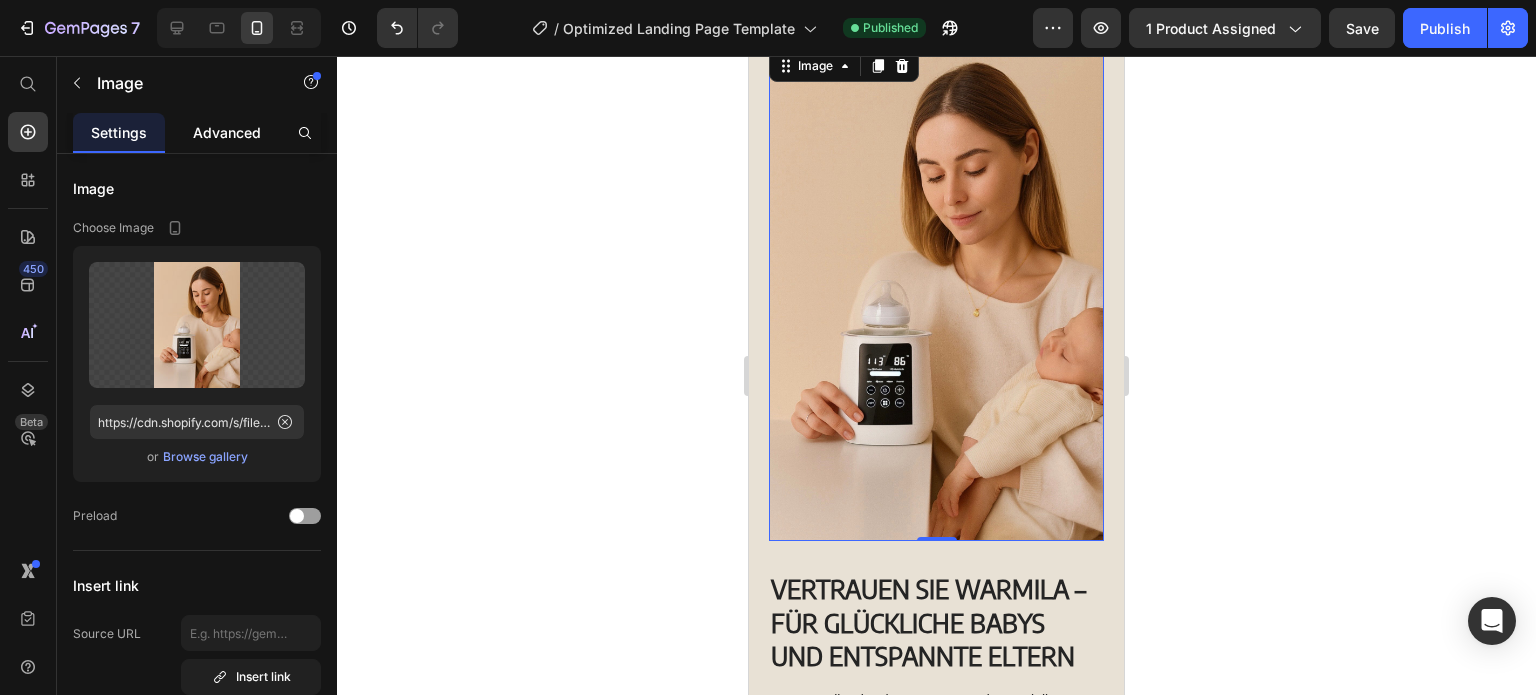 click on "Advanced" at bounding box center (227, 132) 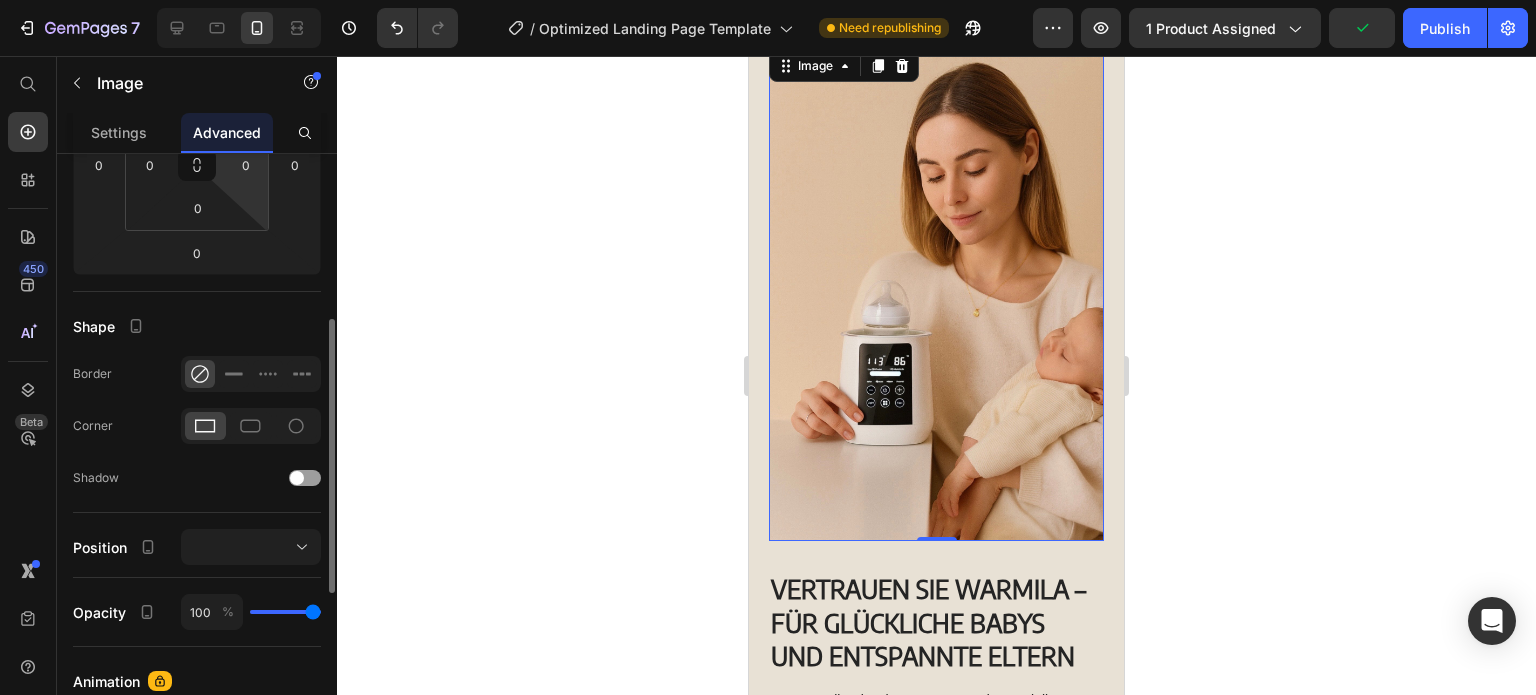 scroll, scrollTop: 365, scrollLeft: 0, axis: vertical 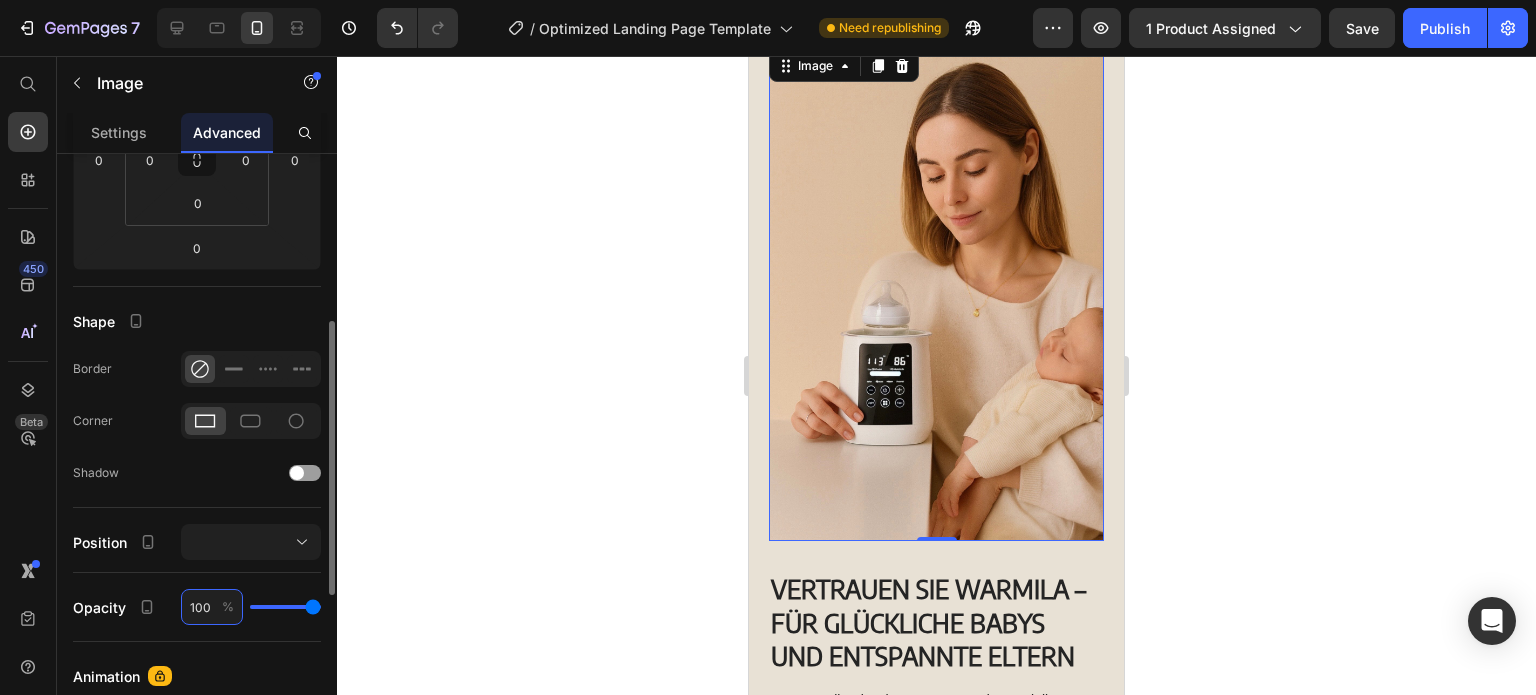 click on "100" at bounding box center [212, 607] 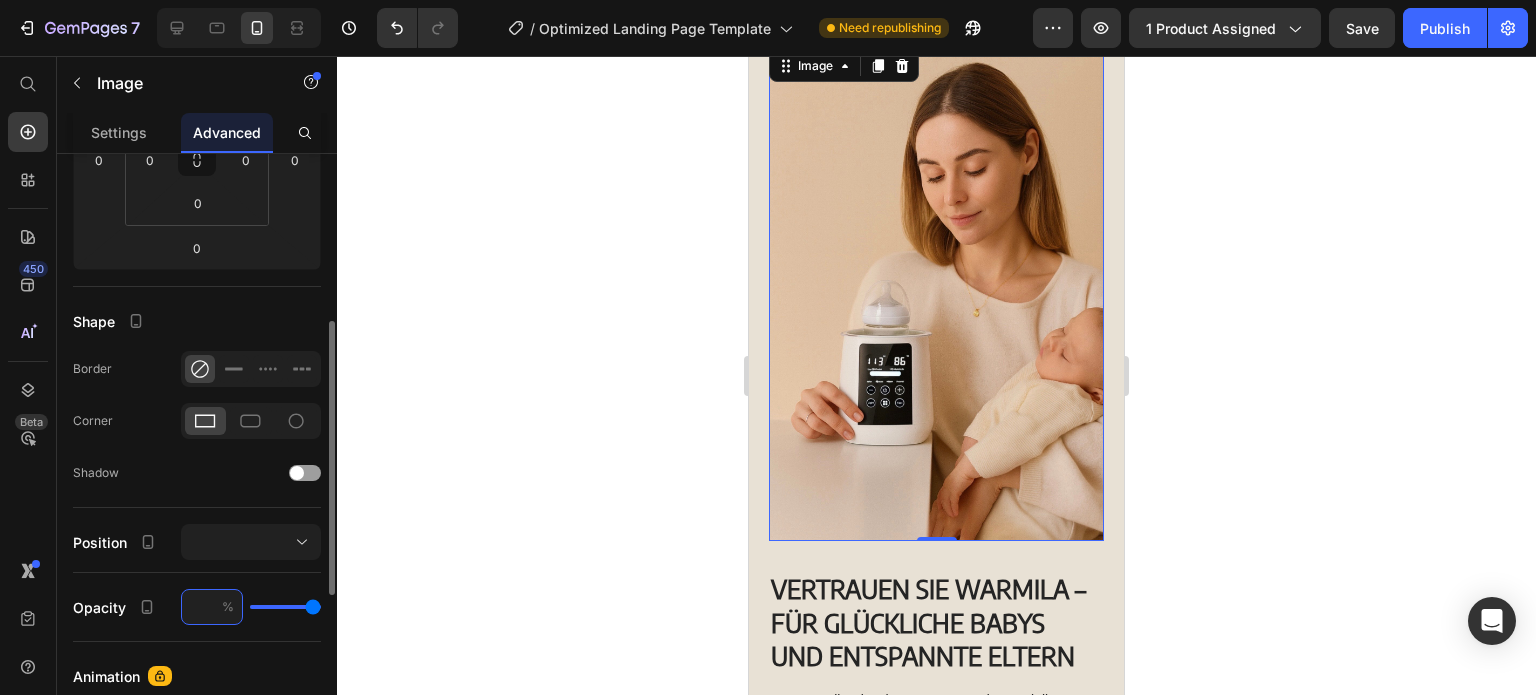 type on "1" 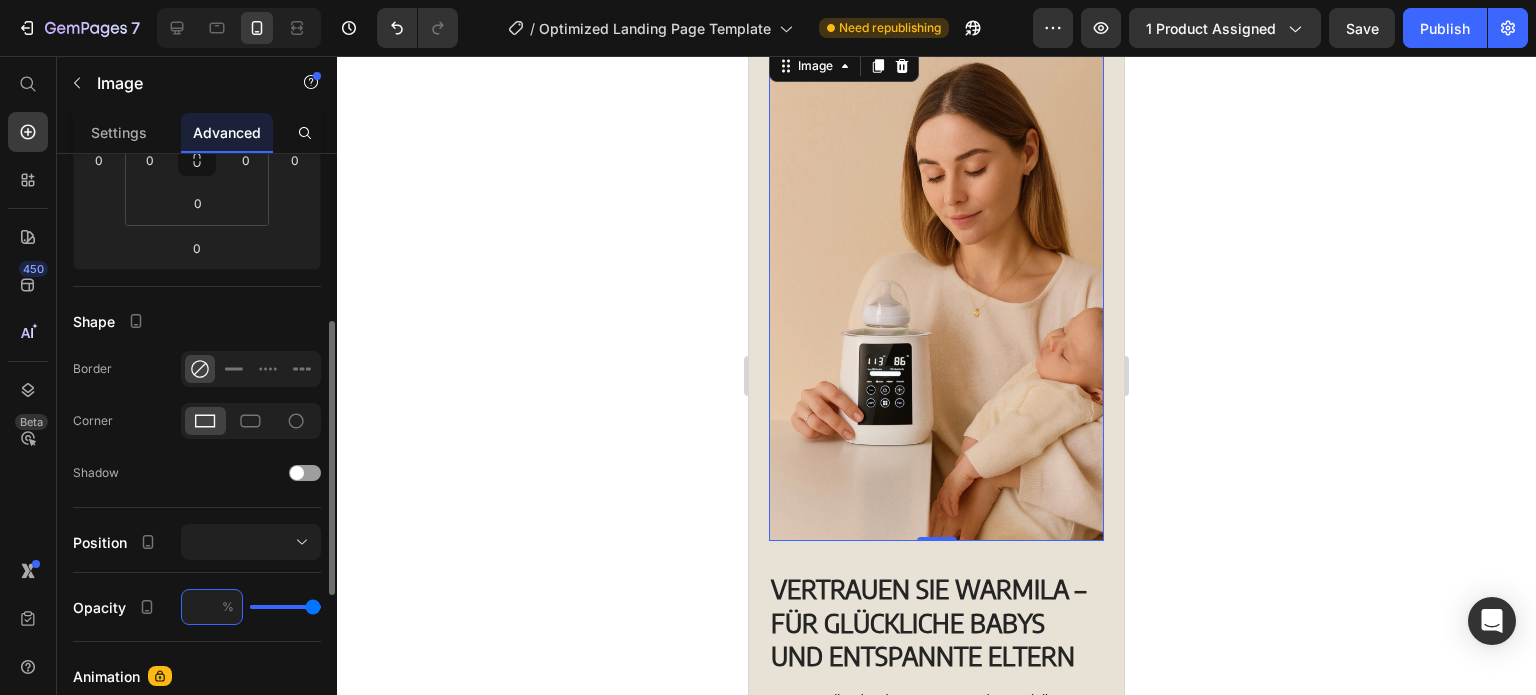 type on "1" 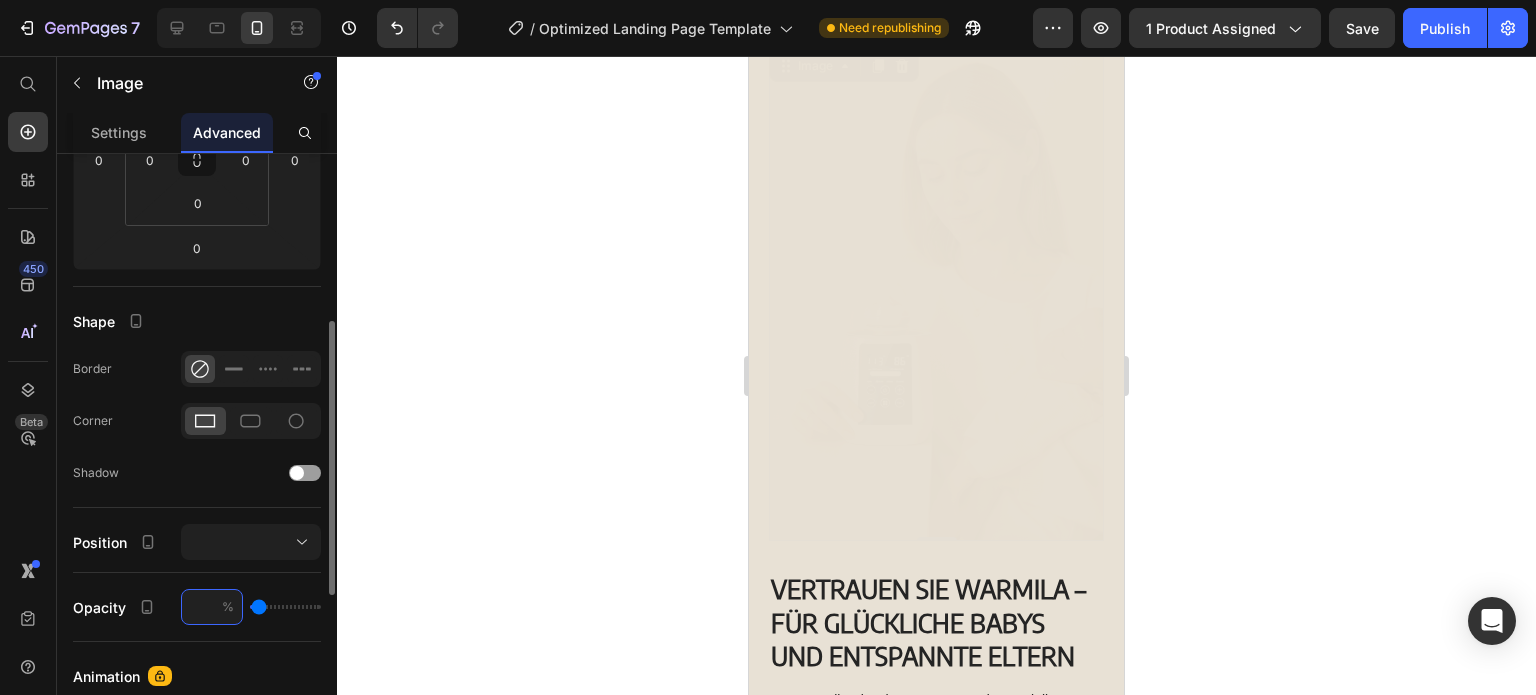 type on "9" 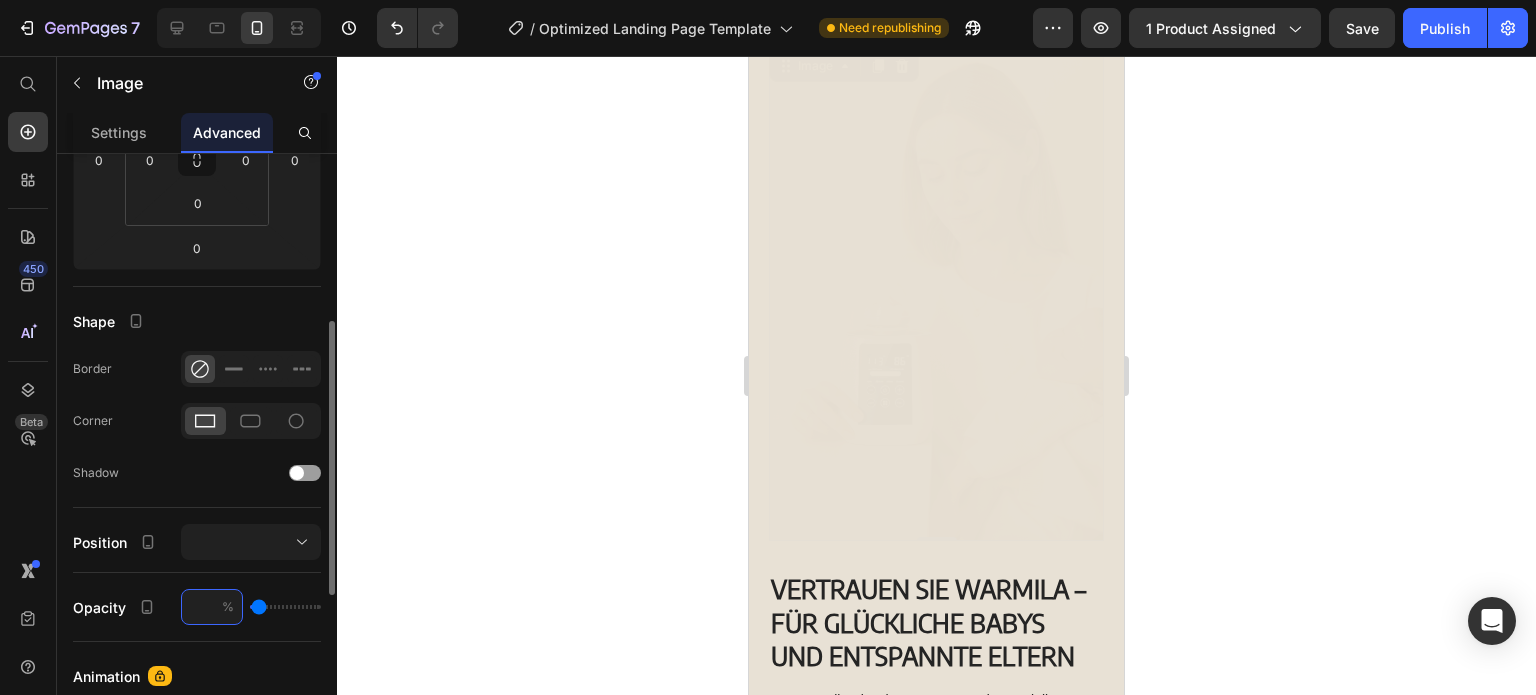 type on "9" 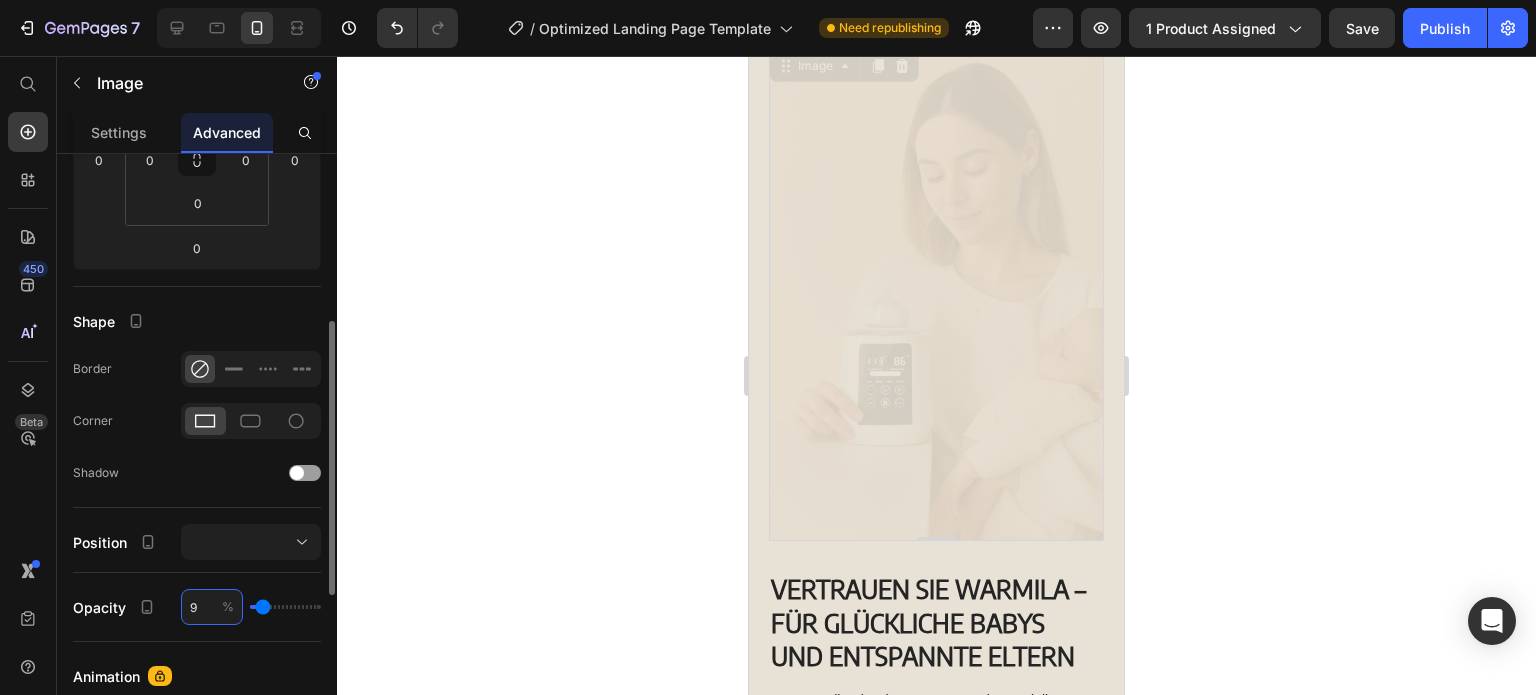 type on "90" 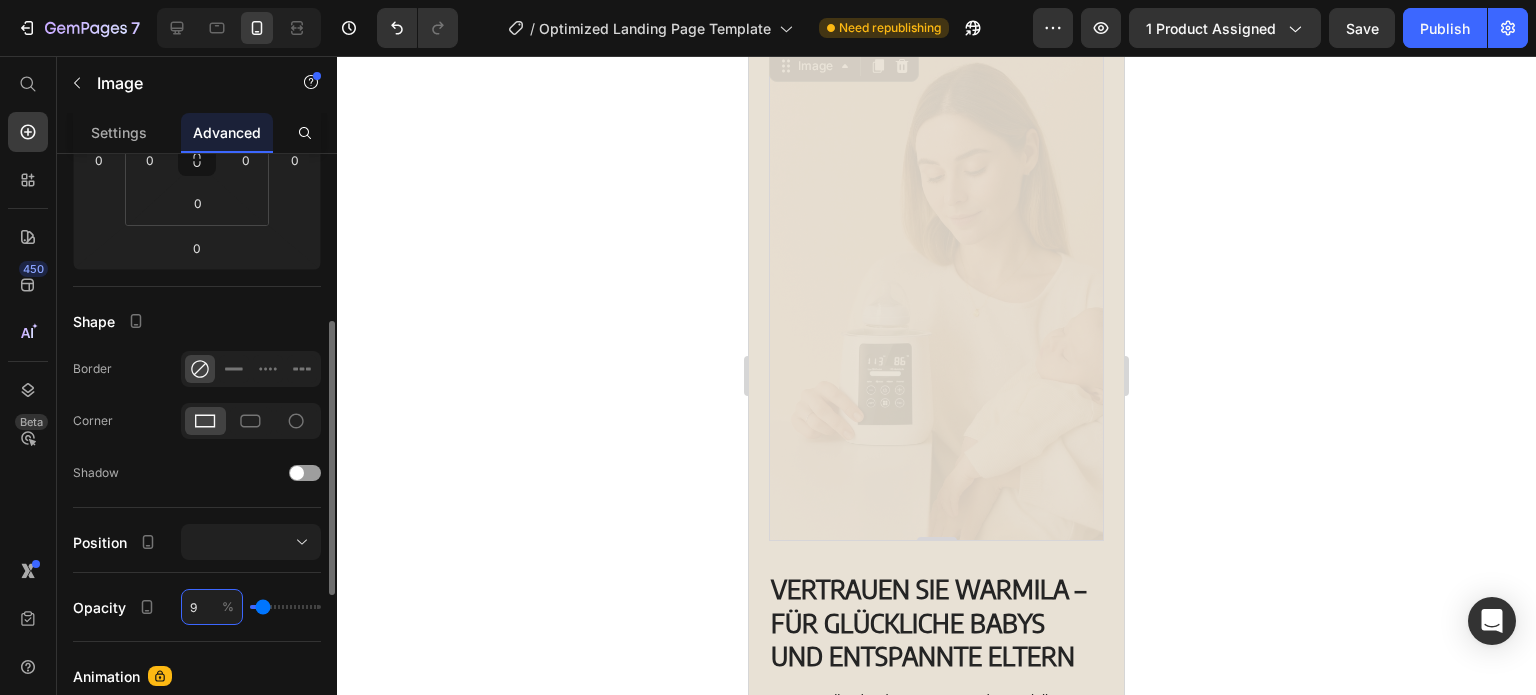 type on "90" 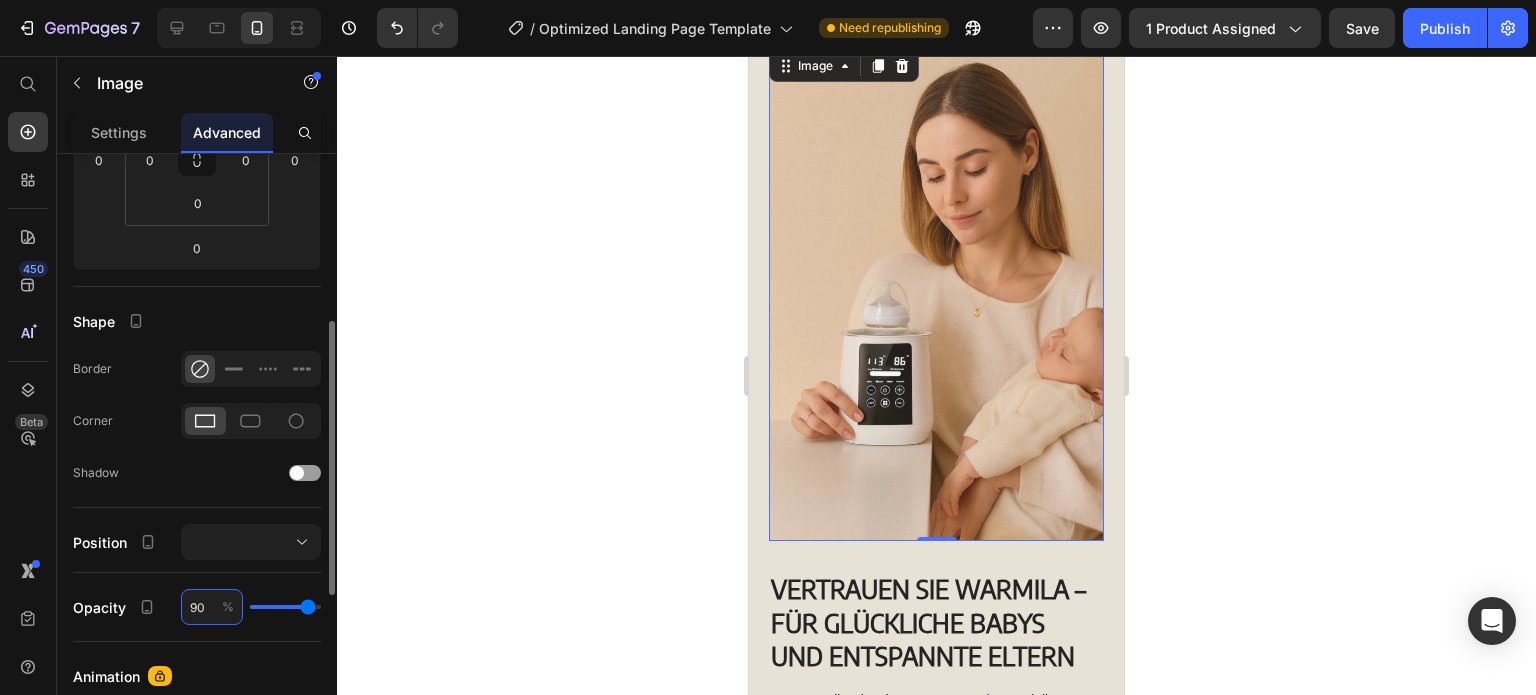 type on "9" 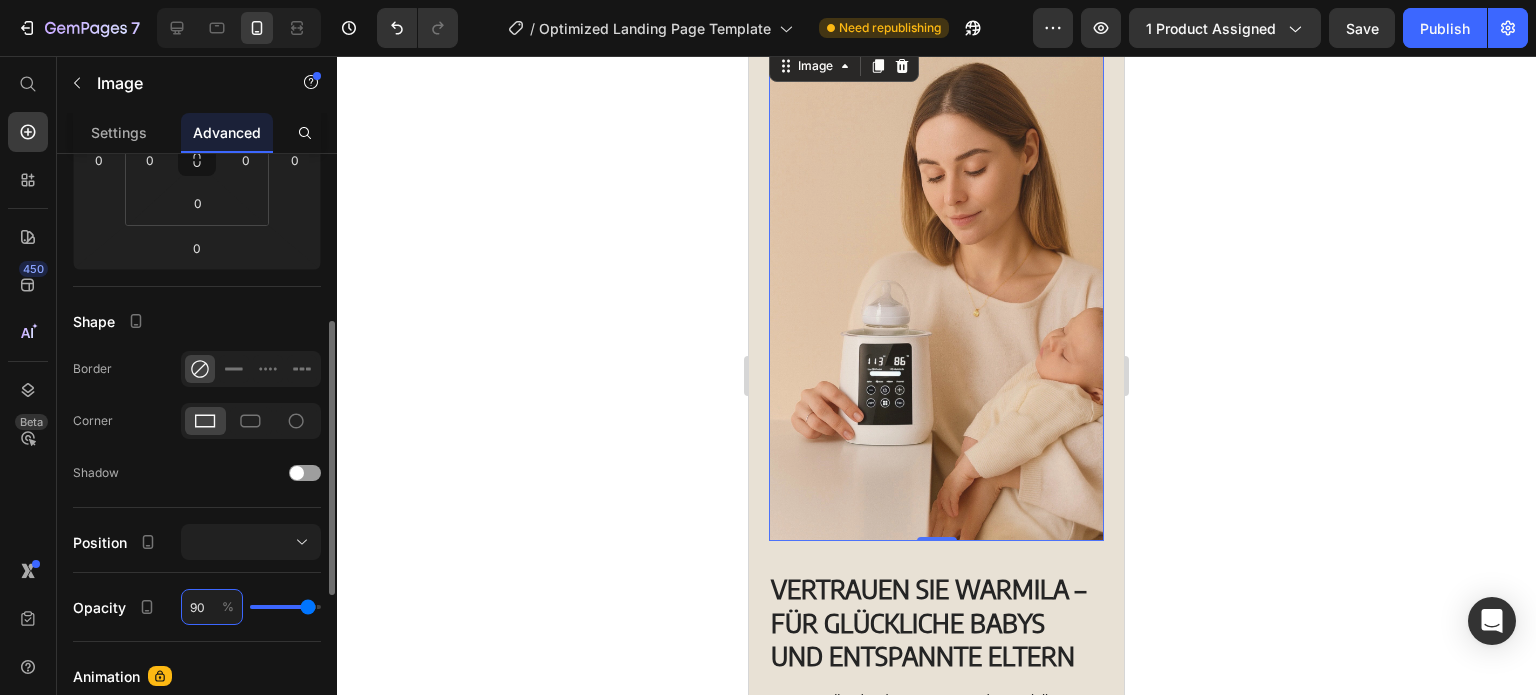 type on "9" 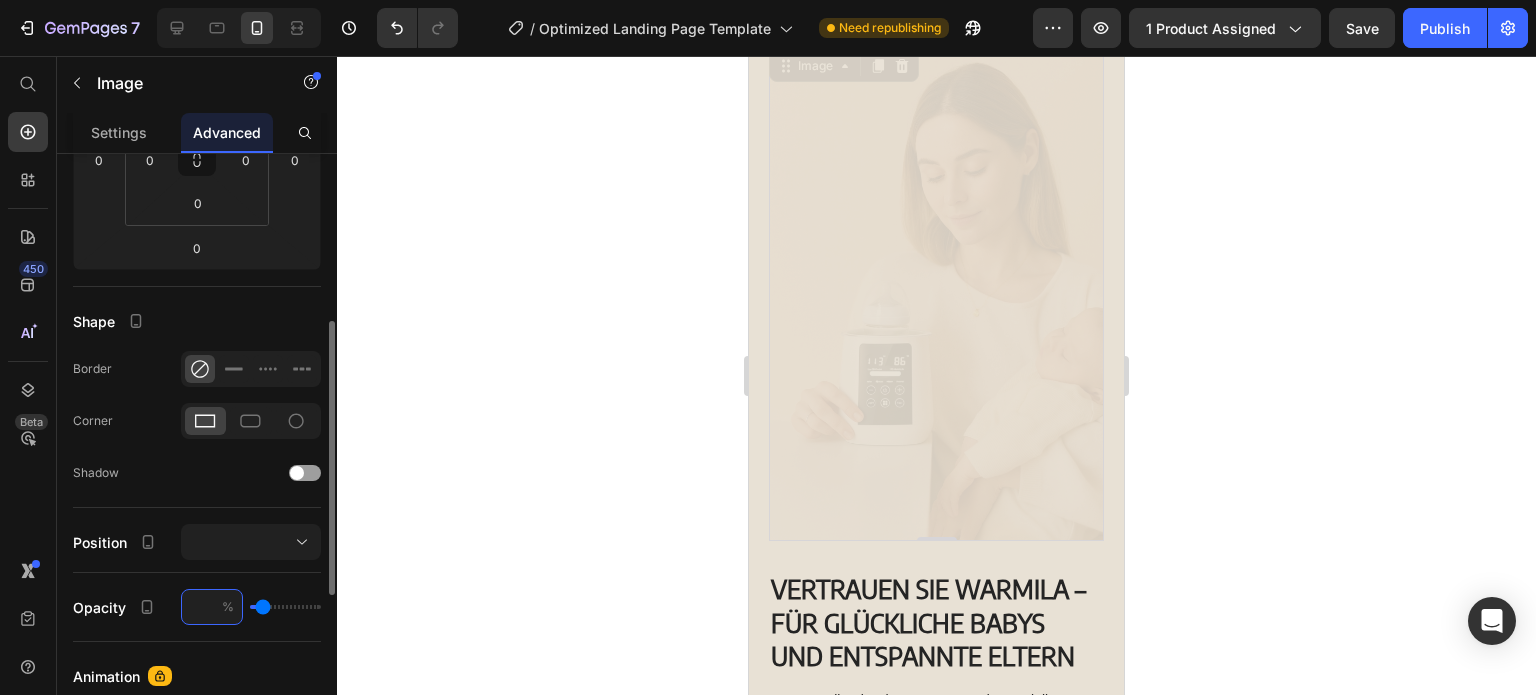 type on "8" 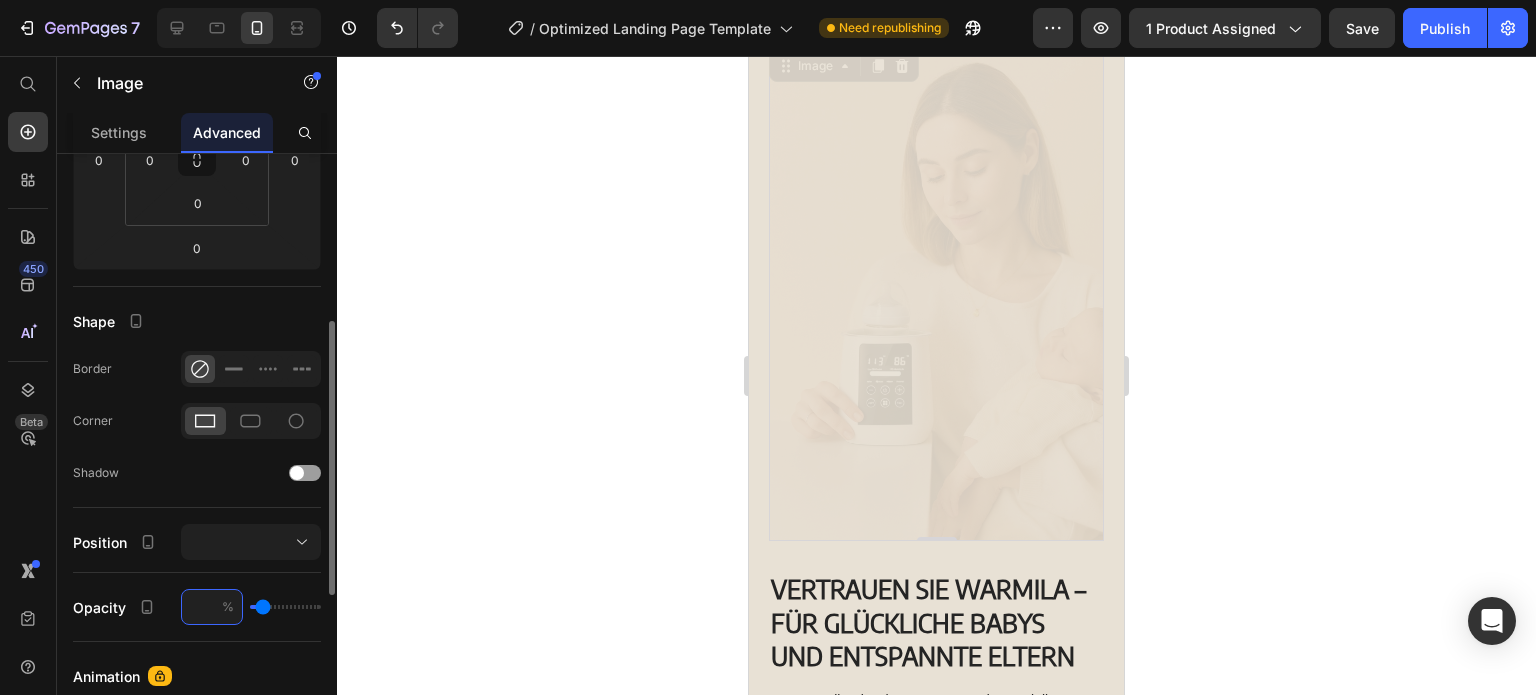 type on "8" 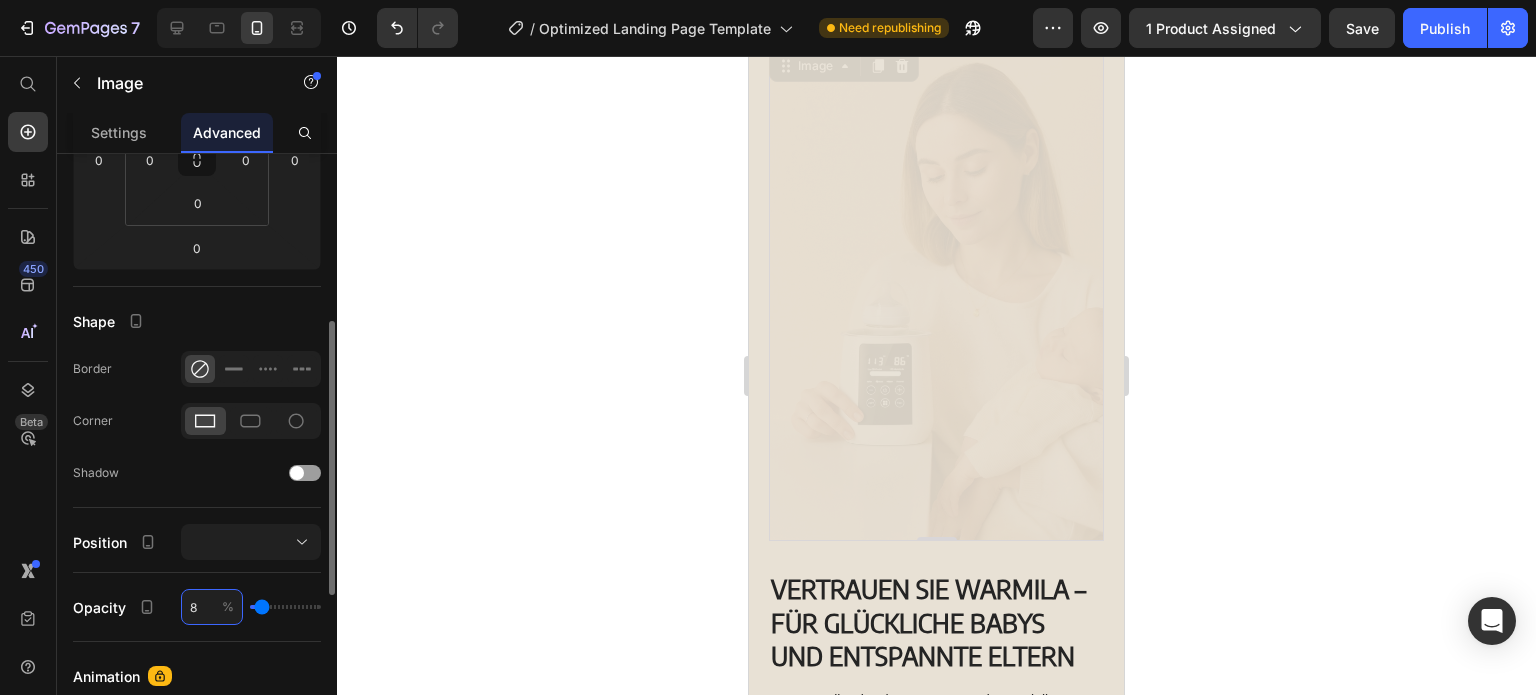type on "80" 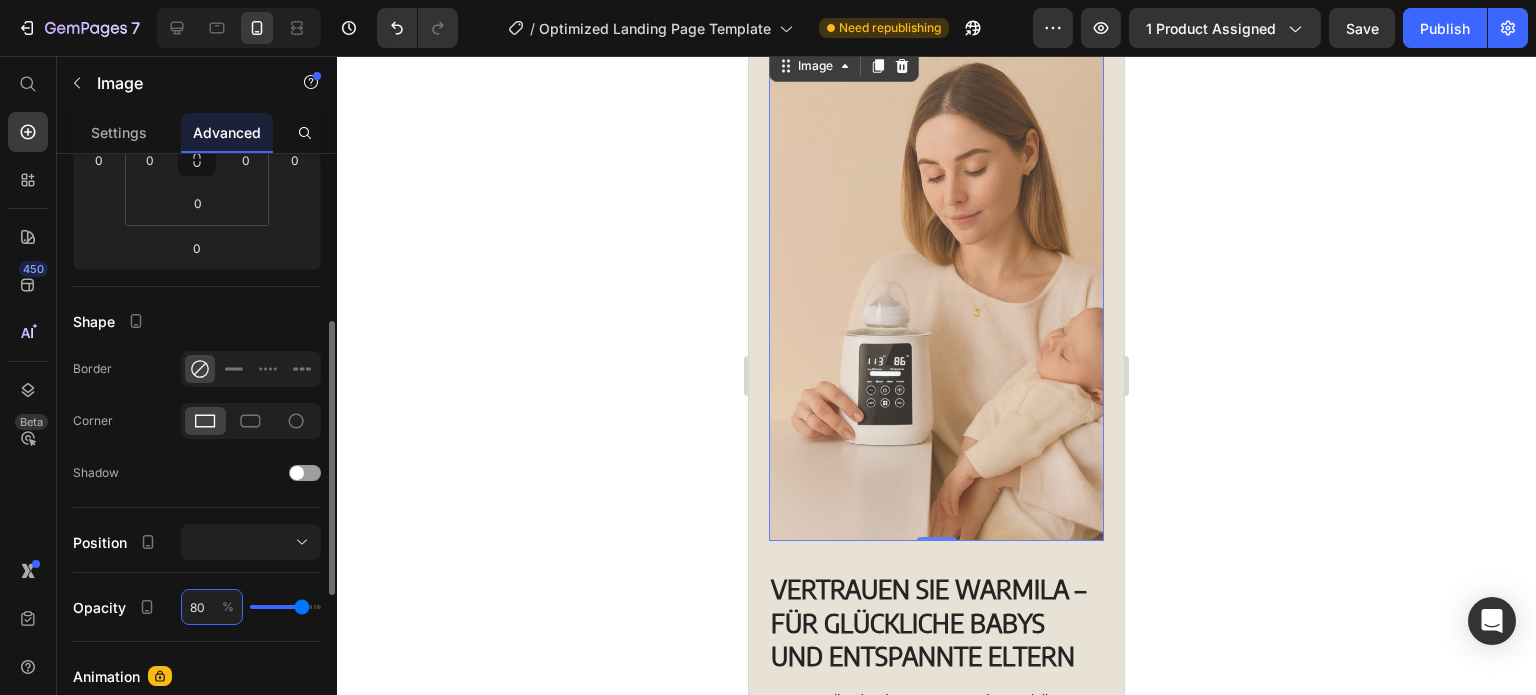 type on "8" 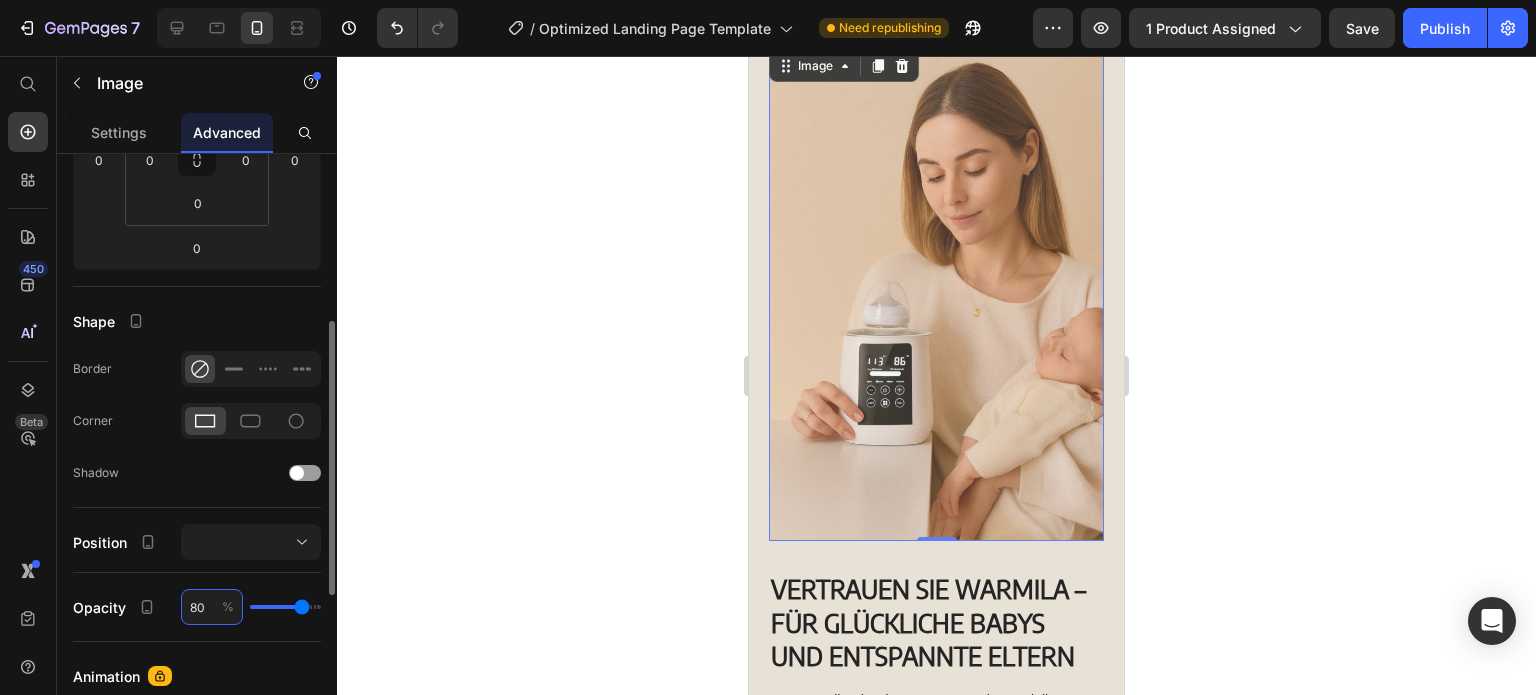 type on "8" 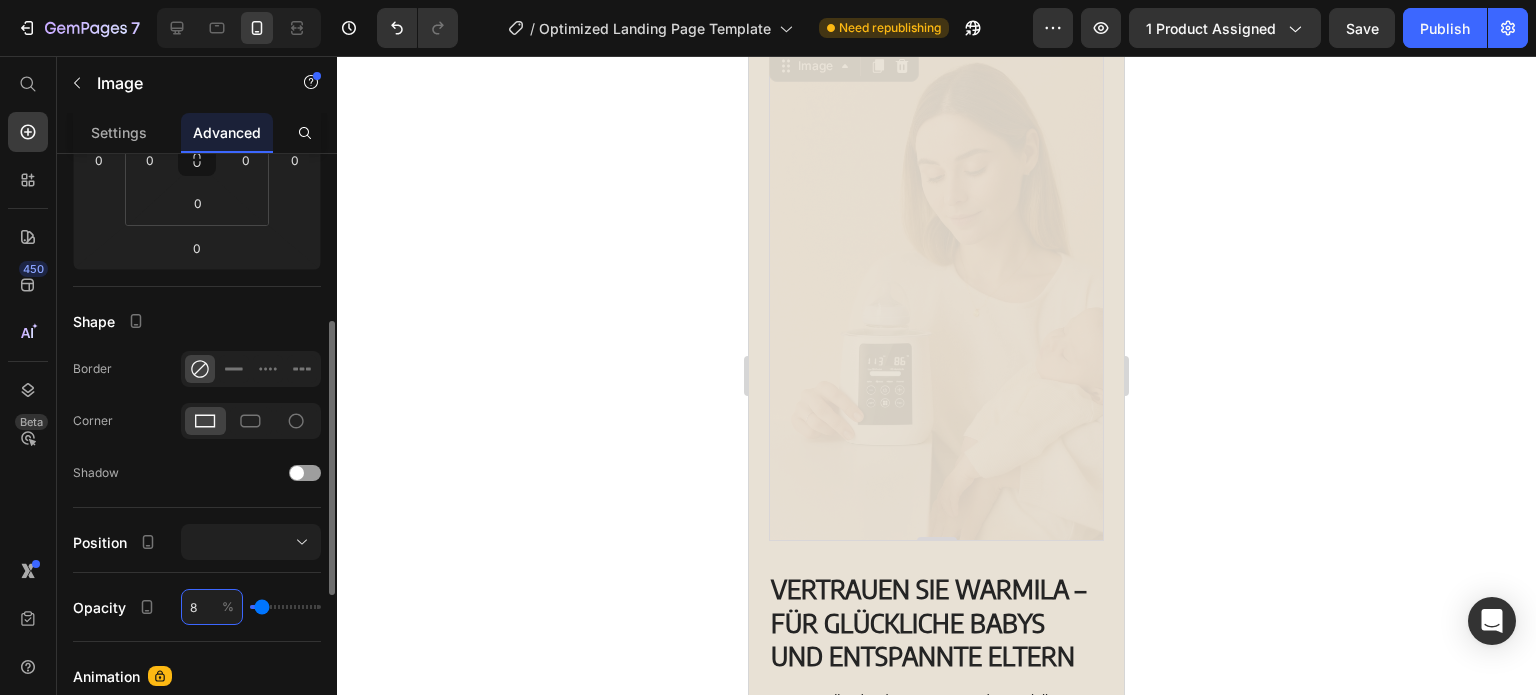 type on "87" 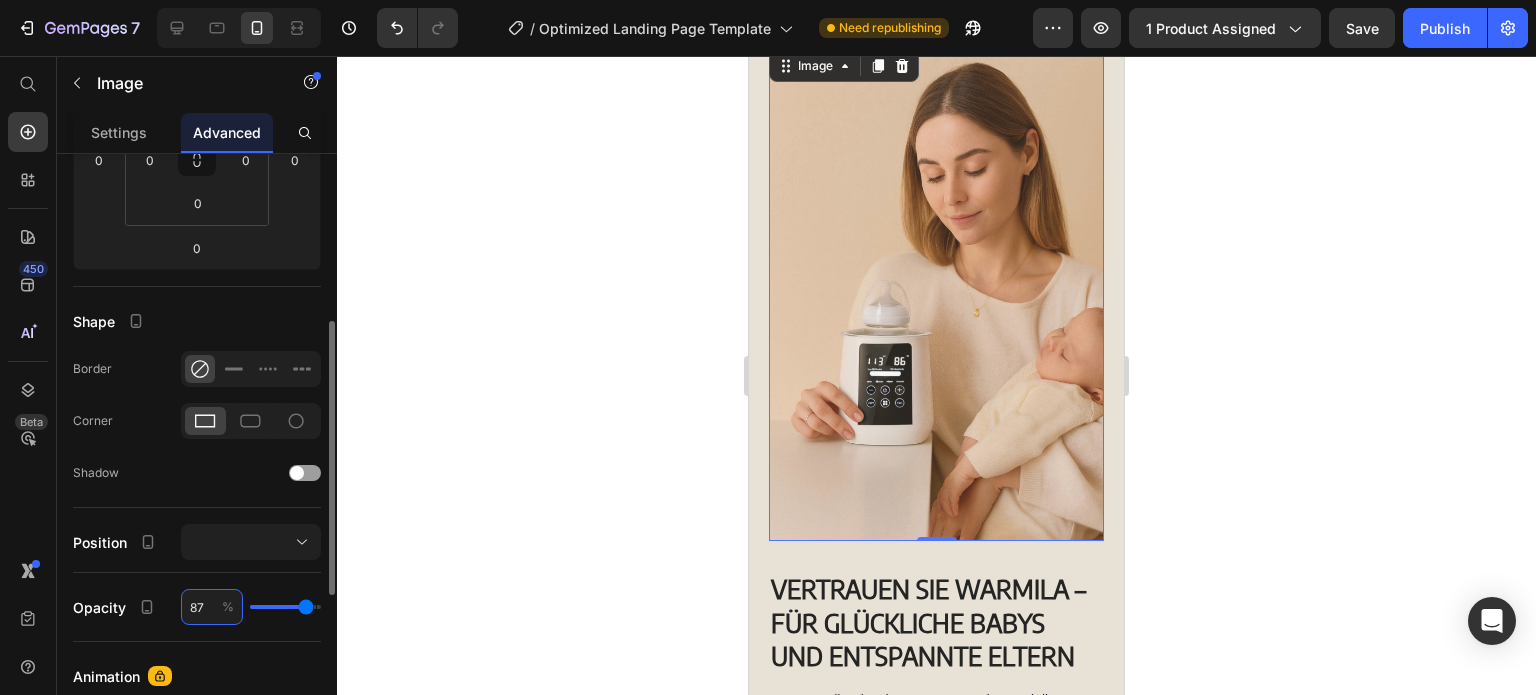type on "870" 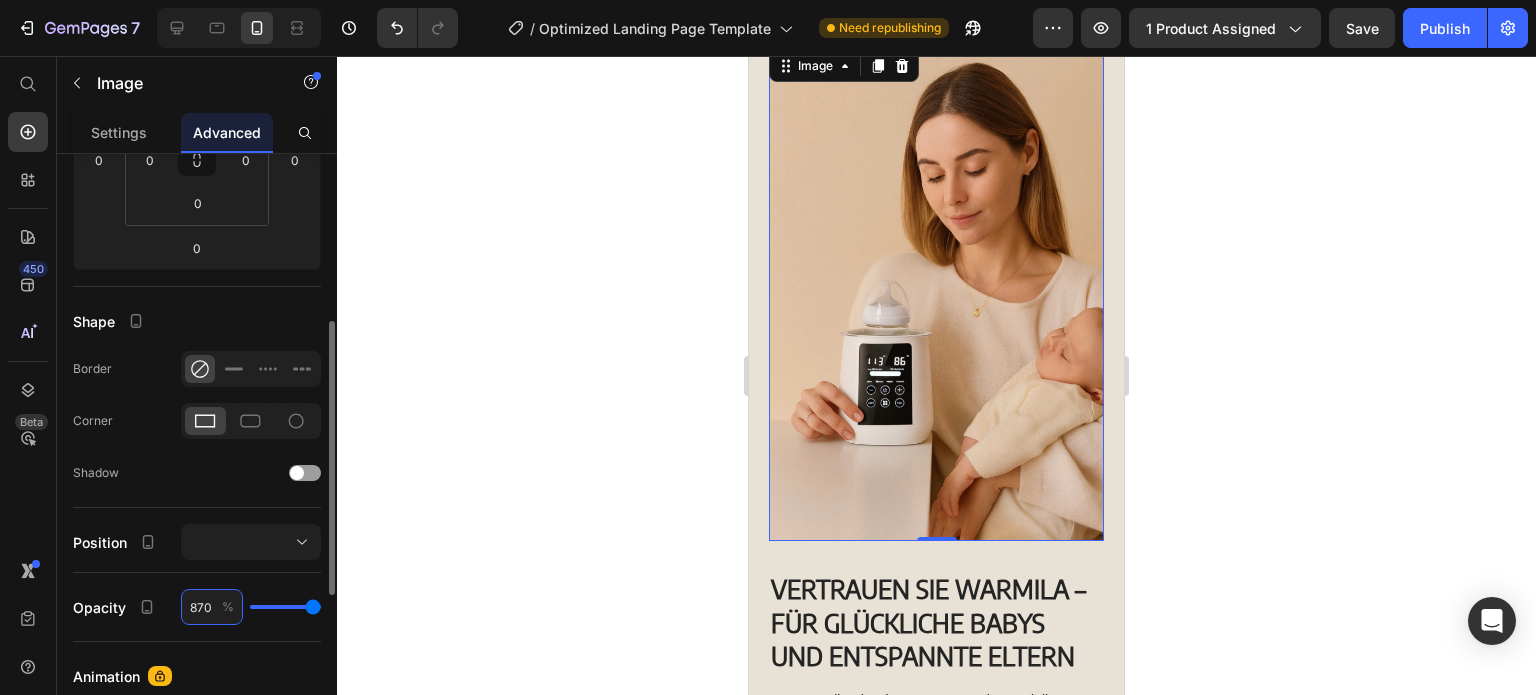 type on "87" 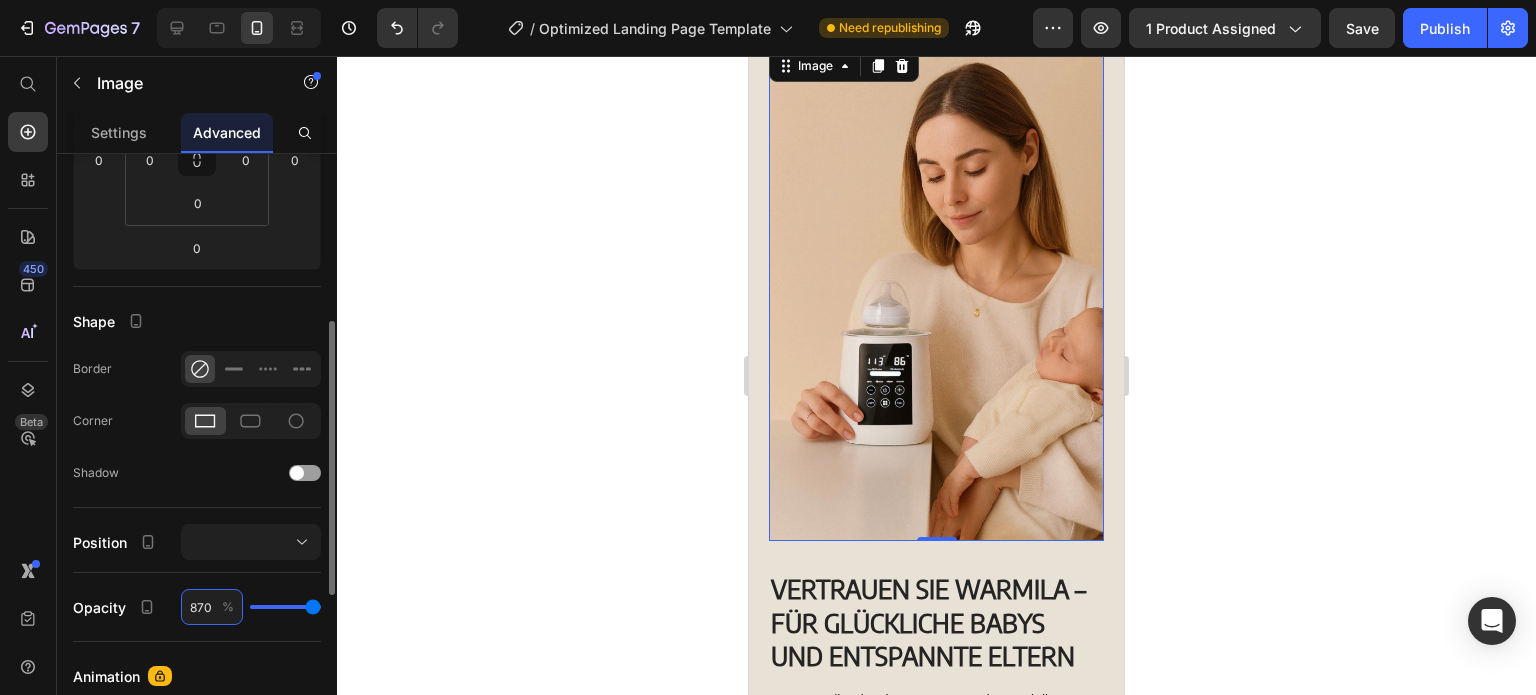 type on "87" 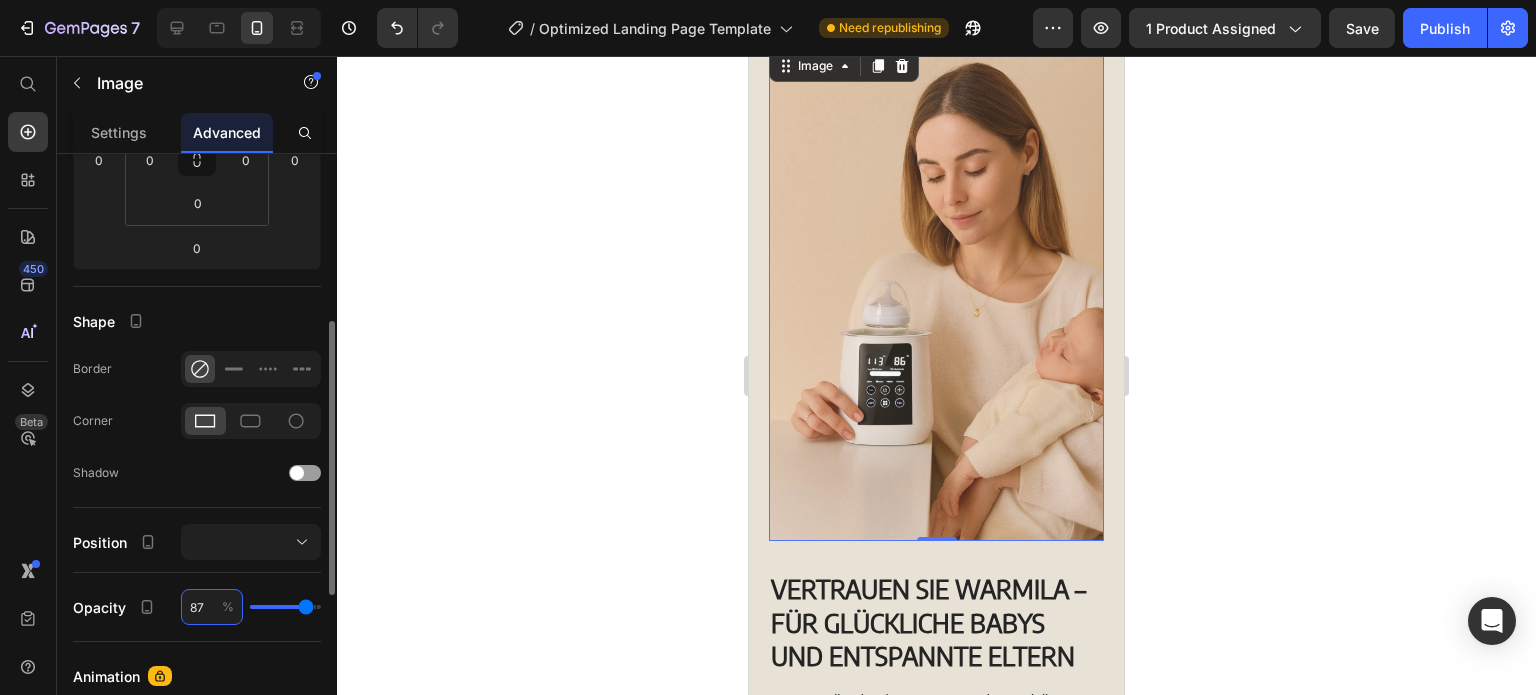 type on "8" 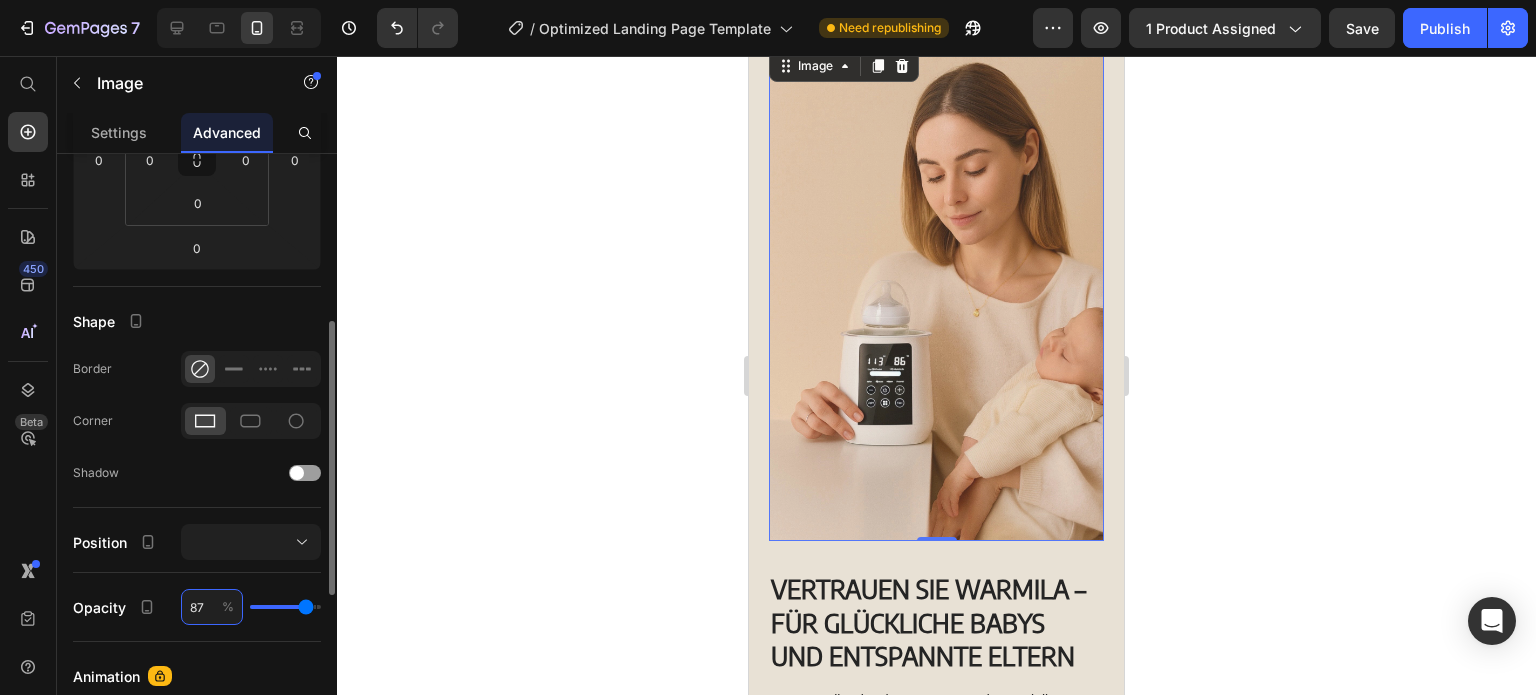 type on "8" 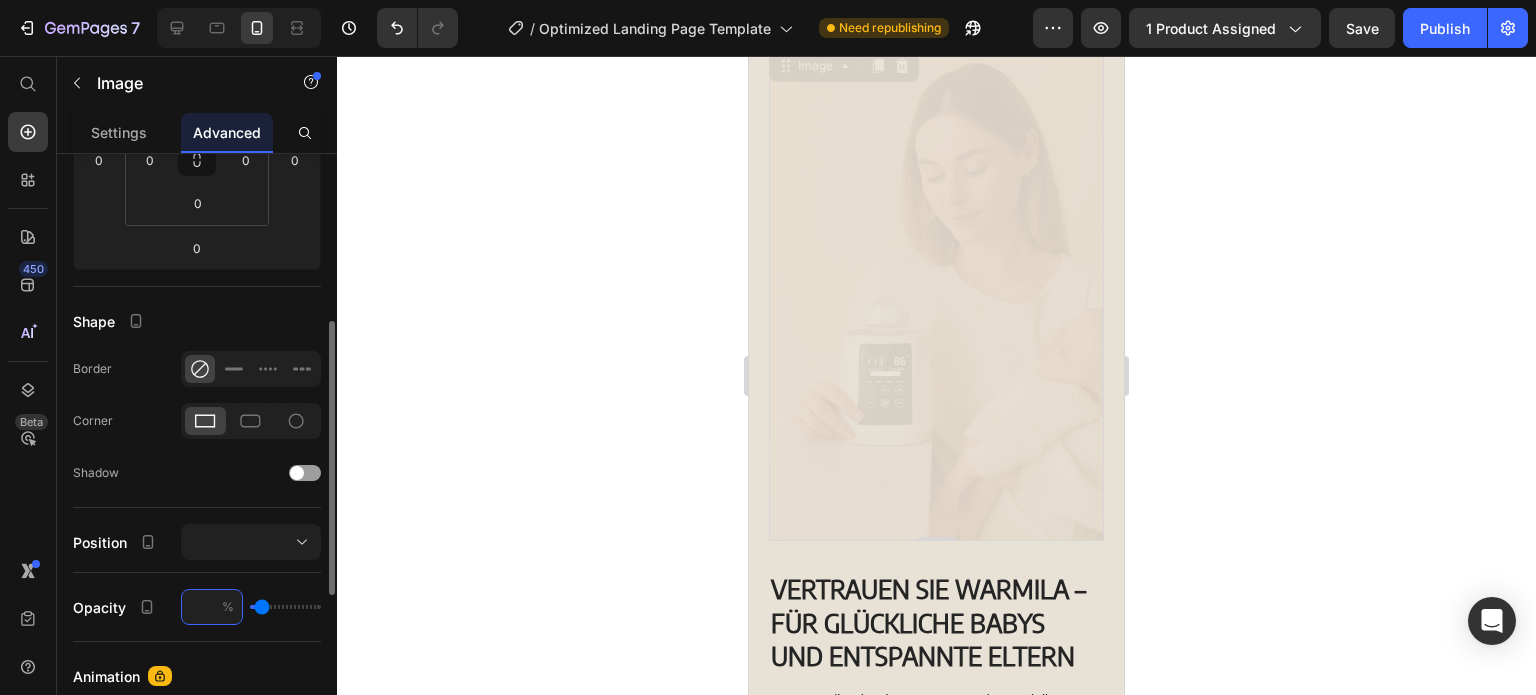 type on "4" 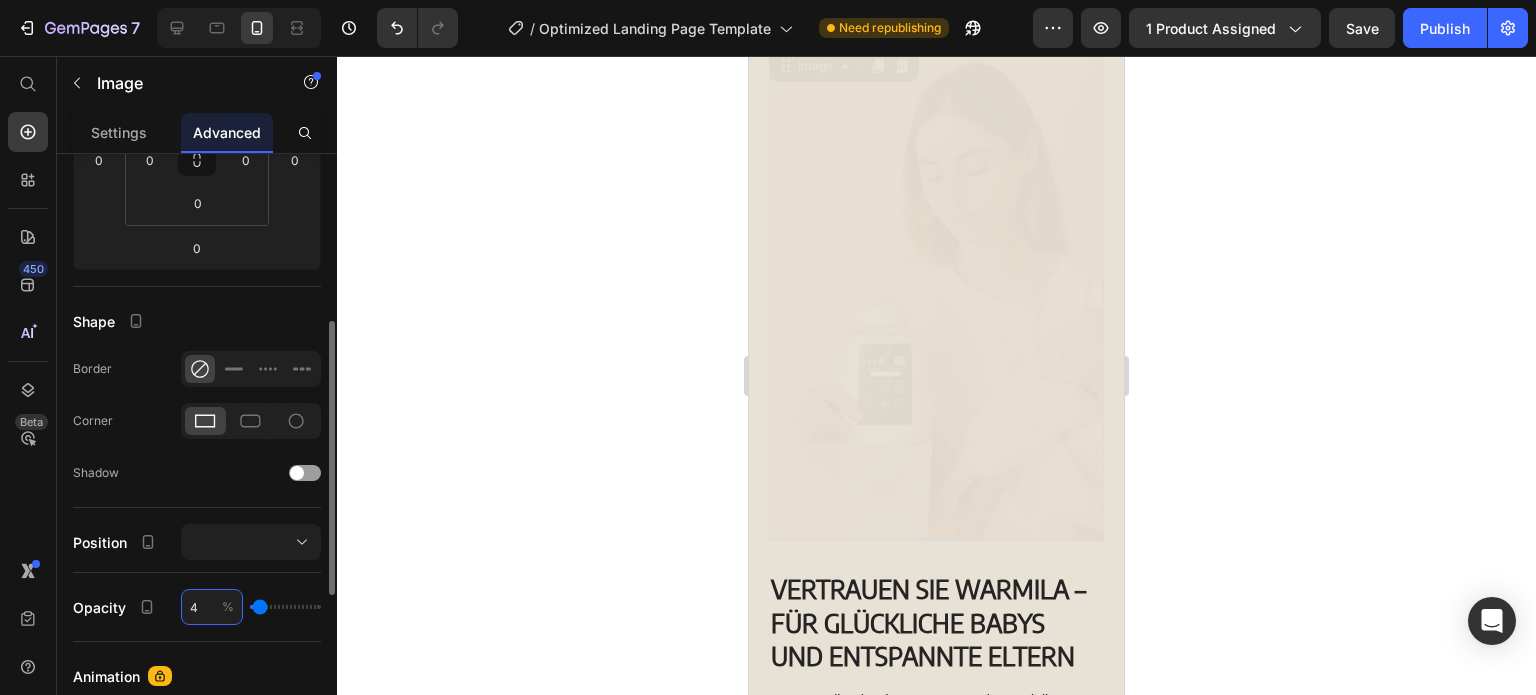 type on "40" 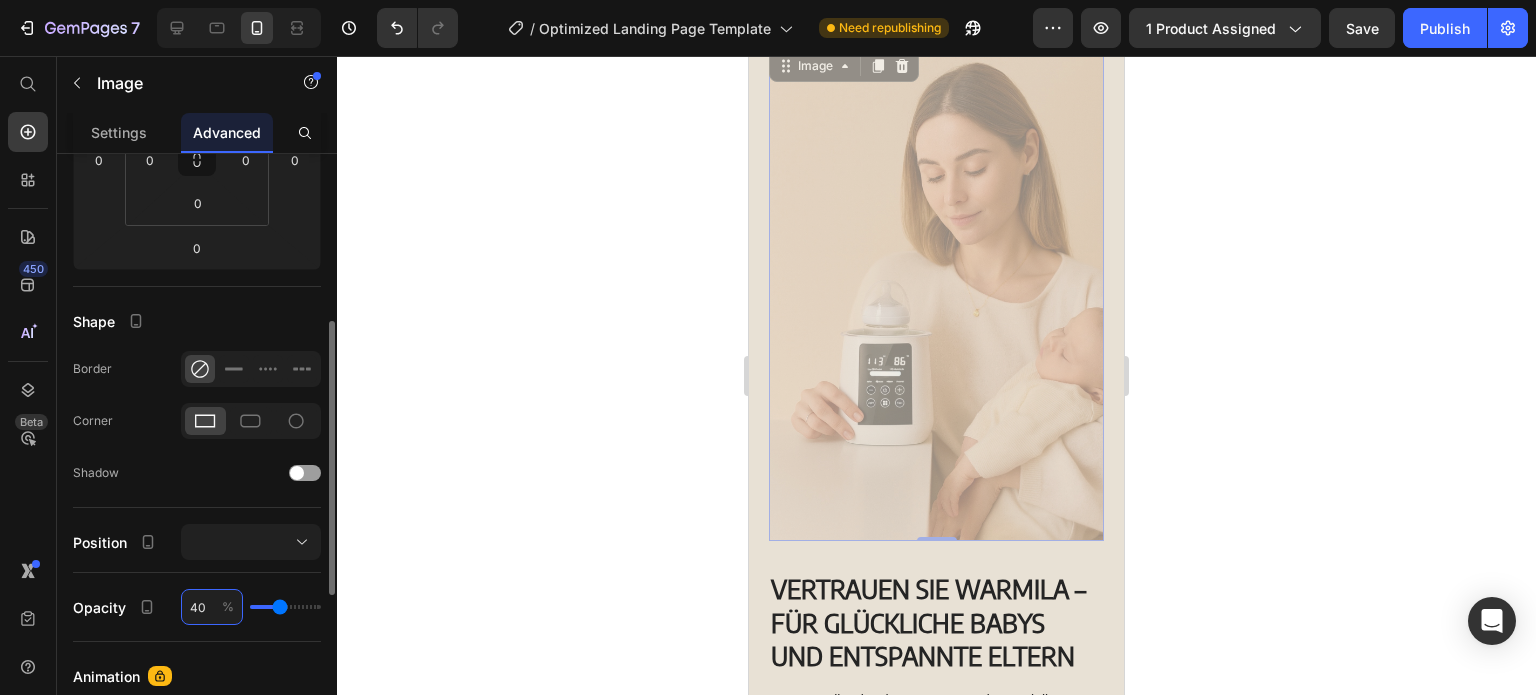 type on "4" 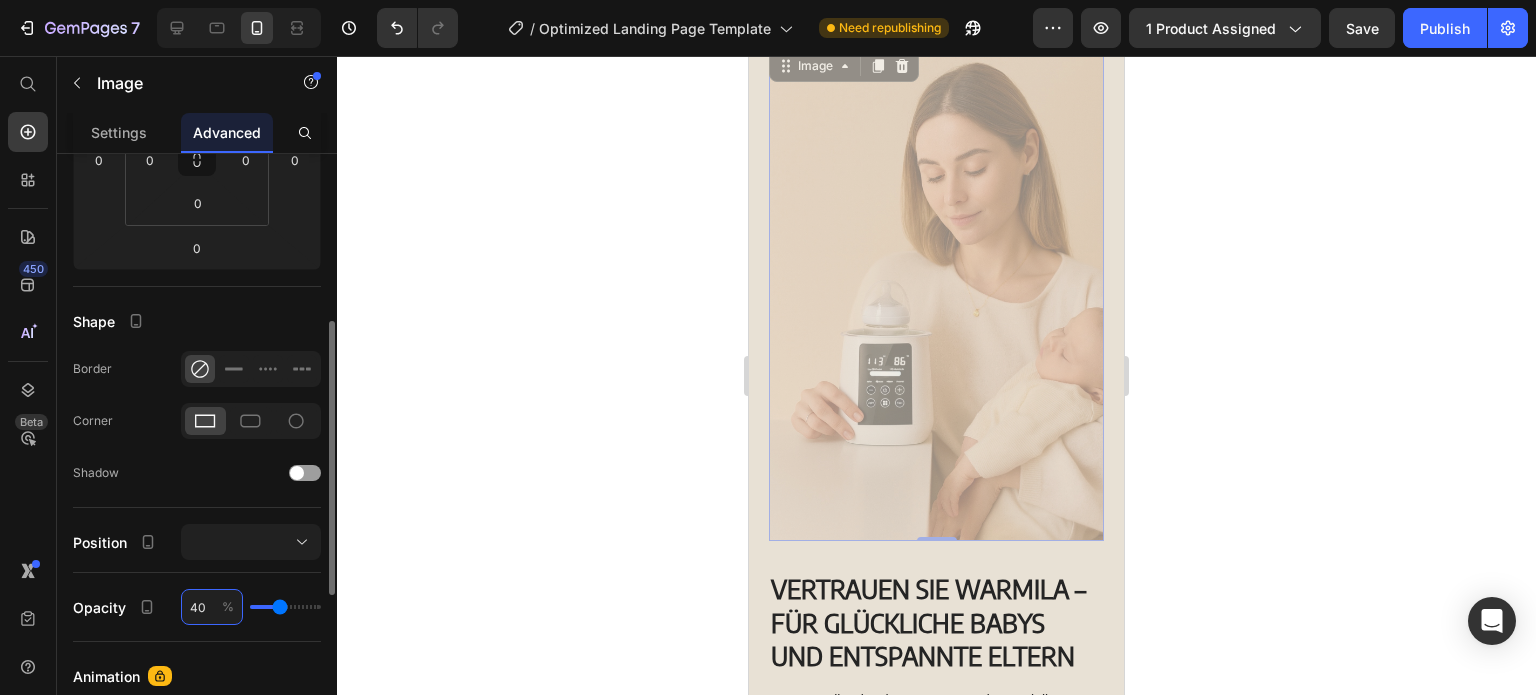 type on "4" 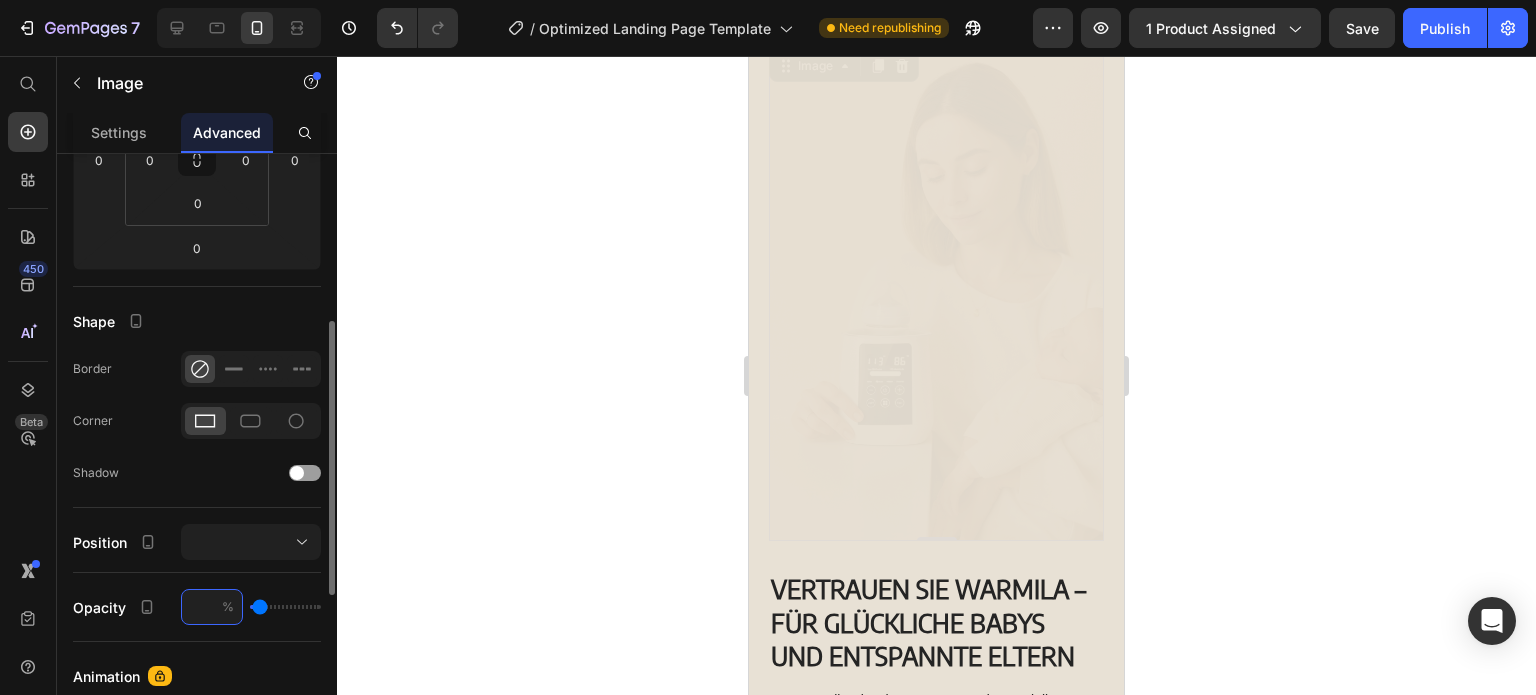 type on "1" 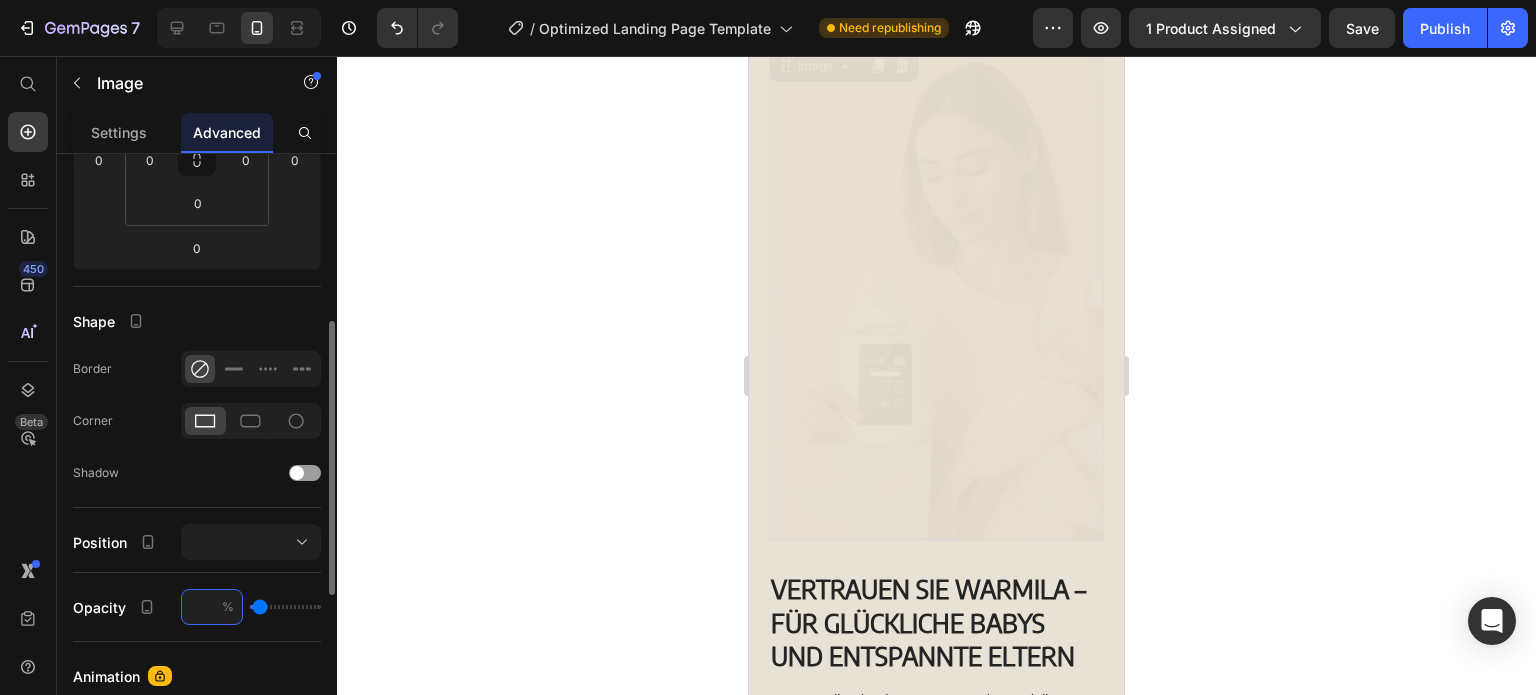 type on "1" 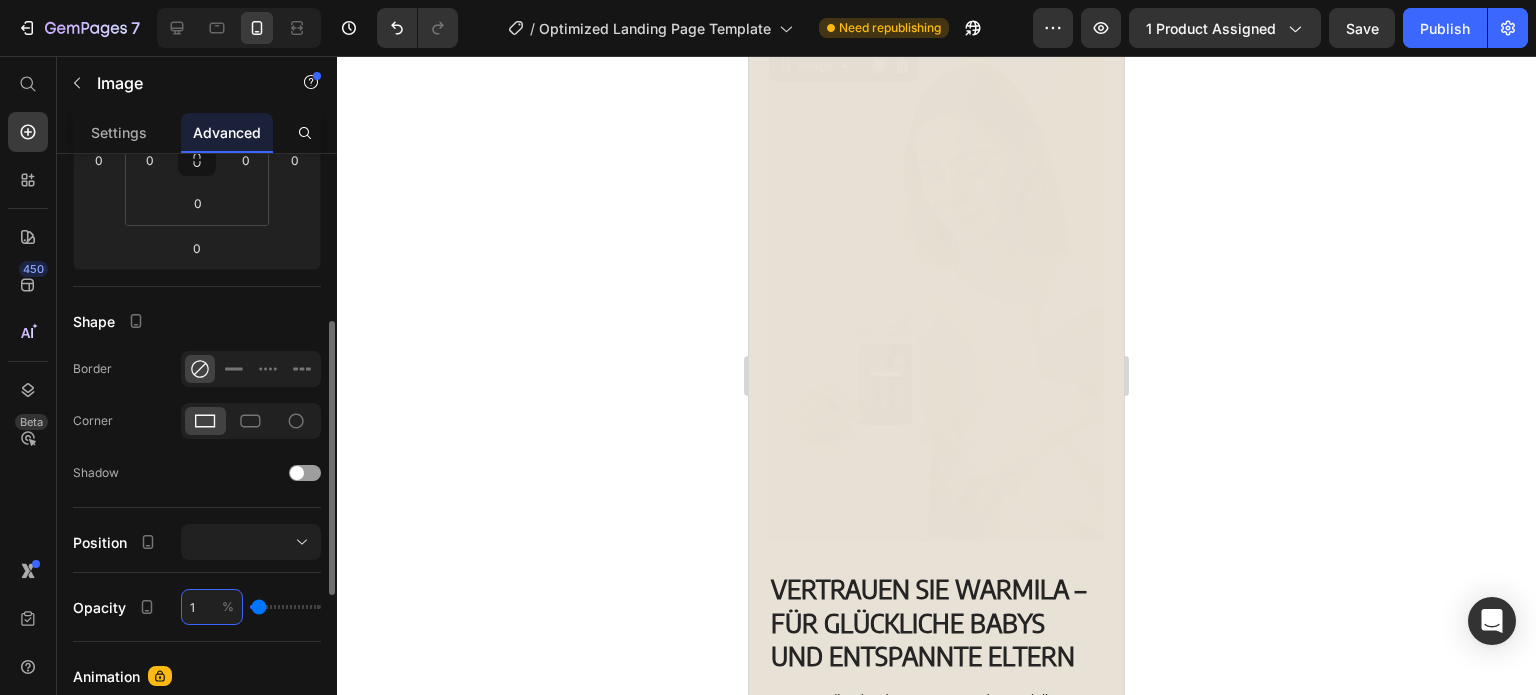 type on "10" 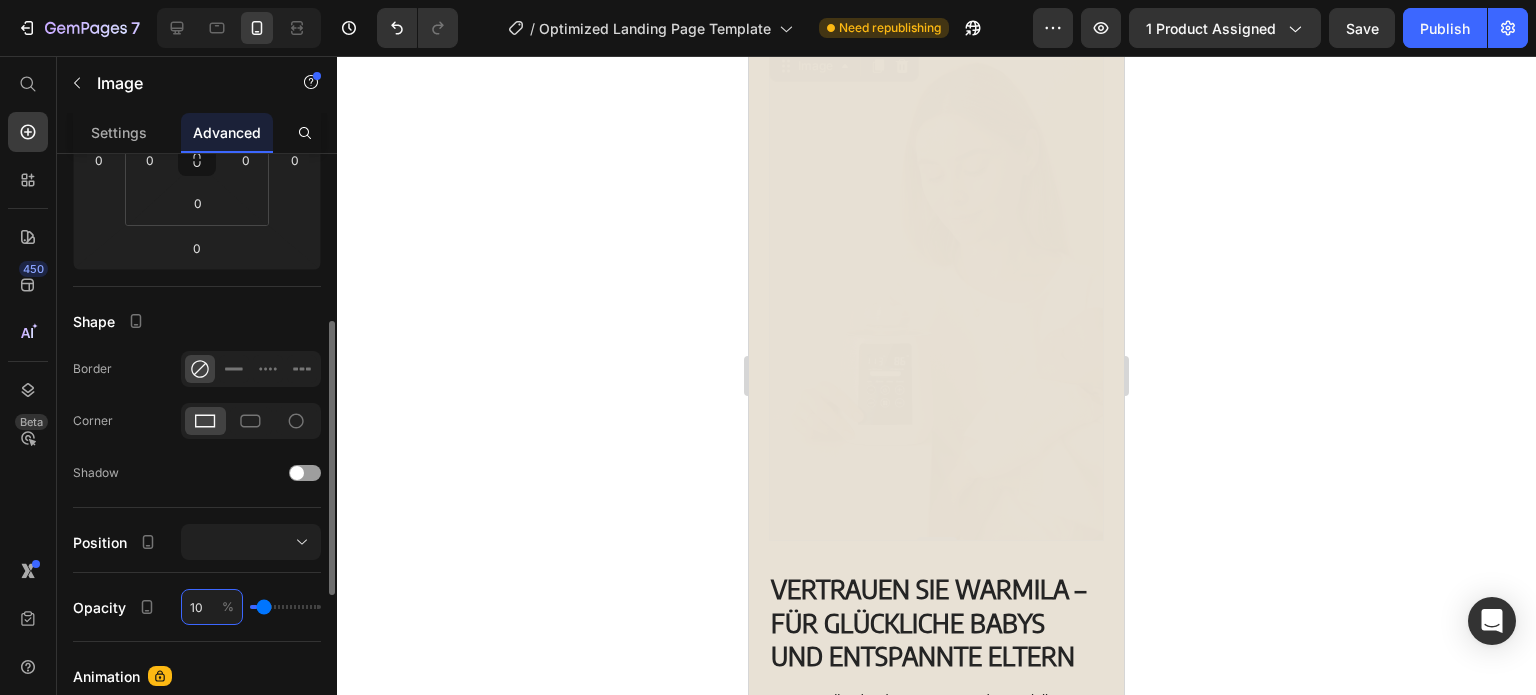 type on "100" 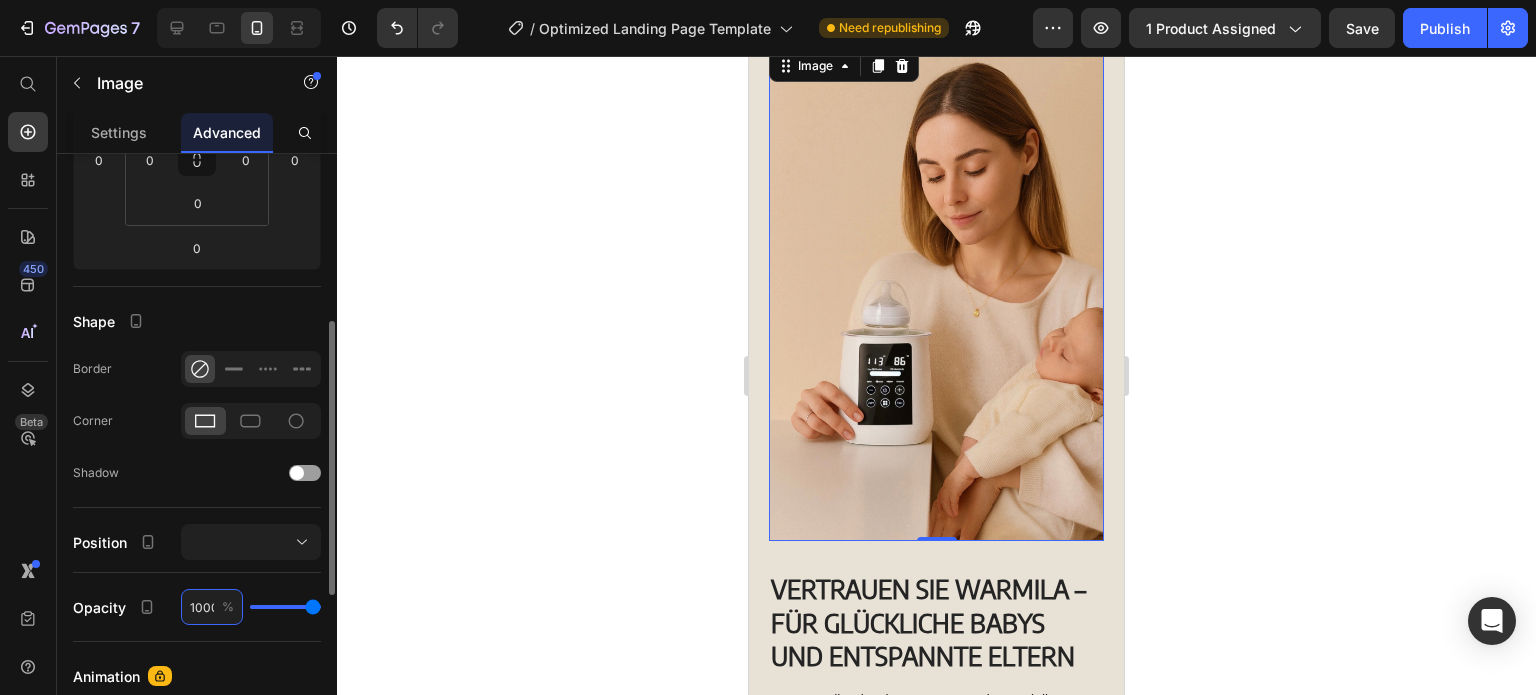 scroll, scrollTop: 0, scrollLeft: 3, axis: horizontal 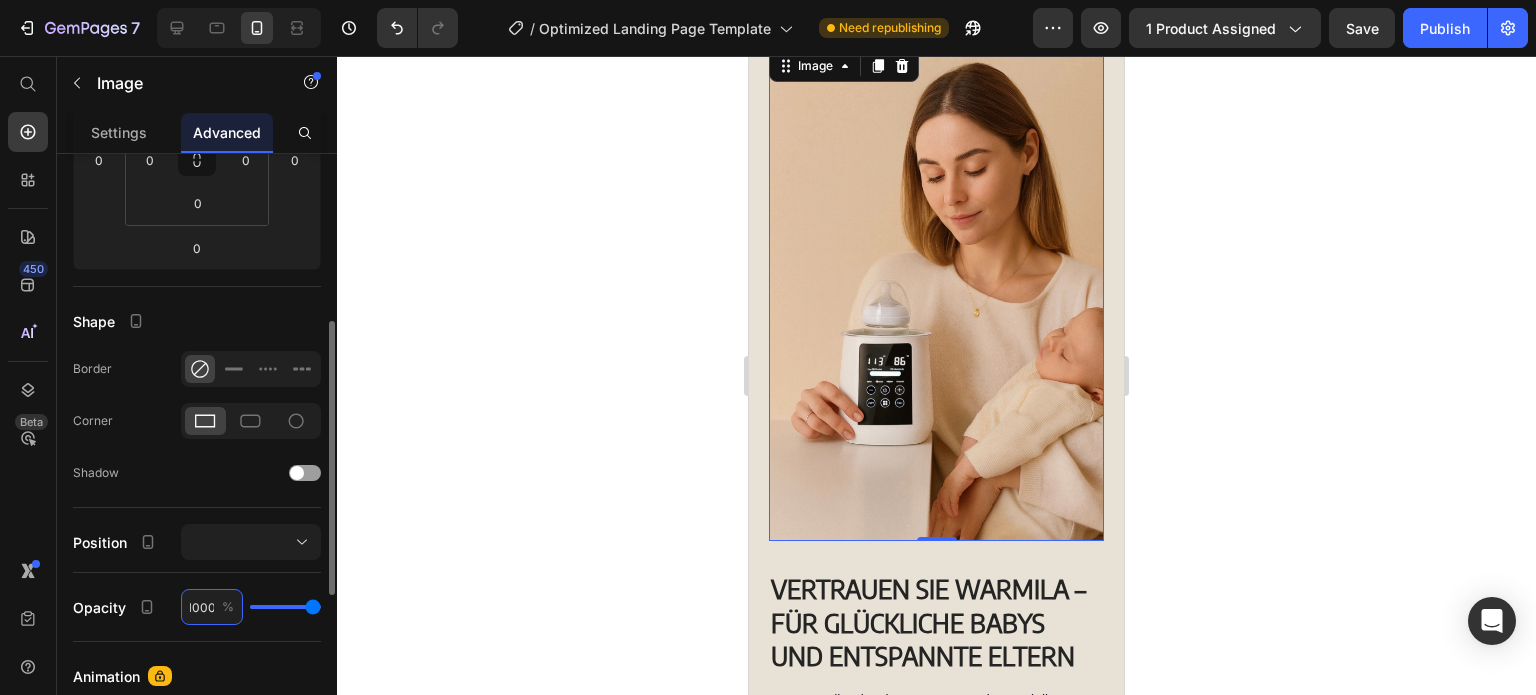 type on "100" 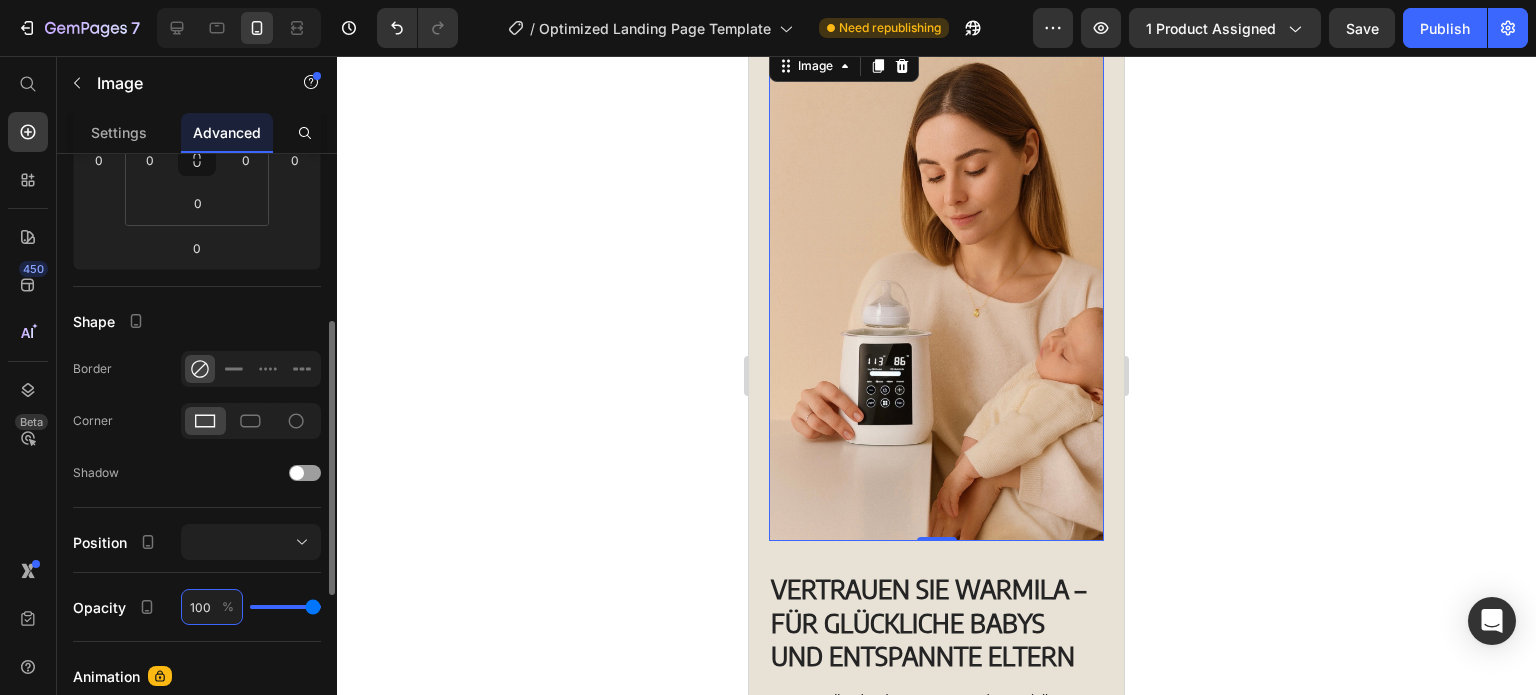 scroll, scrollTop: 0, scrollLeft: 0, axis: both 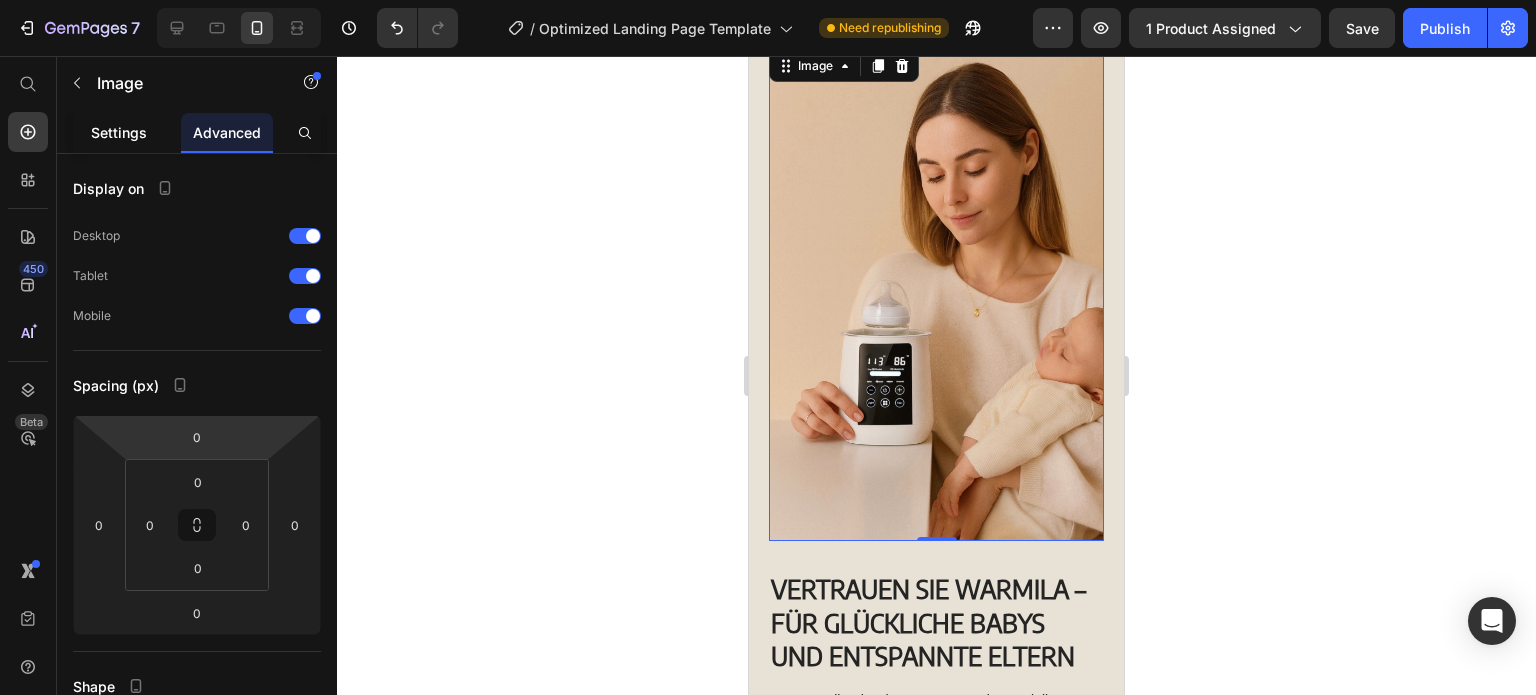 click on "Settings" 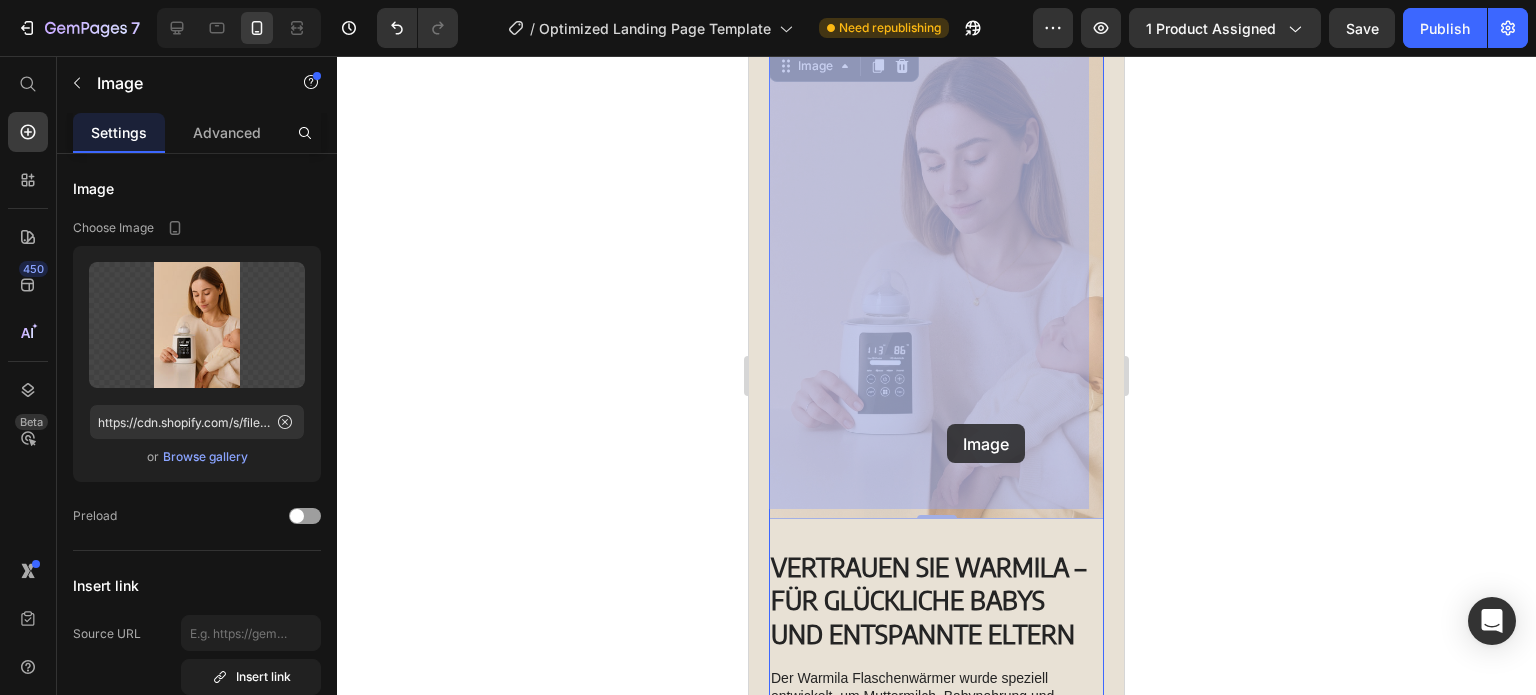 drag, startPoint x: 935, startPoint y: 503, endPoint x: 947, endPoint y: 423, distance: 80.895 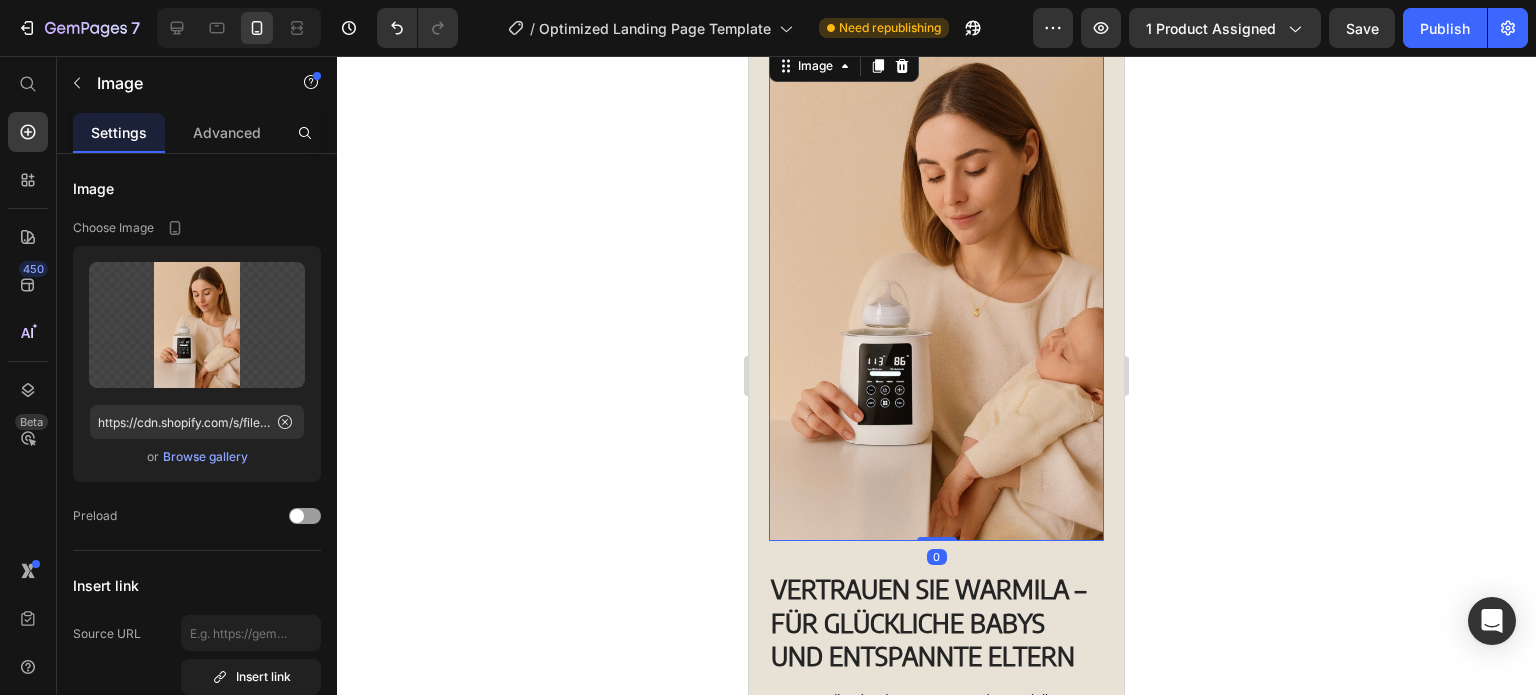 drag, startPoint x: 924, startPoint y: 506, endPoint x: 997, endPoint y: 334, distance: 186.8502 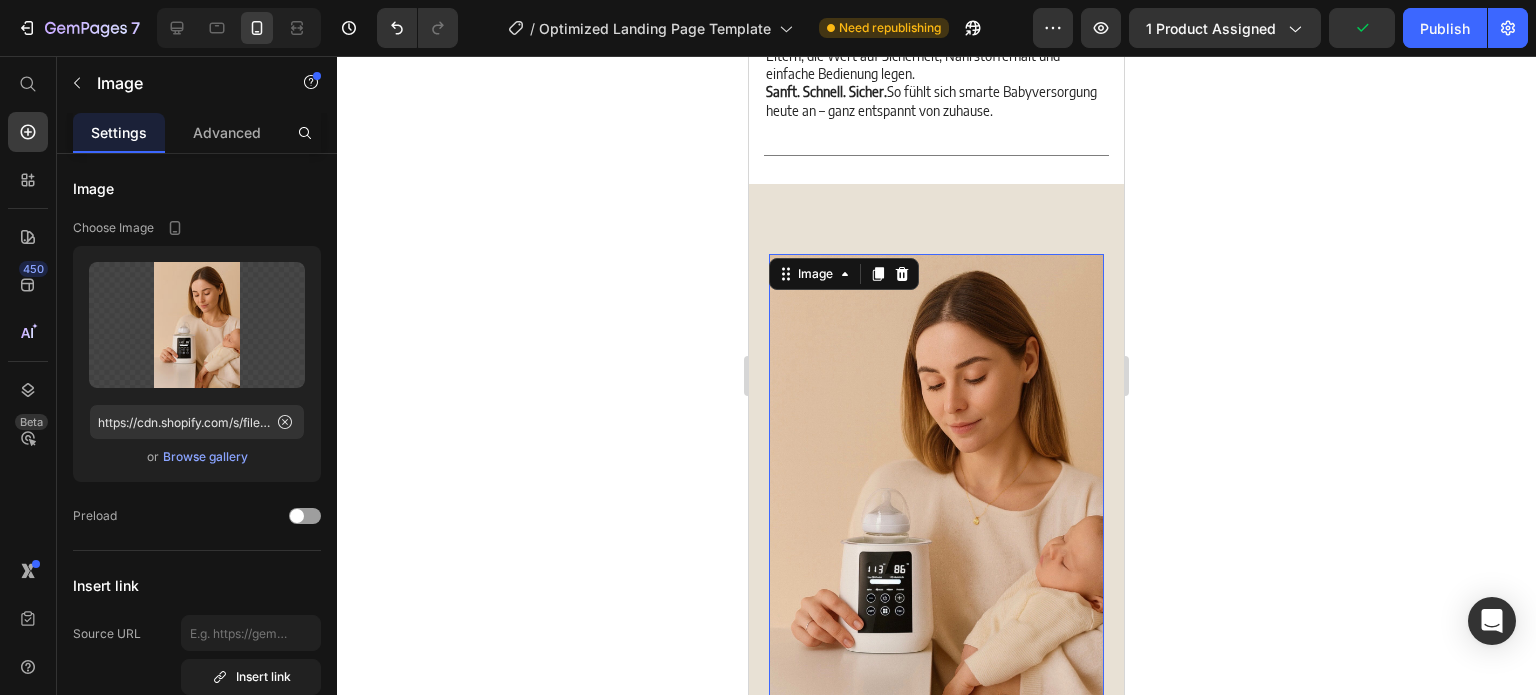 scroll, scrollTop: 1676, scrollLeft: 0, axis: vertical 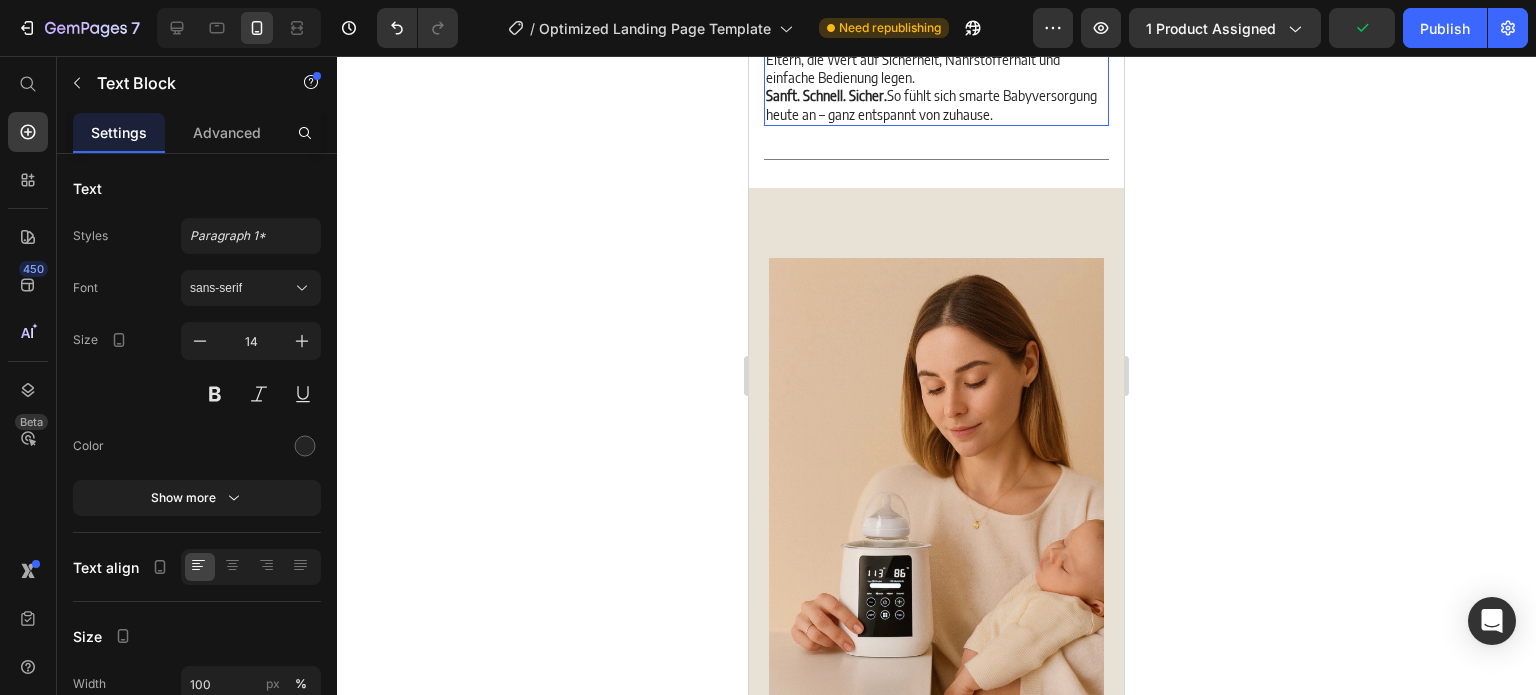 click on "Warte nicht auf den perfekten Moment – erleichtere deinen Alltag mit dem  WARMILA Flaschenwärmer . Entwickelt für maximale Effizienz und Komfort, erwärmt WARMILA Muttermilch und Fläschchen gleichmäßig, schonend und genau auf Trinktemperatur – ganz ohne Stress oder langes Warten. Mit moderner Technologie, stilvollem Design und flüsterleisem Betrieb ist WARMILA die clevere Lösung für Eltern, die Wert auf Sicherheit, Nährstofferhalt und einfache Bedienung legen. Sanft. Schnell. Sicher.  So fühlt sich smarte Babyversorgung heute an – ganz entspannt von zuhause." at bounding box center [936, 14] 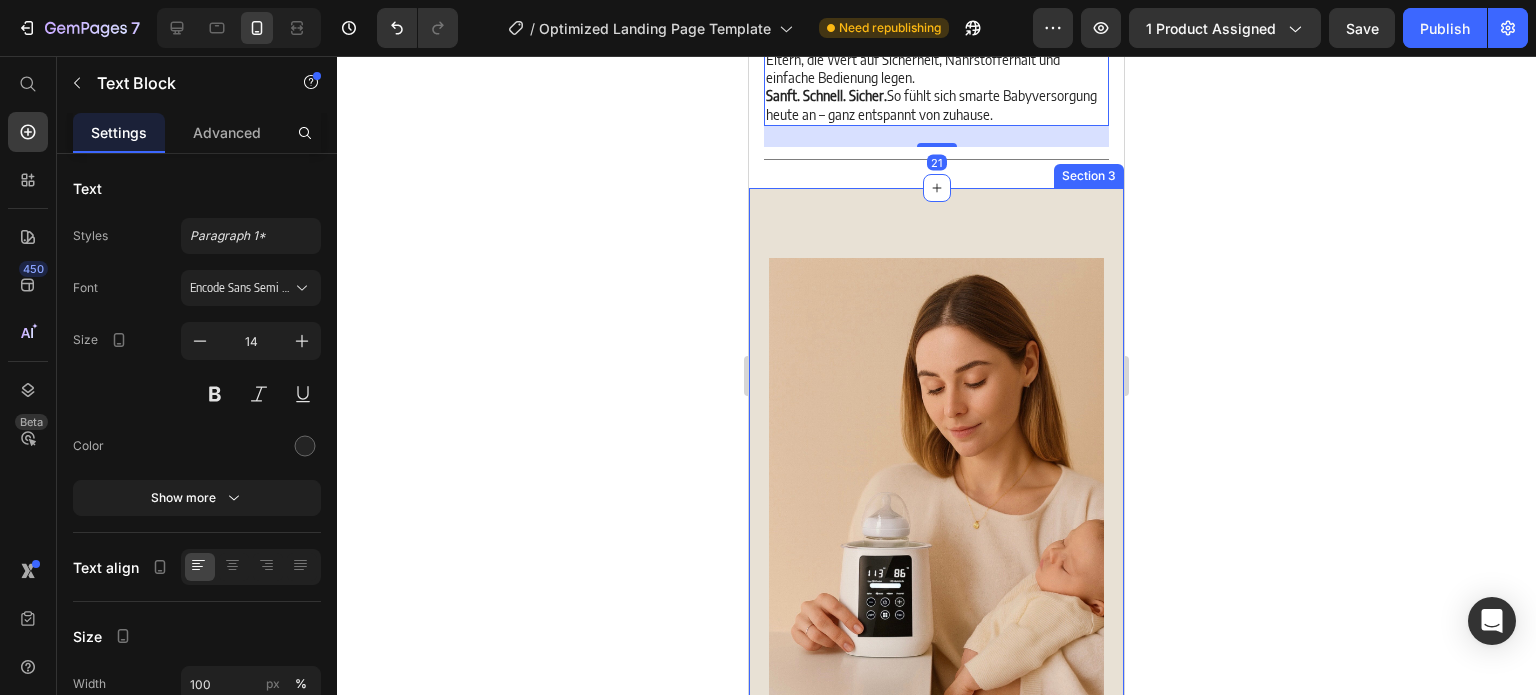 click on "Image VERTRAUEN SIE WARMILA – FÜR GLÜCKLICHE BABYS UND ENTSPANNTE ELTERN Heading Der Warmila Flaschenwärmer wurde speziell entwickelt, um Muttermilch, Babynahrung und Wasser schonend auf die perfekte Temperatur zu bringen – schnell, sicher und zuverlässig. Mit nur einem Knopfdruck sorgt er für gleichmäßige Erwärmung, erhält wichtige Nährstoffe und spart wertvolle Zeit im hektischen Familienalltag. Kein Überhitzen, kein Rätselraten – nur pure Sicherheit und Komfort, jederzeit einsatzbereit. Text Block jetzt bestellen Button
Icon Schreib uns jederzeit Text Block support@warmila.com Text Block Row Row Row Row Section 3" at bounding box center [936, 730] 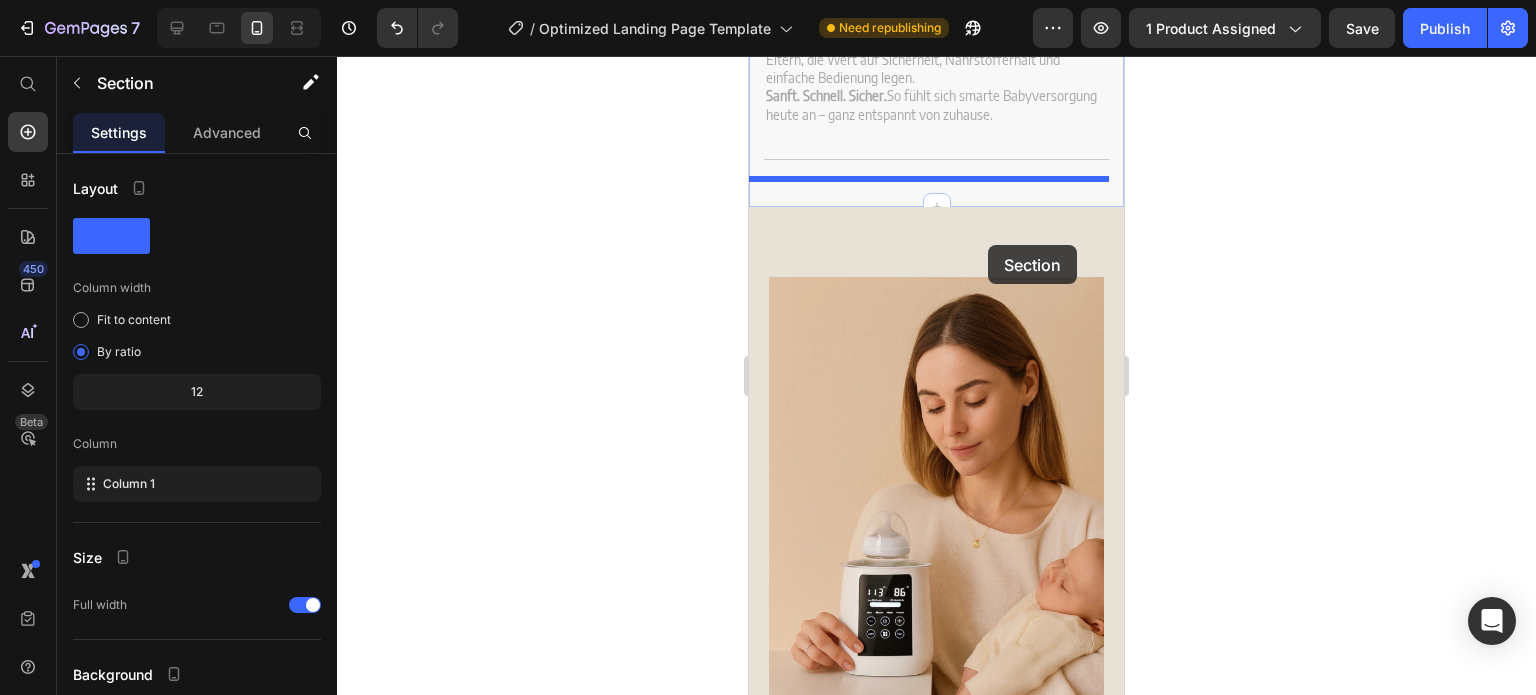 drag, startPoint x: 987, startPoint y: 176, endPoint x: 988, endPoint y: 245, distance: 69.00725 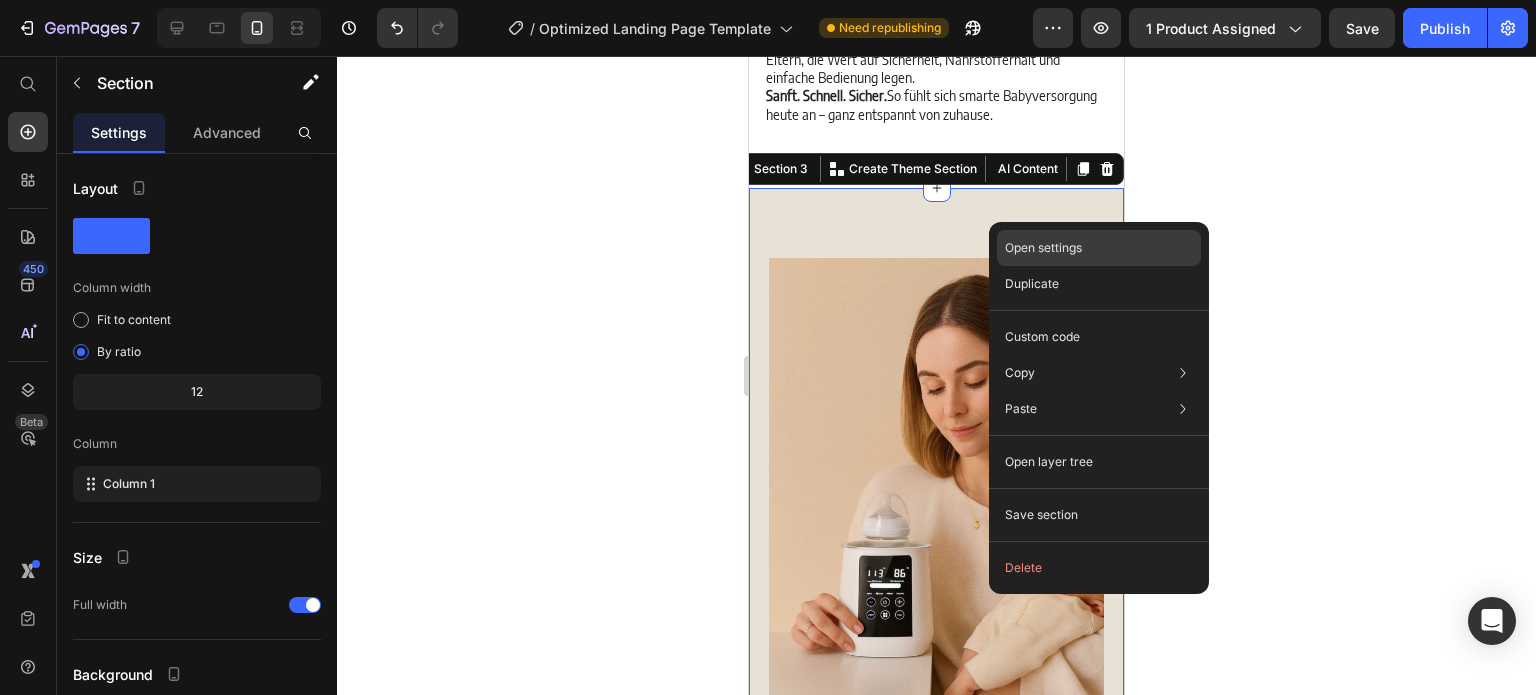 click on "Open settings" at bounding box center [1043, 248] 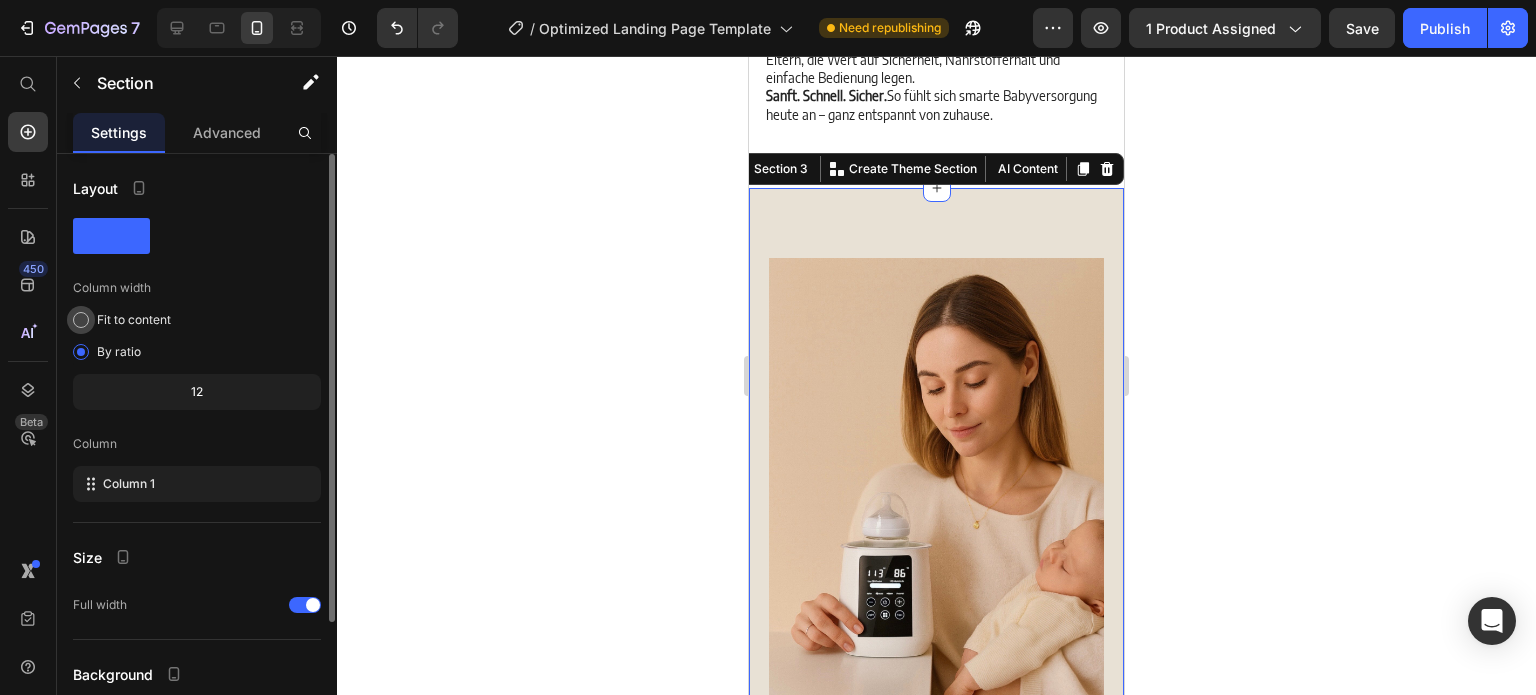 click on "Fit to content" at bounding box center (134, 320) 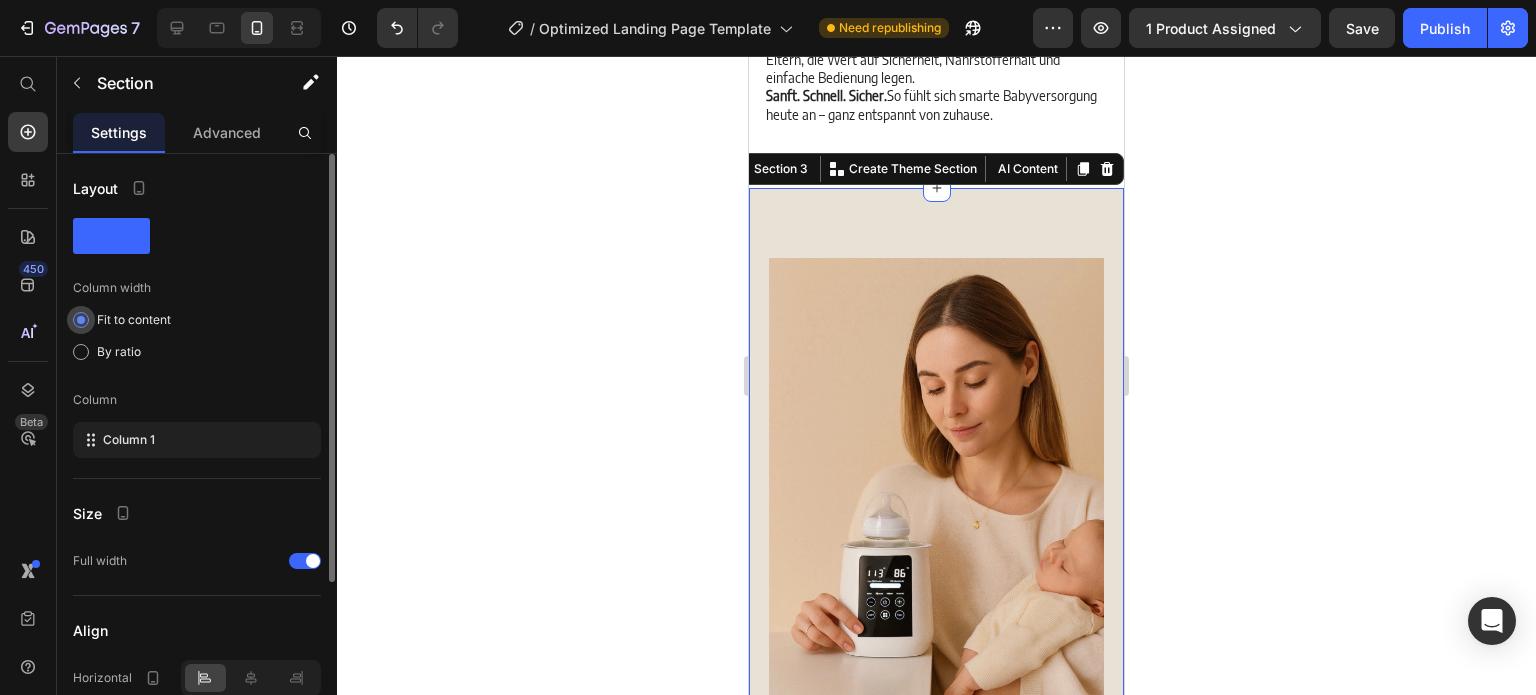 click on "Fit to content" at bounding box center [134, 320] 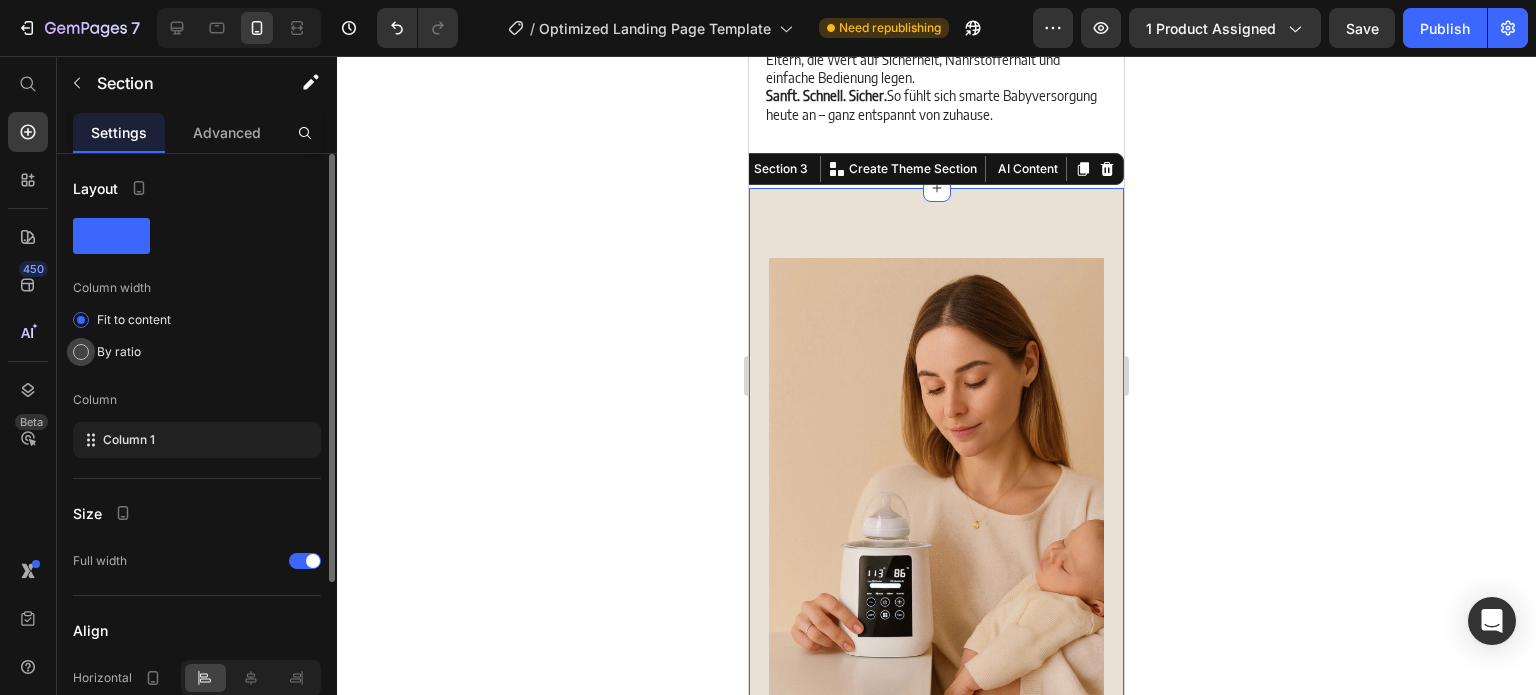 click on "By ratio" at bounding box center (119, 352) 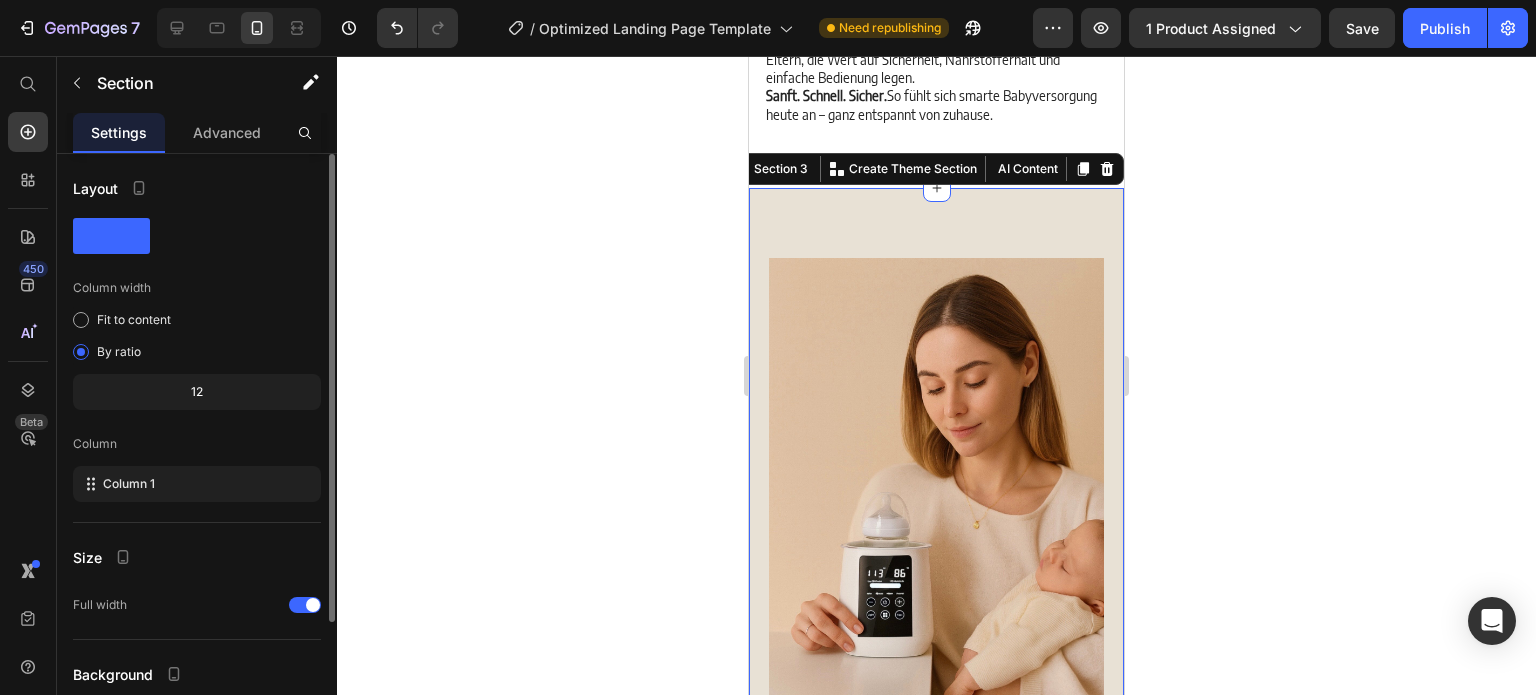 click on "12" 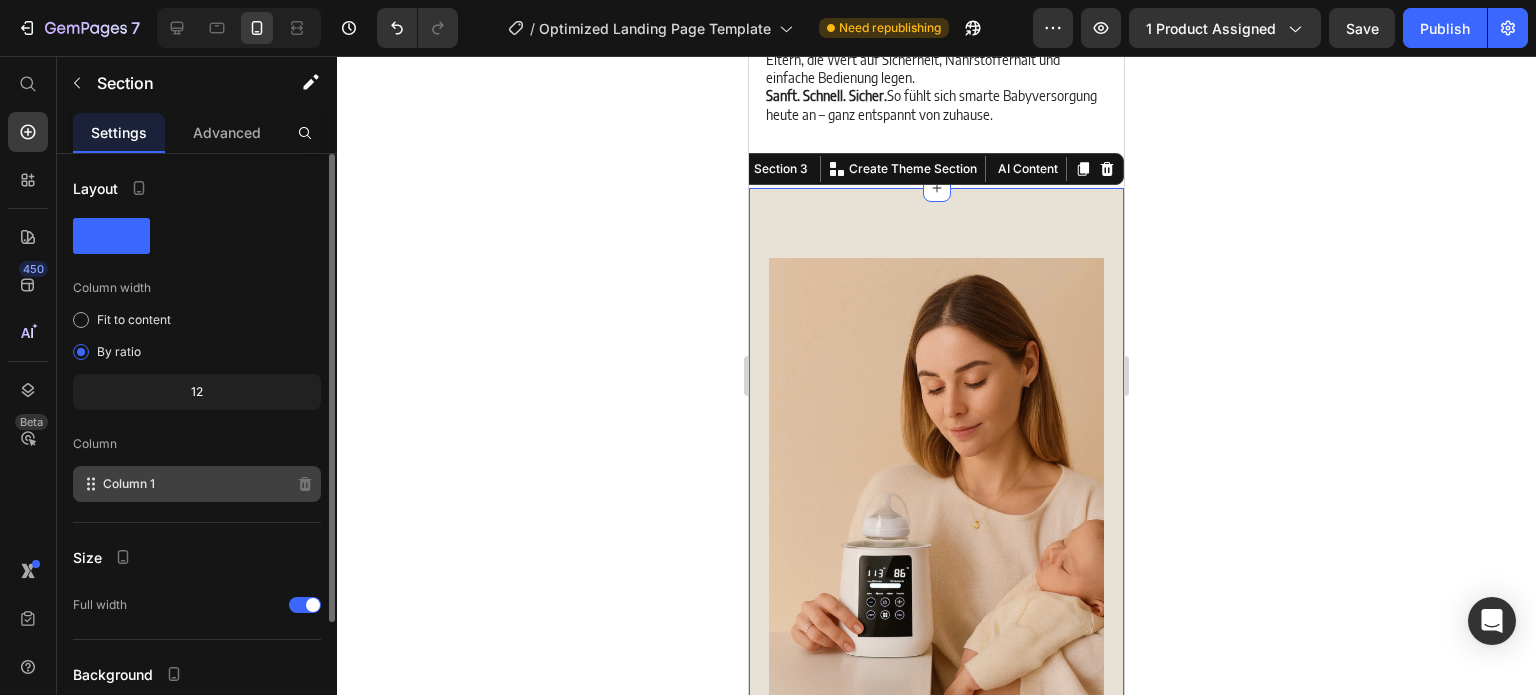 click on "Column 1" 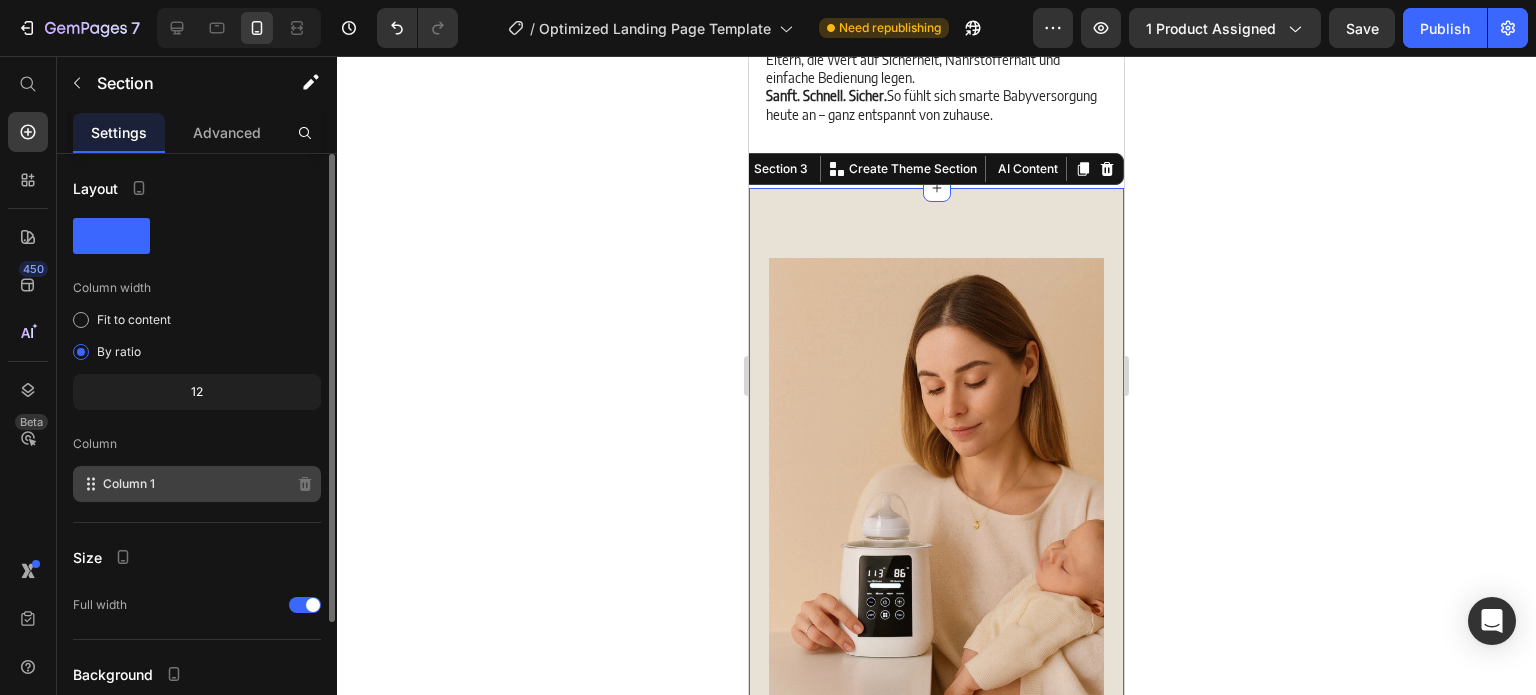 click on "Column 1" 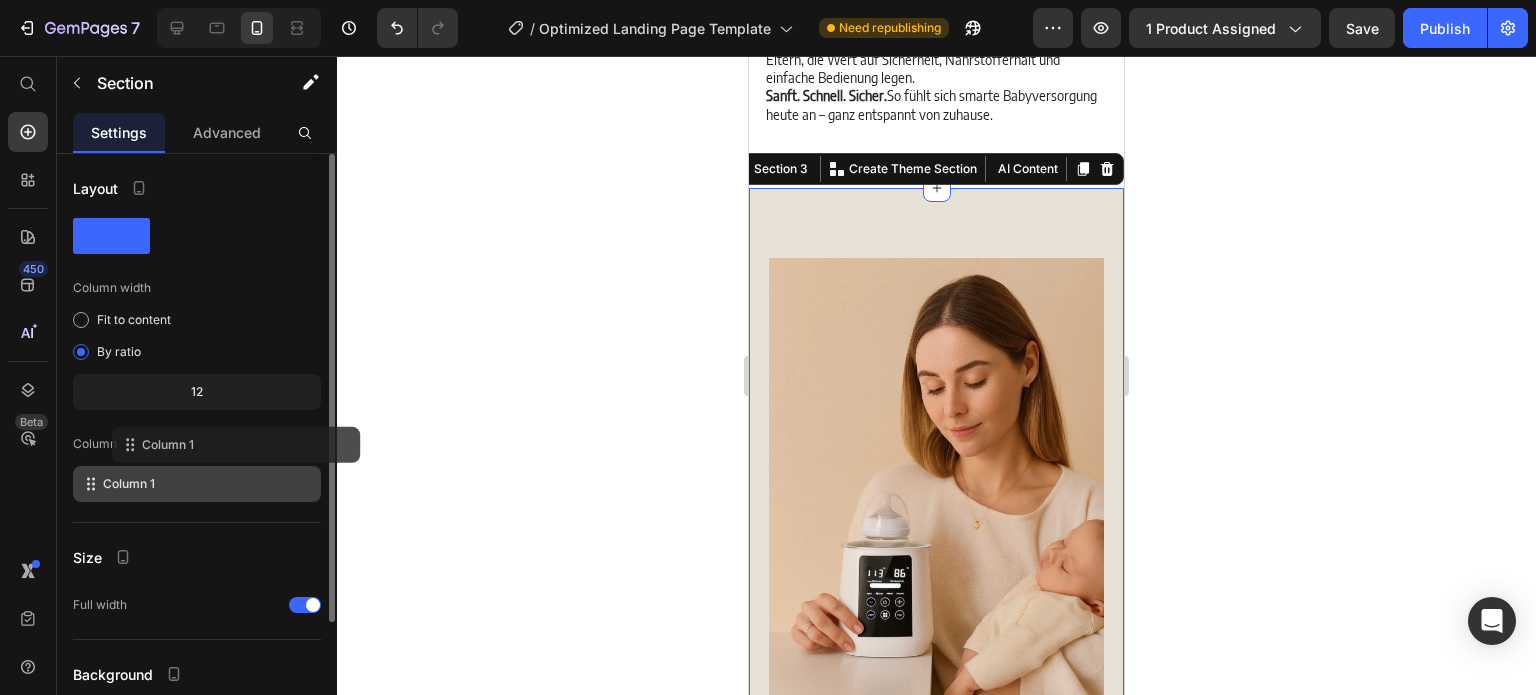 drag, startPoint x: 96, startPoint y: 491, endPoint x: 134, endPoint y: 447, distance: 58.137768 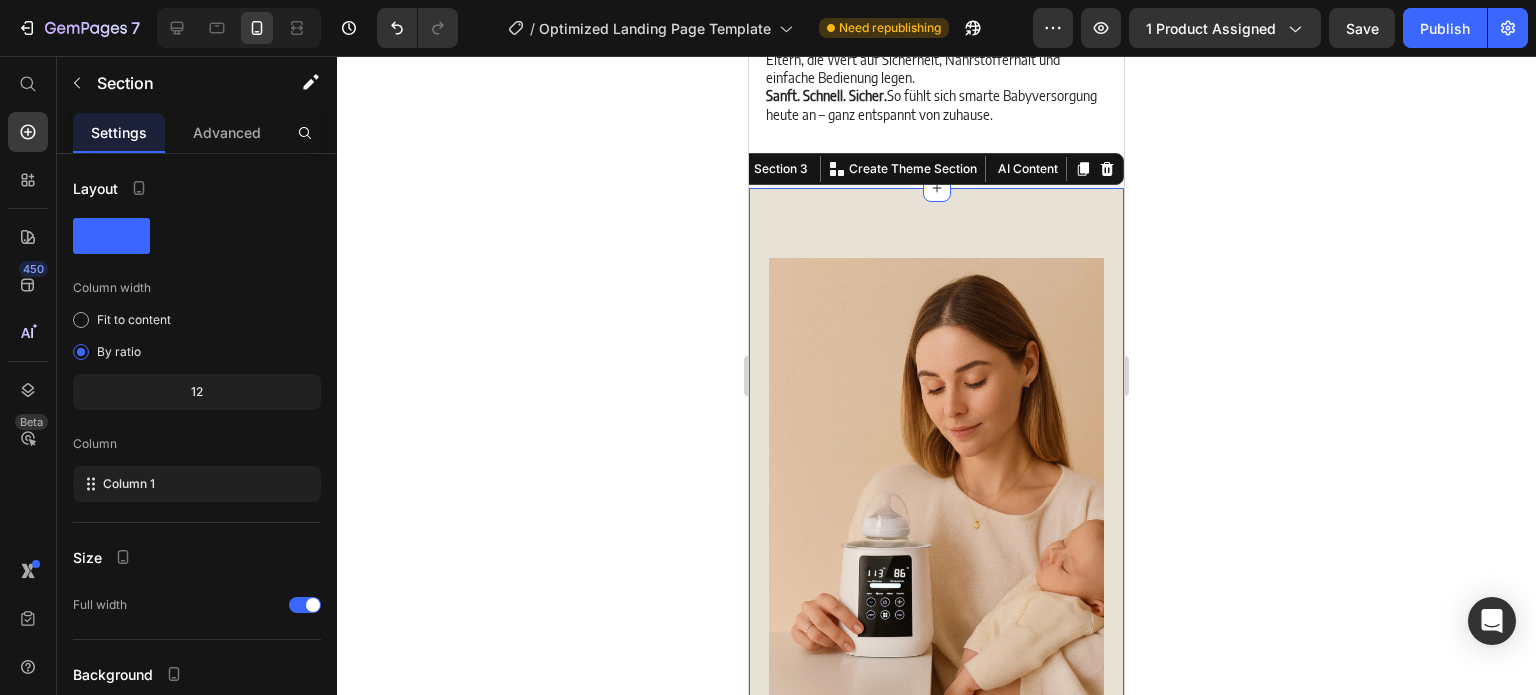 click 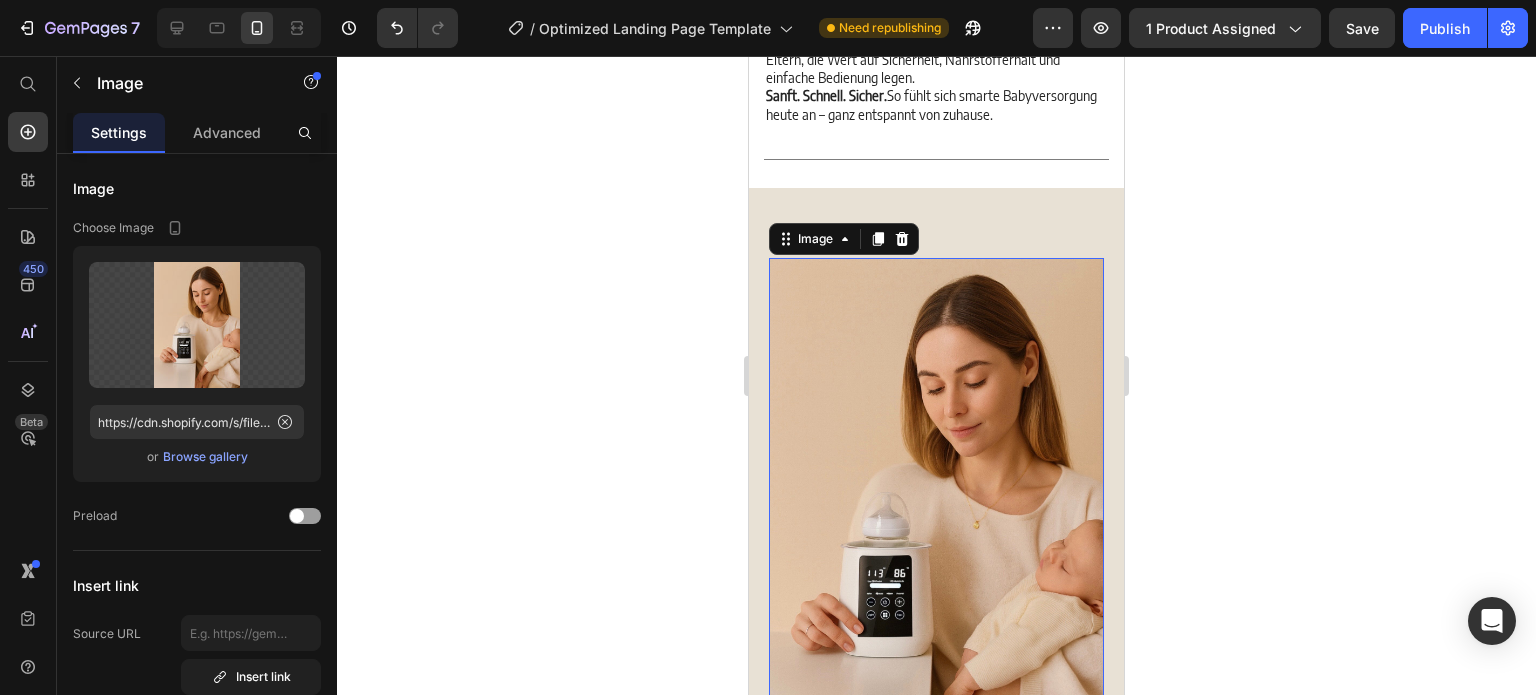 click at bounding box center (936, 505) 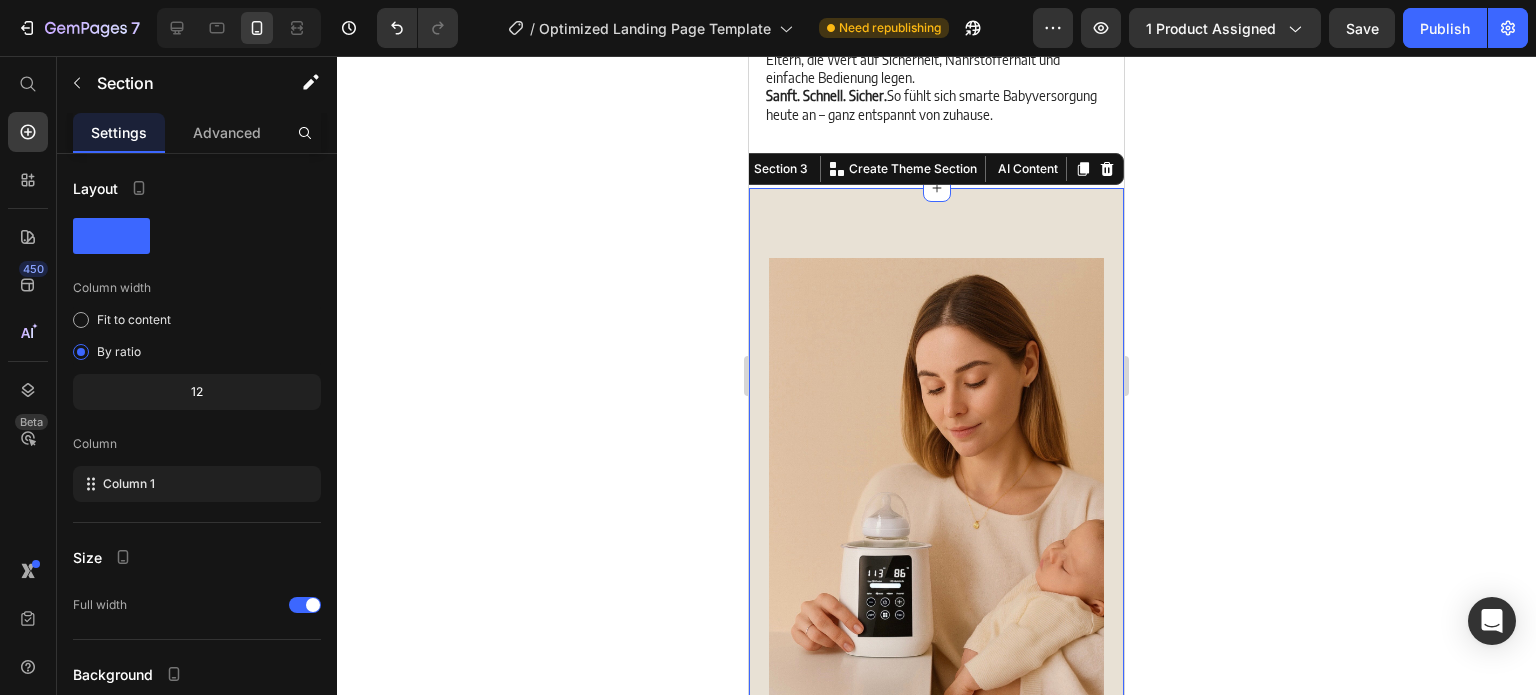 click on "Image VERTRAUEN SIE WARMILA – FÜR GLÜCKLICHE BABYS UND ENTSPANNTE ELTERN Heading Der Warmila Flaschenwärmer wurde speziell entwickelt, um Muttermilch, Babynahrung und Wasser schonend auf die perfekte Temperatur zu bringen – schnell, sicher und zuverlässig. Mit nur einem Knopfdruck sorgt er für gleichmäßige Erwärmung, erhält wichtige Nährstoffe und spart wertvolle Zeit im hektischen Familienalltag. Kein Überhitzen, kein Rätselraten – nur pure Sicherheit und Komfort, jederzeit einsatzbereit. Text Block jetzt bestellen Button
Icon Schreib uns jederzeit Text Block support@warmila.com Text Block Row Row Row Row Section 3   You can create reusable sections Create Theme Section AI Content Write with GemAI What would you like to describe here? Tone and Voice Persuasive Product Flaschenwärmer Show more Generate" at bounding box center [936, 730] 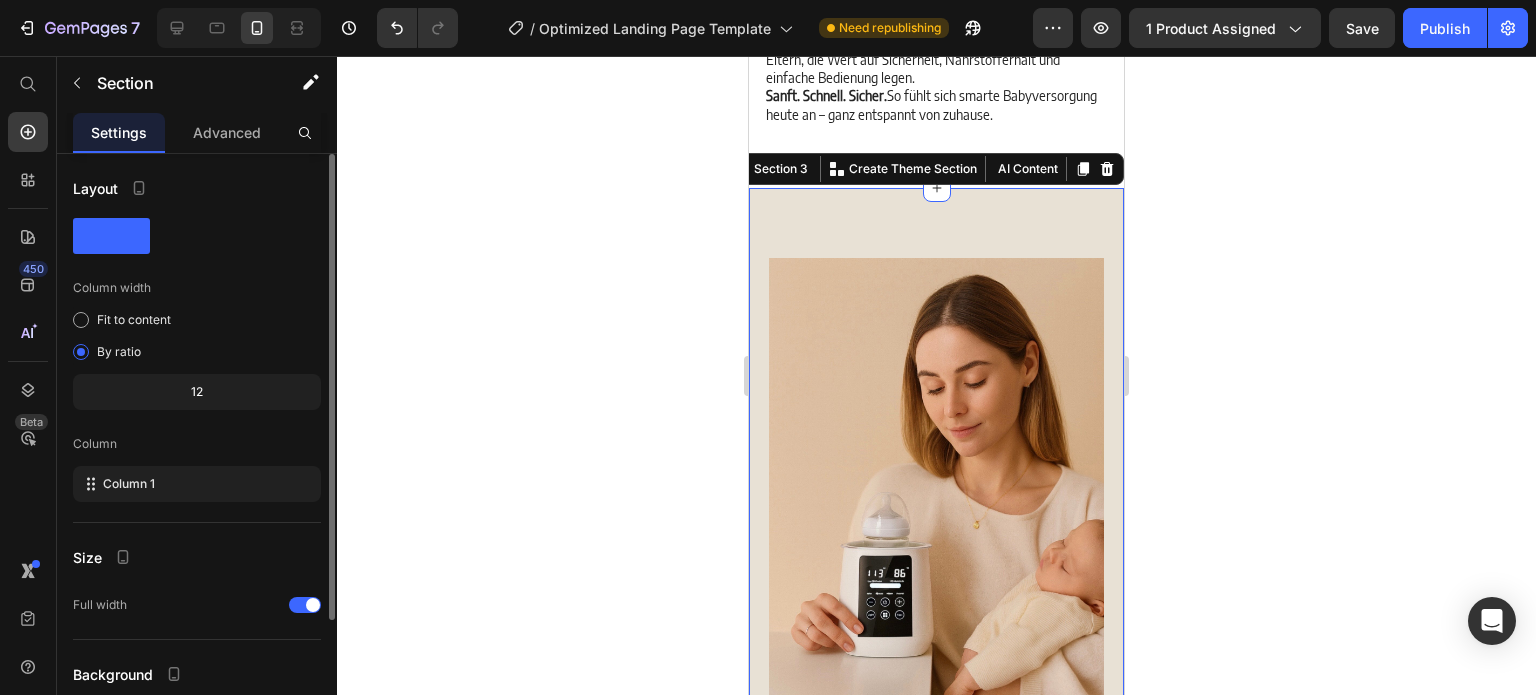 click on "12" 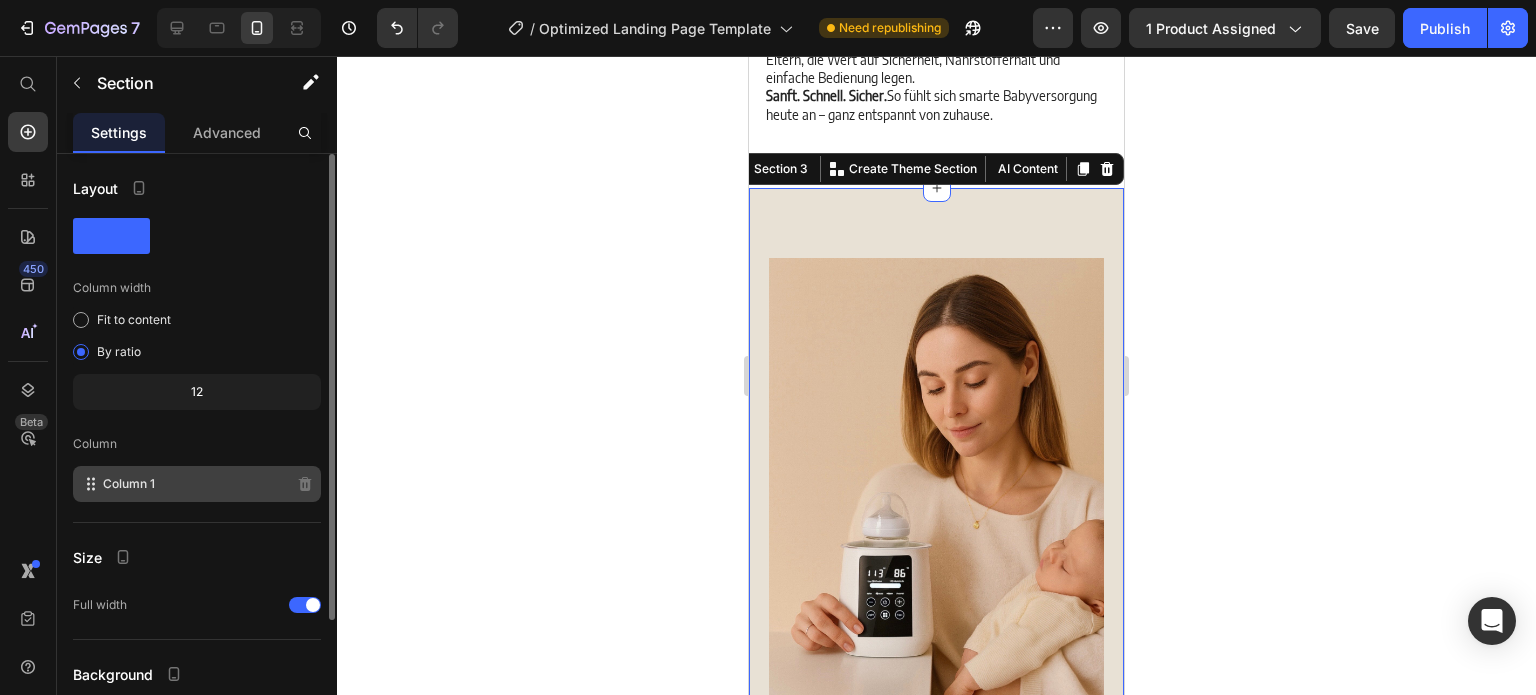 click on "Column 1" 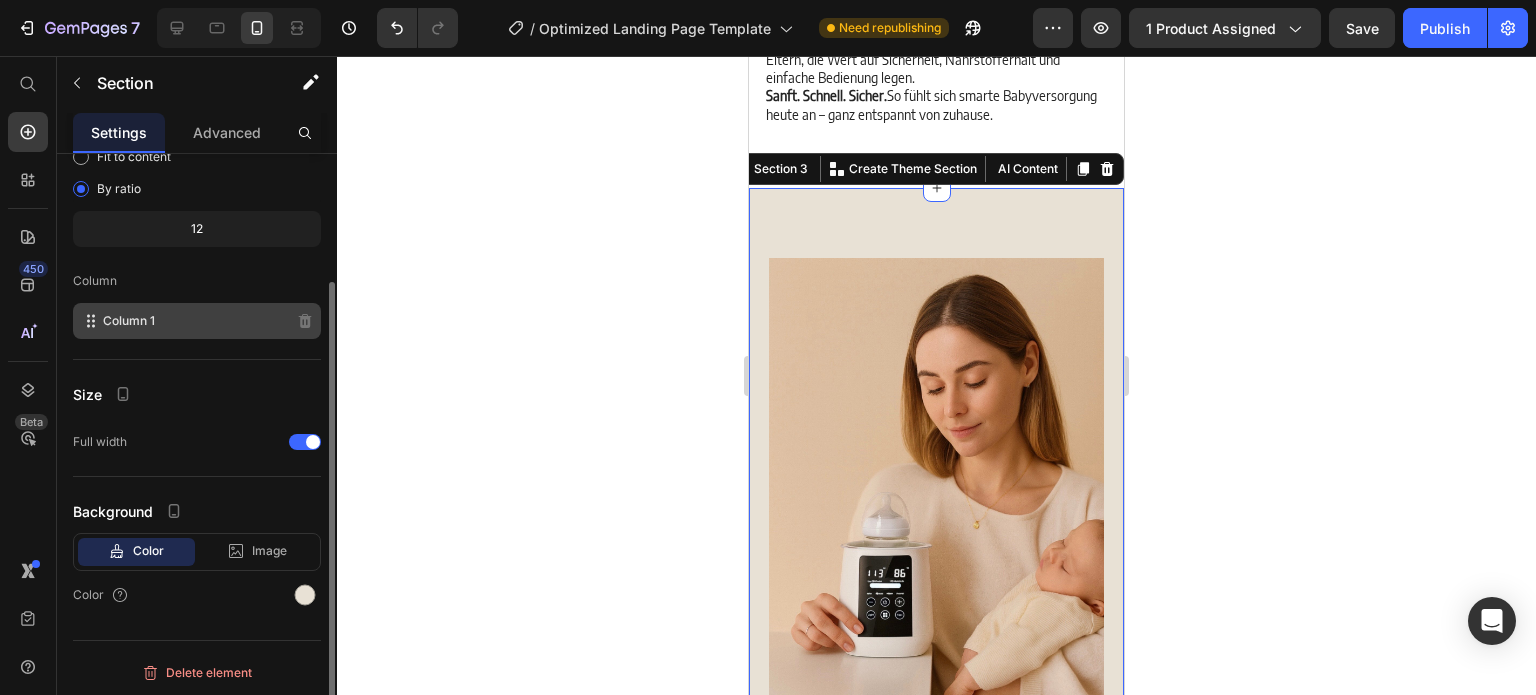 scroll, scrollTop: 0, scrollLeft: 0, axis: both 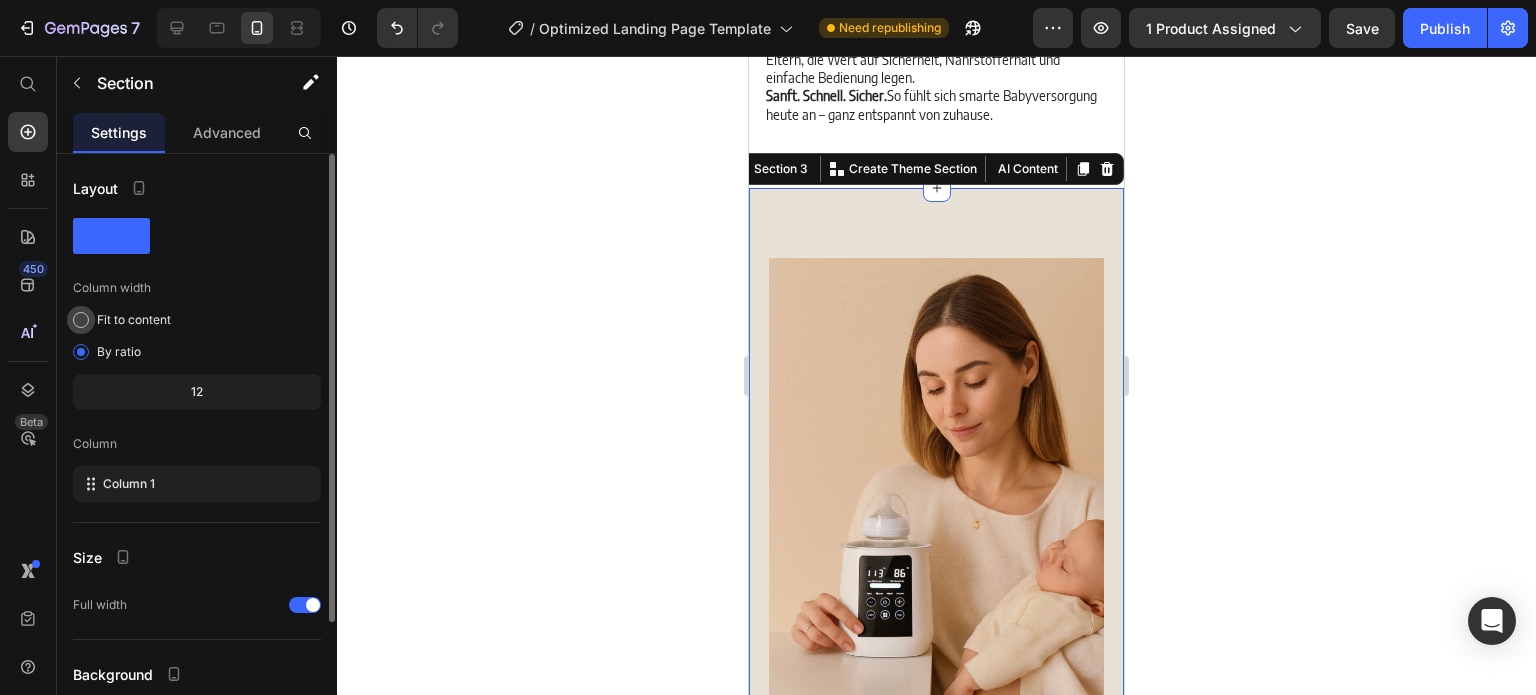 click on "Fit to content" at bounding box center [134, 320] 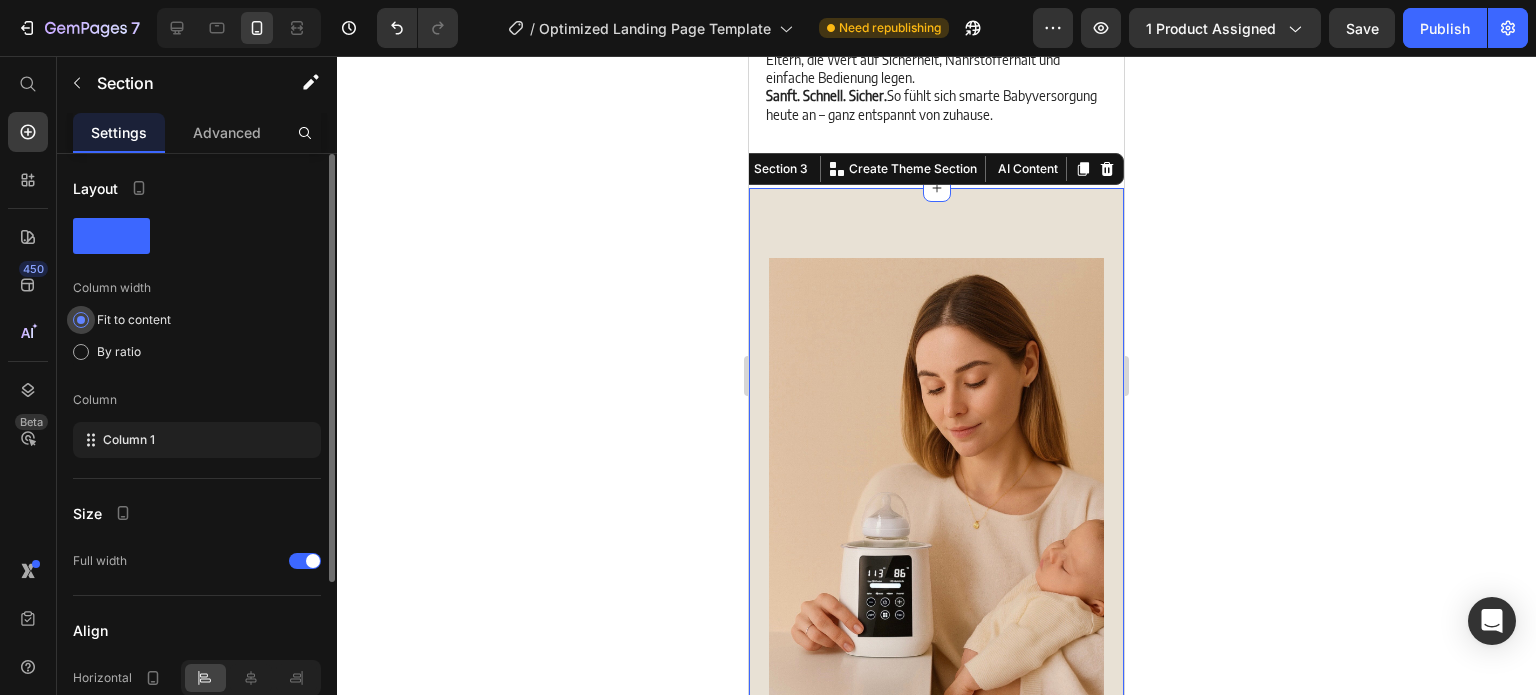click on "Fit to content" at bounding box center (134, 320) 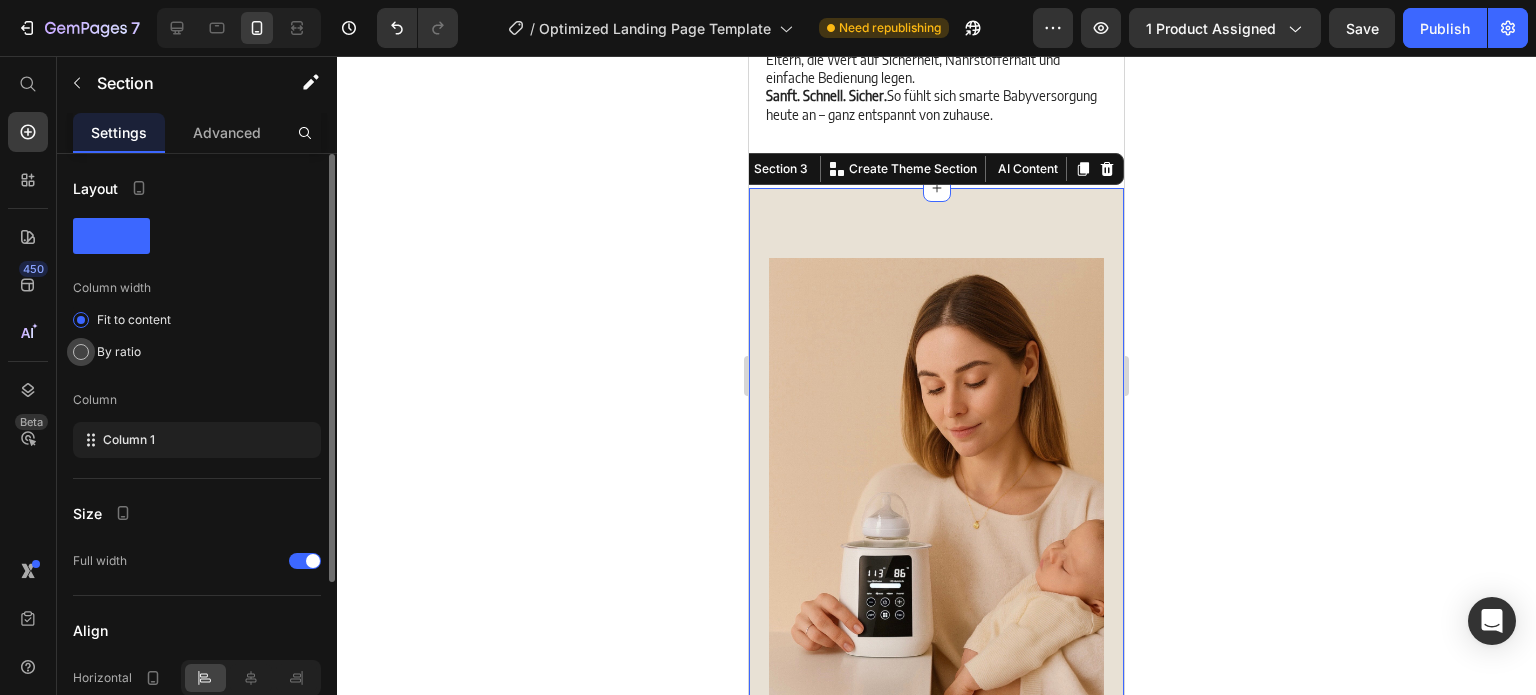 click at bounding box center (81, 352) 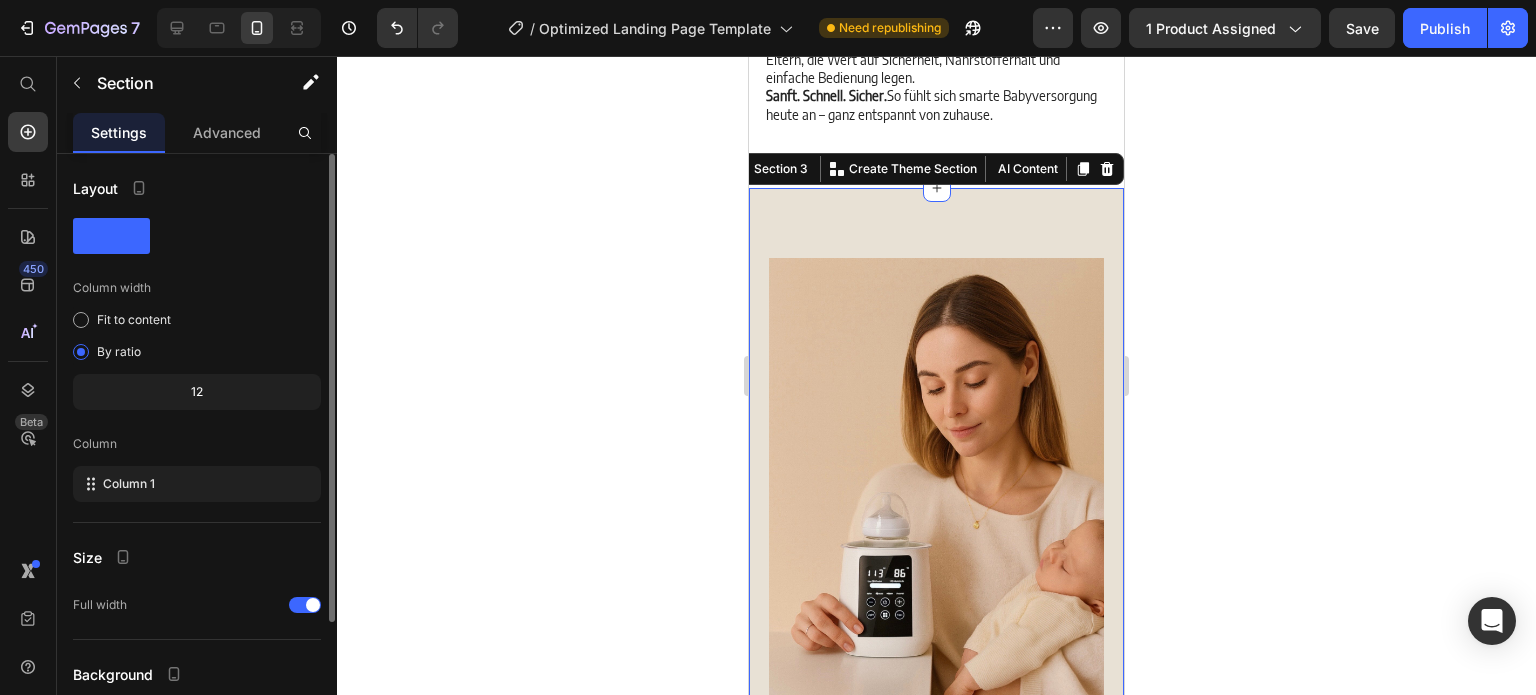 click on "12" 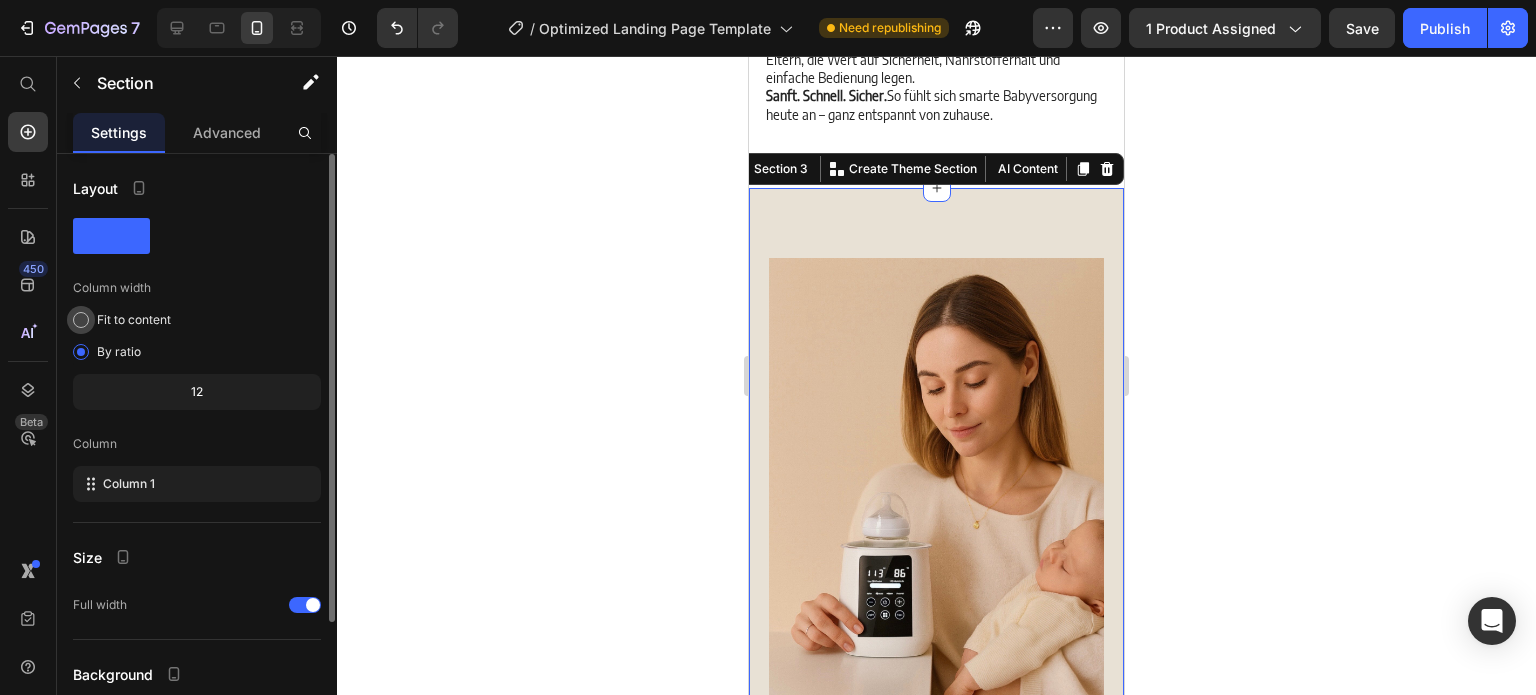 click on "Fit to content" 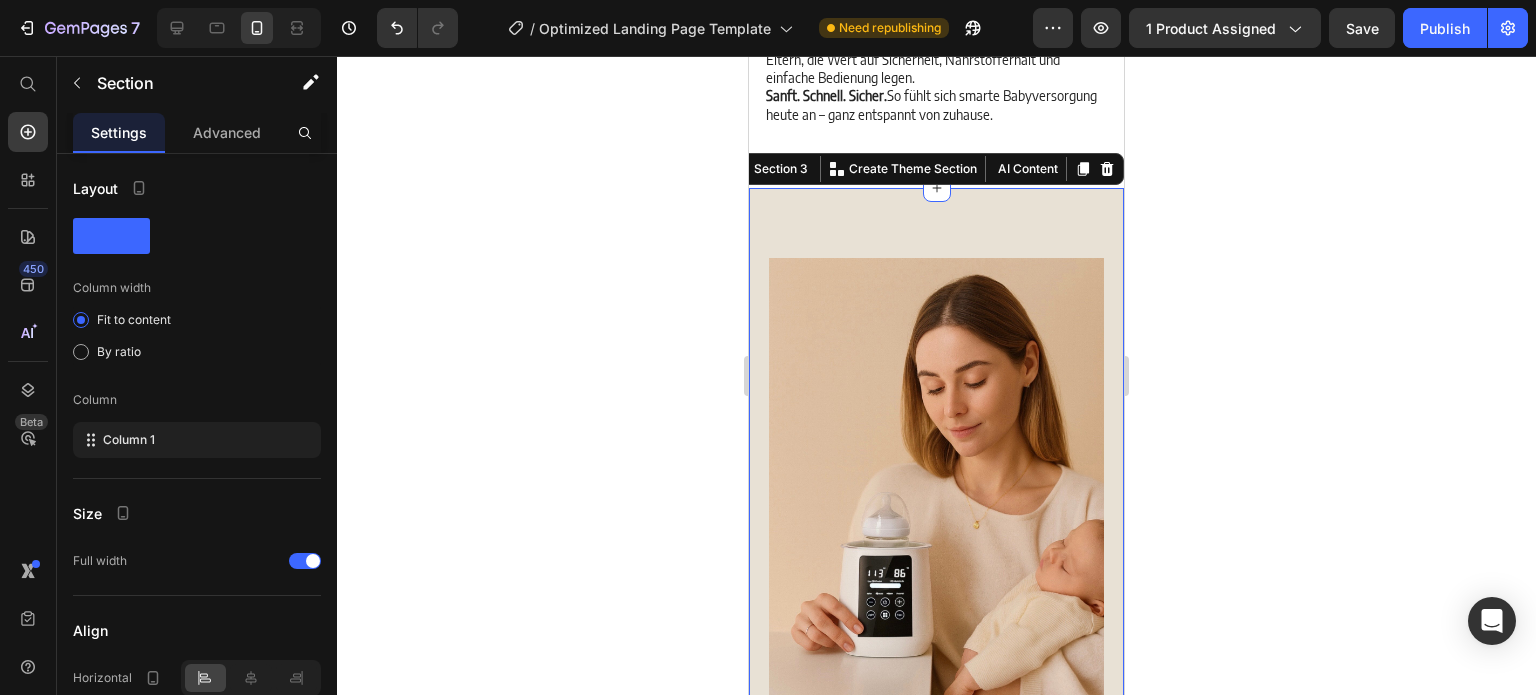 click 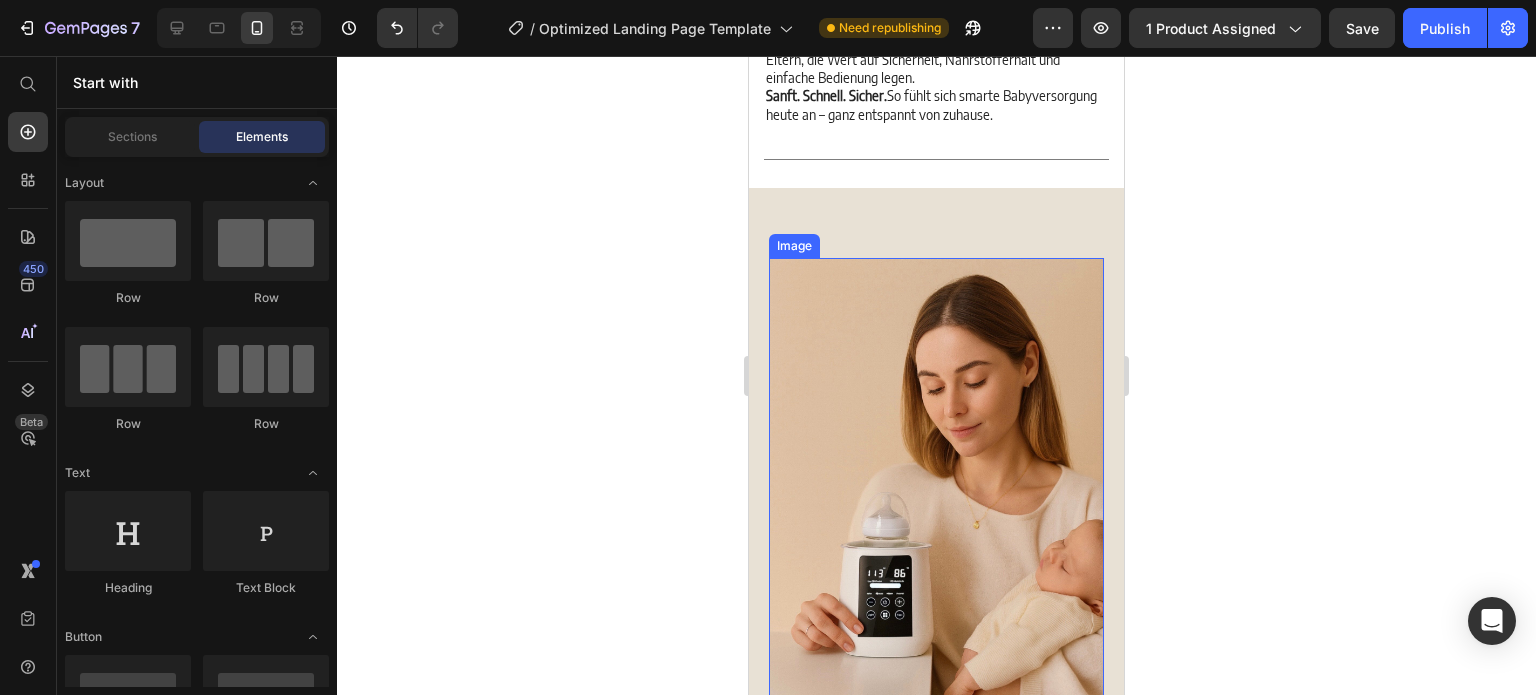 click at bounding box center [936, 505] 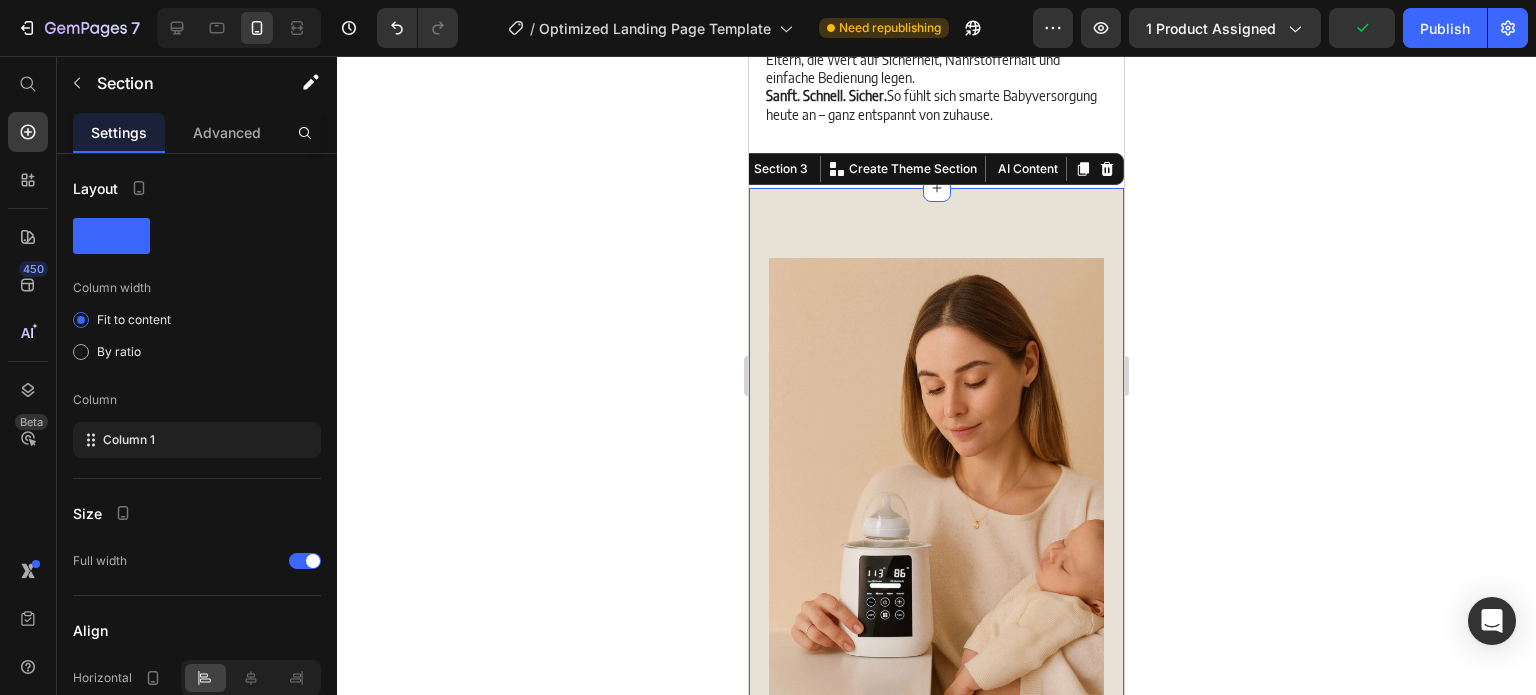 click on "Image VERTRAUEN SIE WARMILA – FÜR GLÜCKLICHE BABYS UND ENTSPANNTE ELTERN Heading Der Warmila Flaschenwärmer wurde speziell entwickelt, um Muttermilch, Babynahrung und Wasser schonend auf die perfekte Temperatur zu bringen – schnell, sicher und zuverlässig. Mit nur einem Knopfdruck sorgt er für gleichmäßige Erwärmung, erhält wichtige Nährstoffe und spart wertvolle Zeit im hektischen Familienalltag. Kein Überhitzen, kein Rätselraten – nur pure Sicherheit und Komfort, jederzeit einsatzbereit. Text Block jetzt bestellen Button
Icon Schreib uns jederzeit Text Block support@warmila.com Text Block Row Row Row Row Section 3   You can create reusable sections Create Theme Section AI Content Write with GemAI What would you like to describe here? Tone and Voice Persuasive Product Flaschenwärmer Show more Generate" at bounding box center [936, 730] 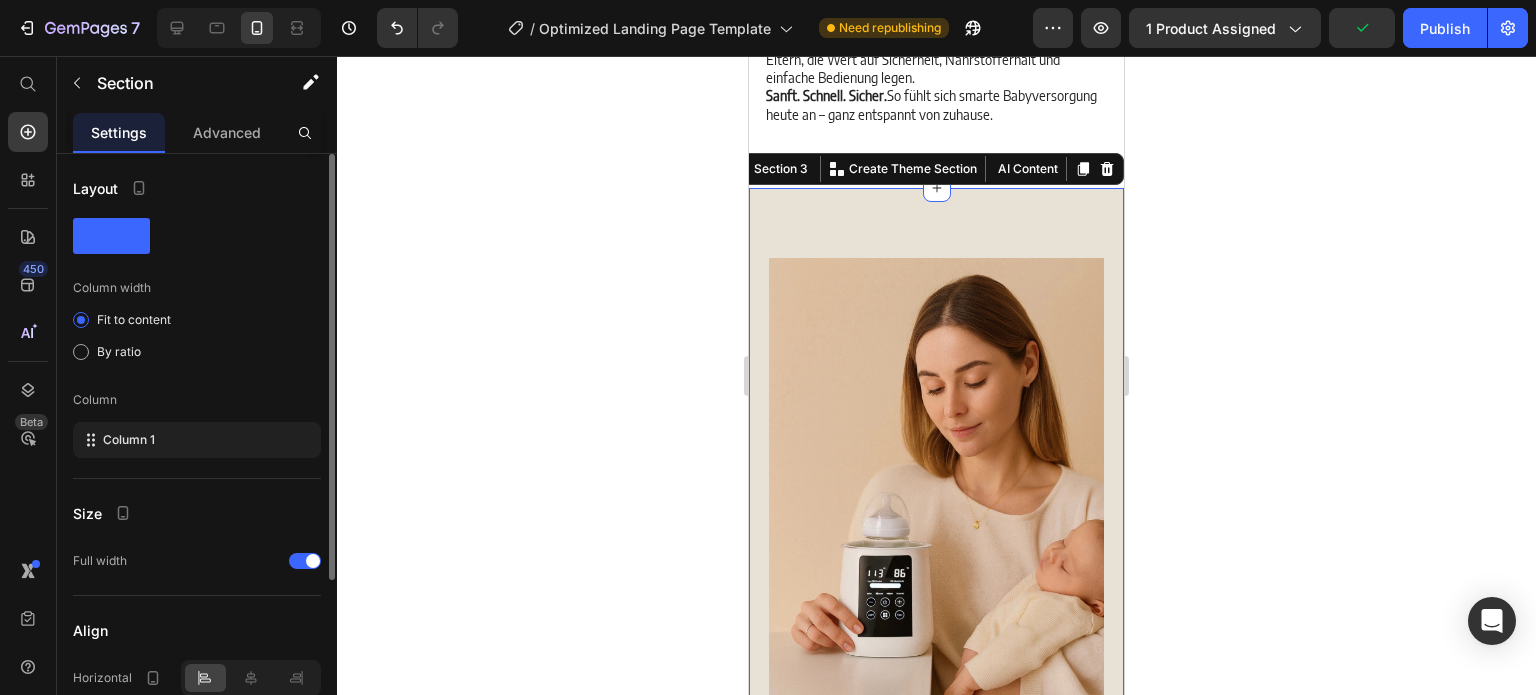 click on "Column width Fit to content By ratio Column Column 1" 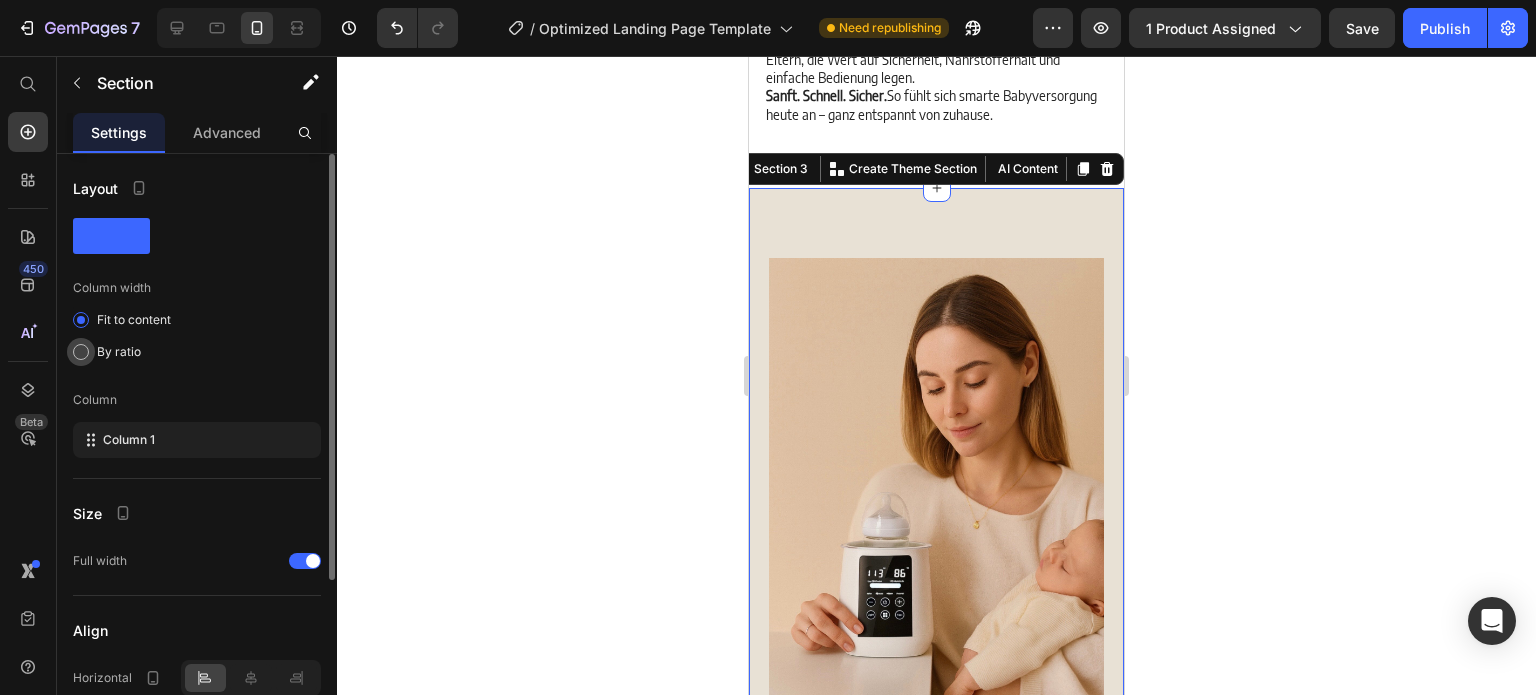 click on "By ratio" at bounding box center (119, 352) 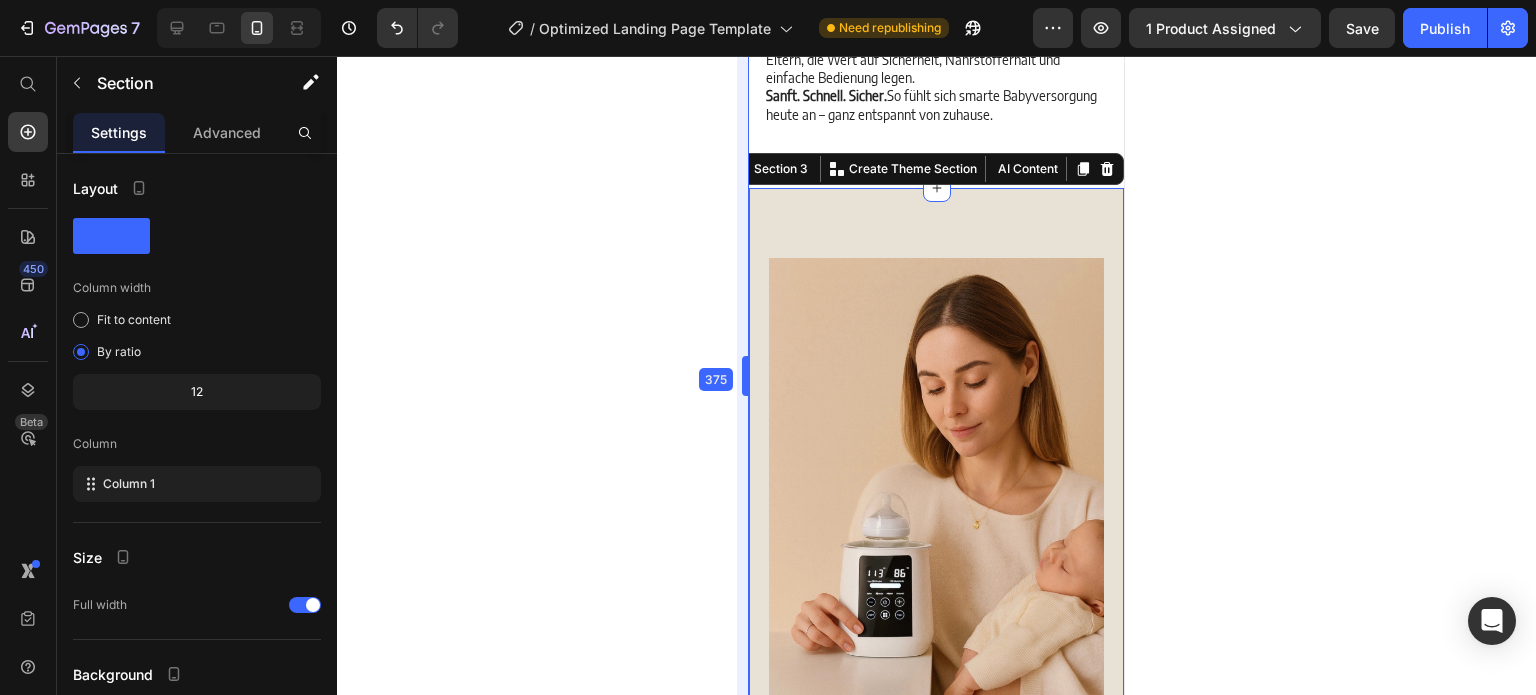 drag, startPoint x: 748, startPoint y: 407, endPoint x: 27, endPoint y: 368, distance: 722.054 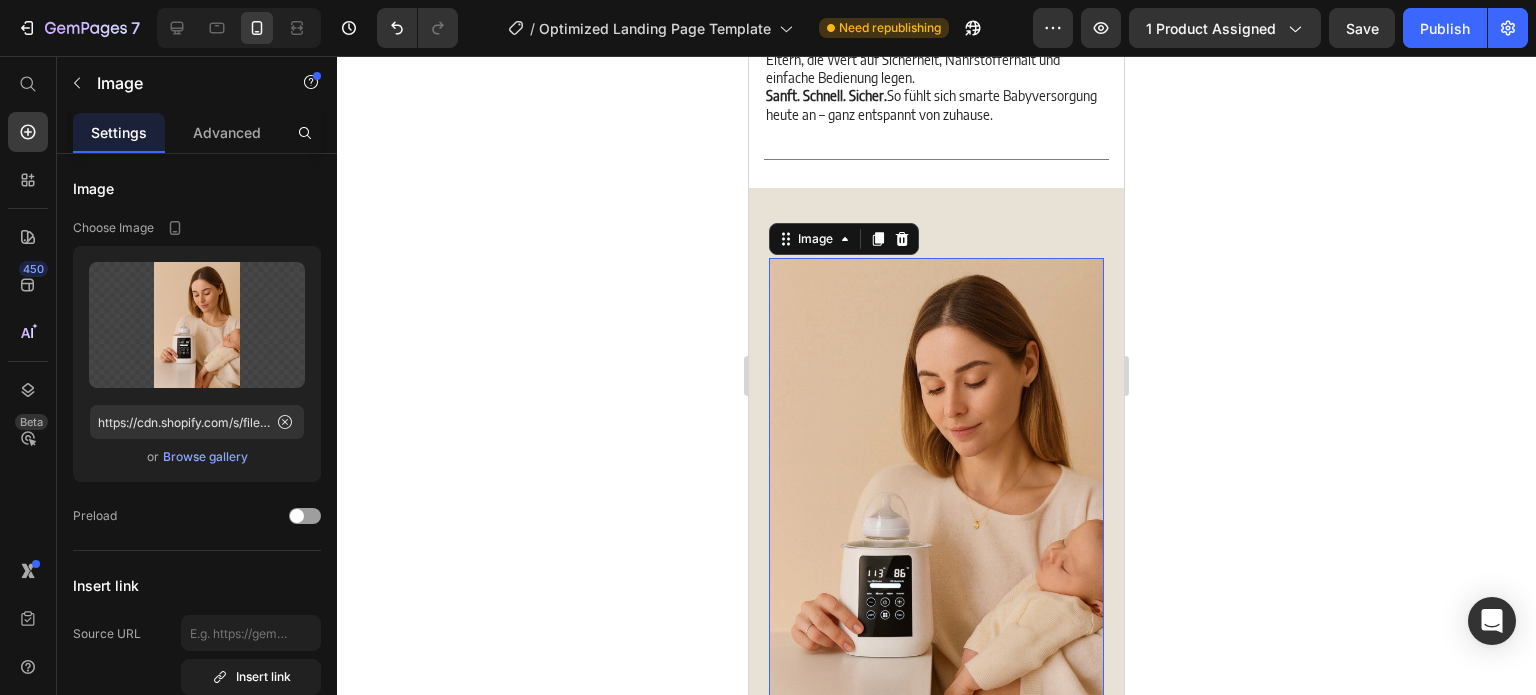 click at bounding box center [936, 505] 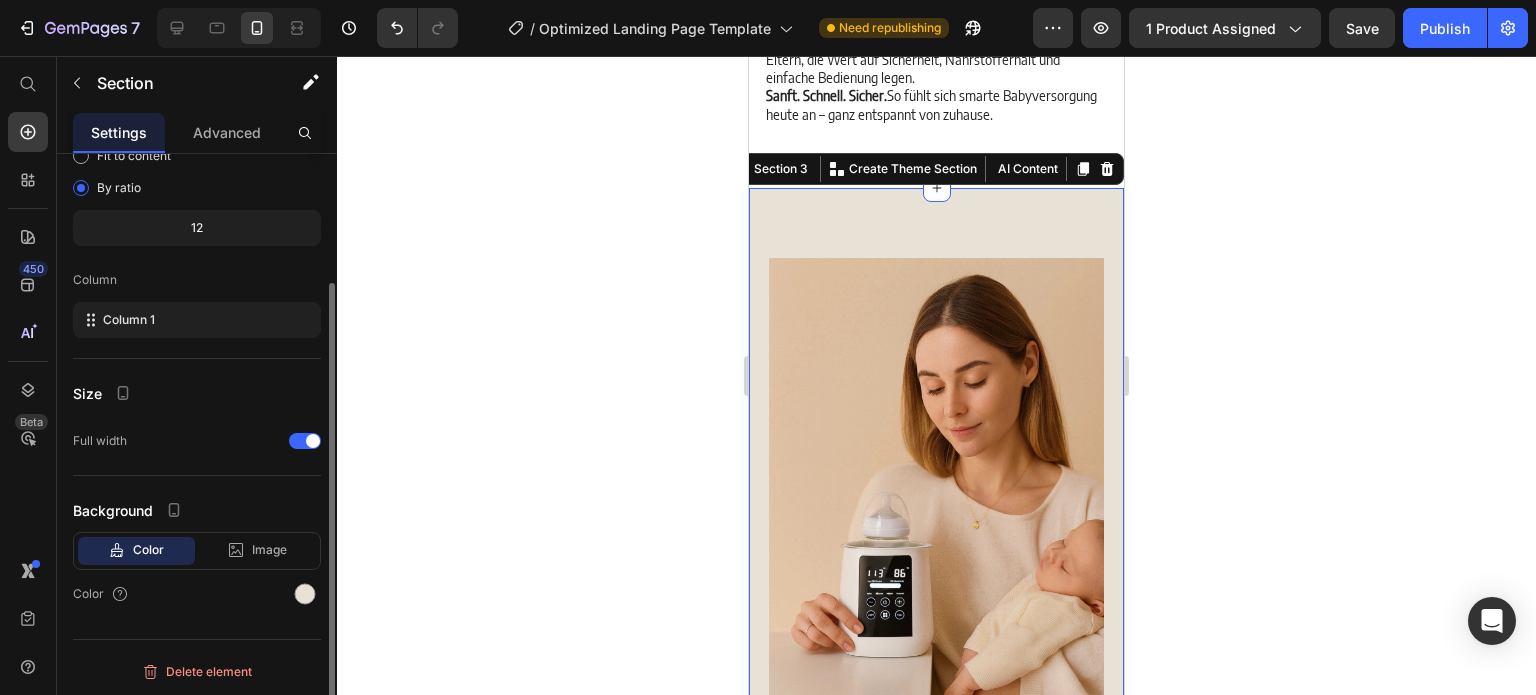 scroll, scrollTop: 0, scrollLeft: 0, axis: both 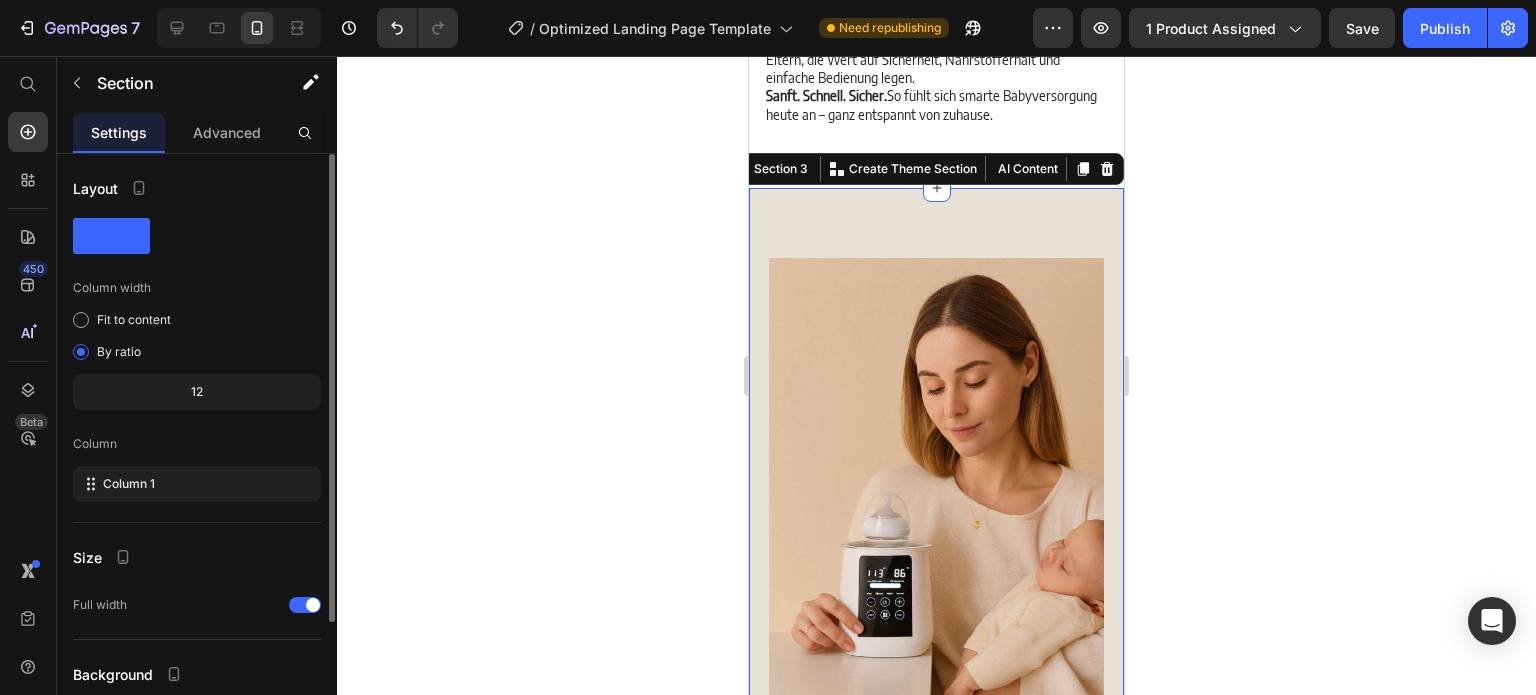 click 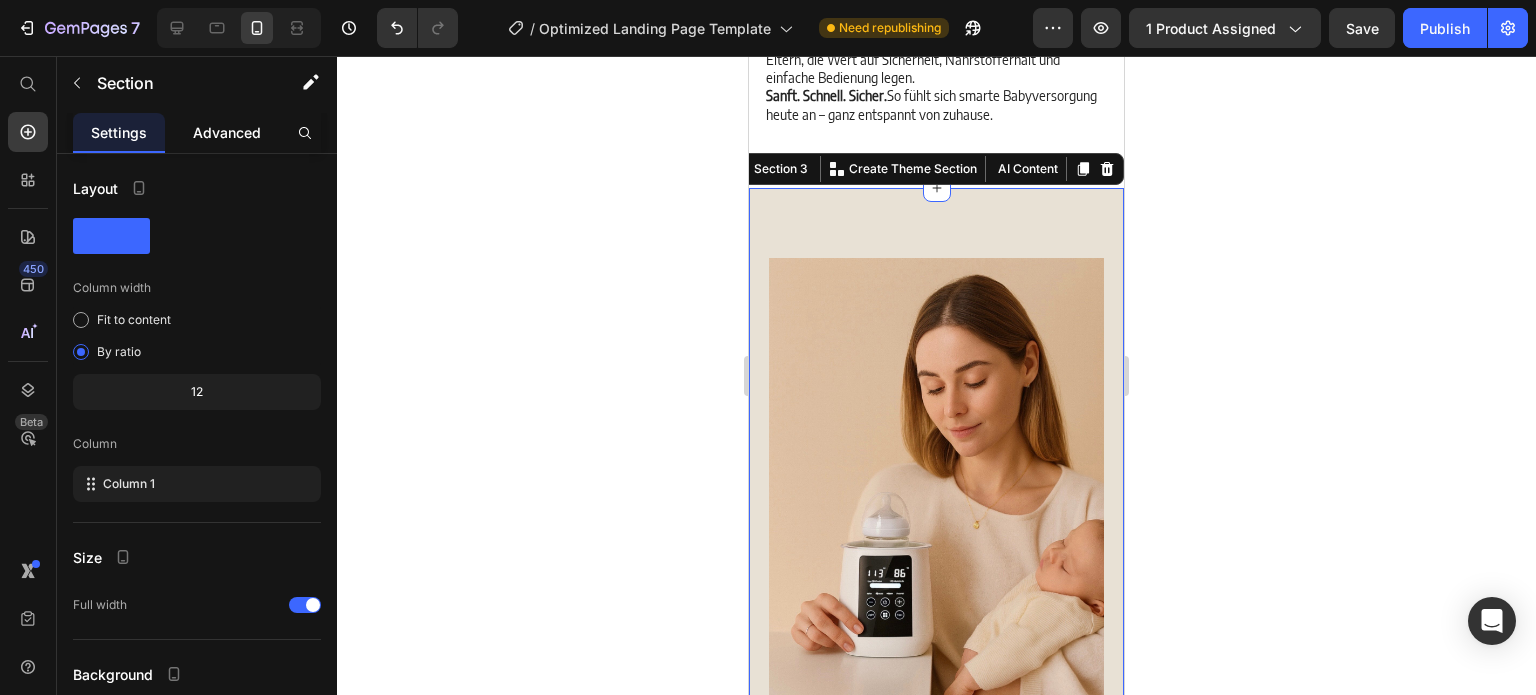 click on "Advanced" at bounding box center (227, 132) 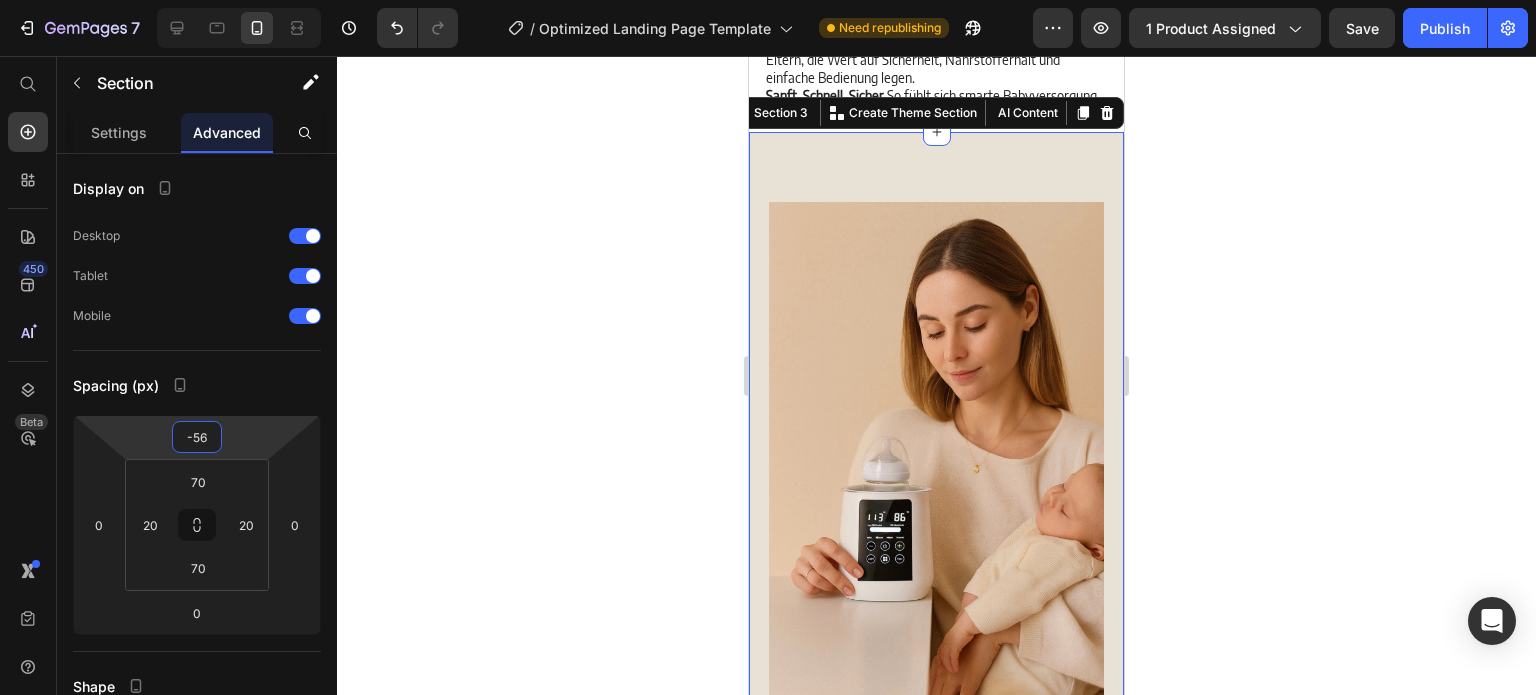 type on "-60" 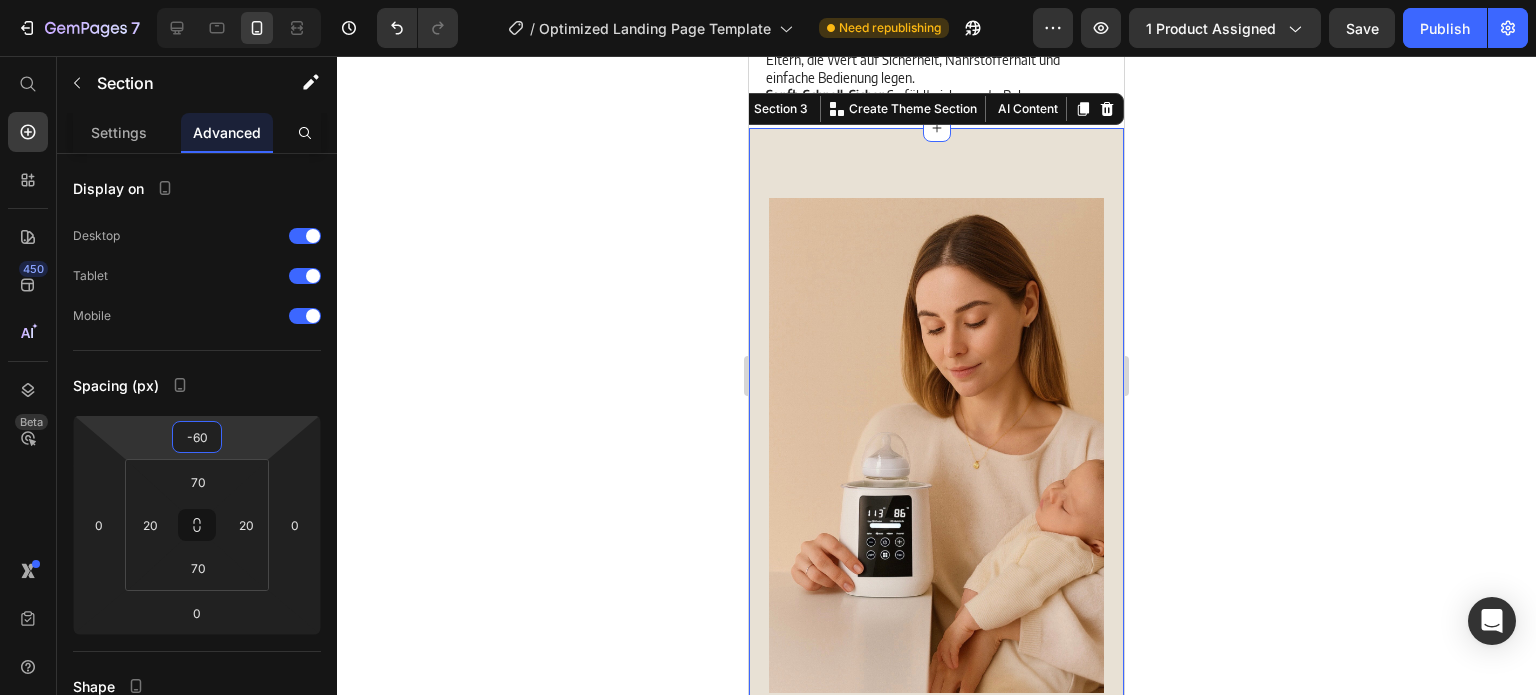 drag, startPoint x: 209, startPoint y: 415, endPoint x: 200, endPoint y: 445, distance: 31.320919 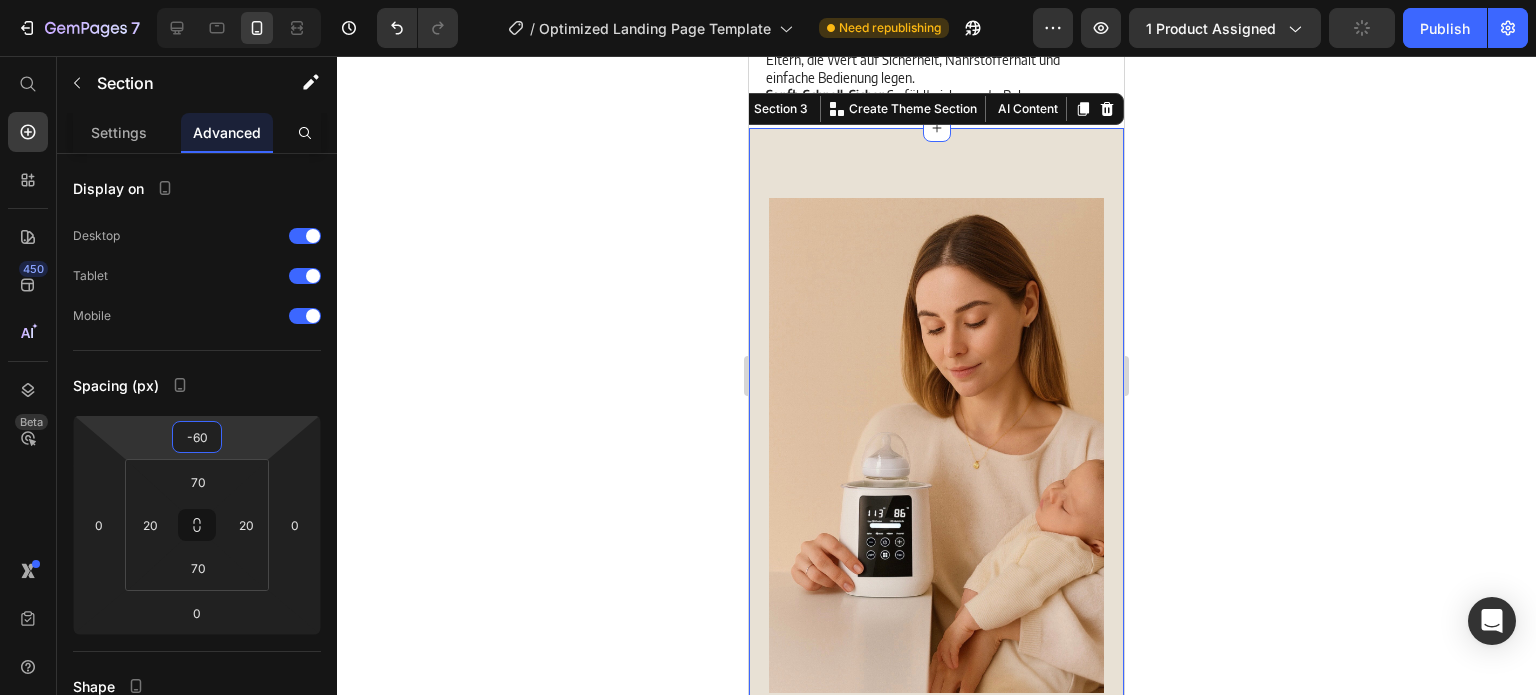 click 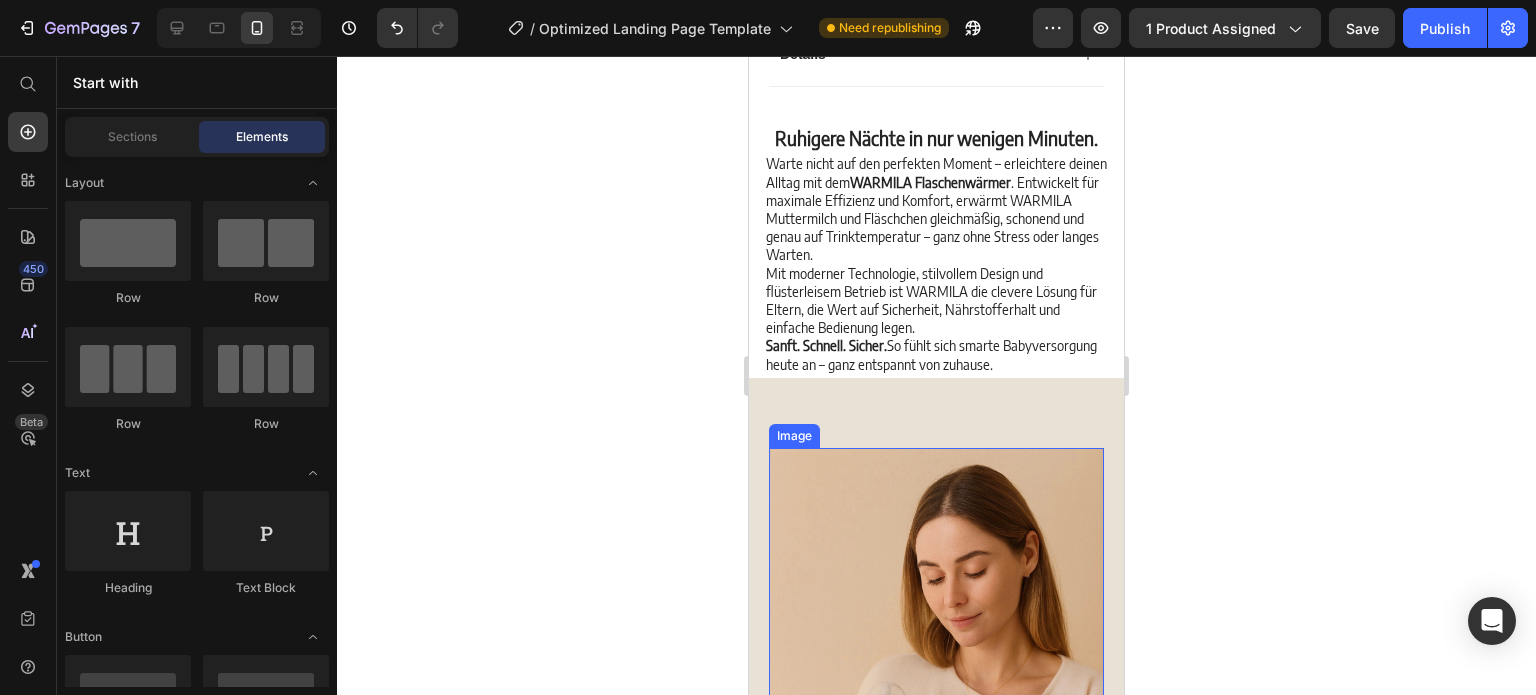 scroll, scrollTop: 1387, scrollLeft: 0, axis: vertical 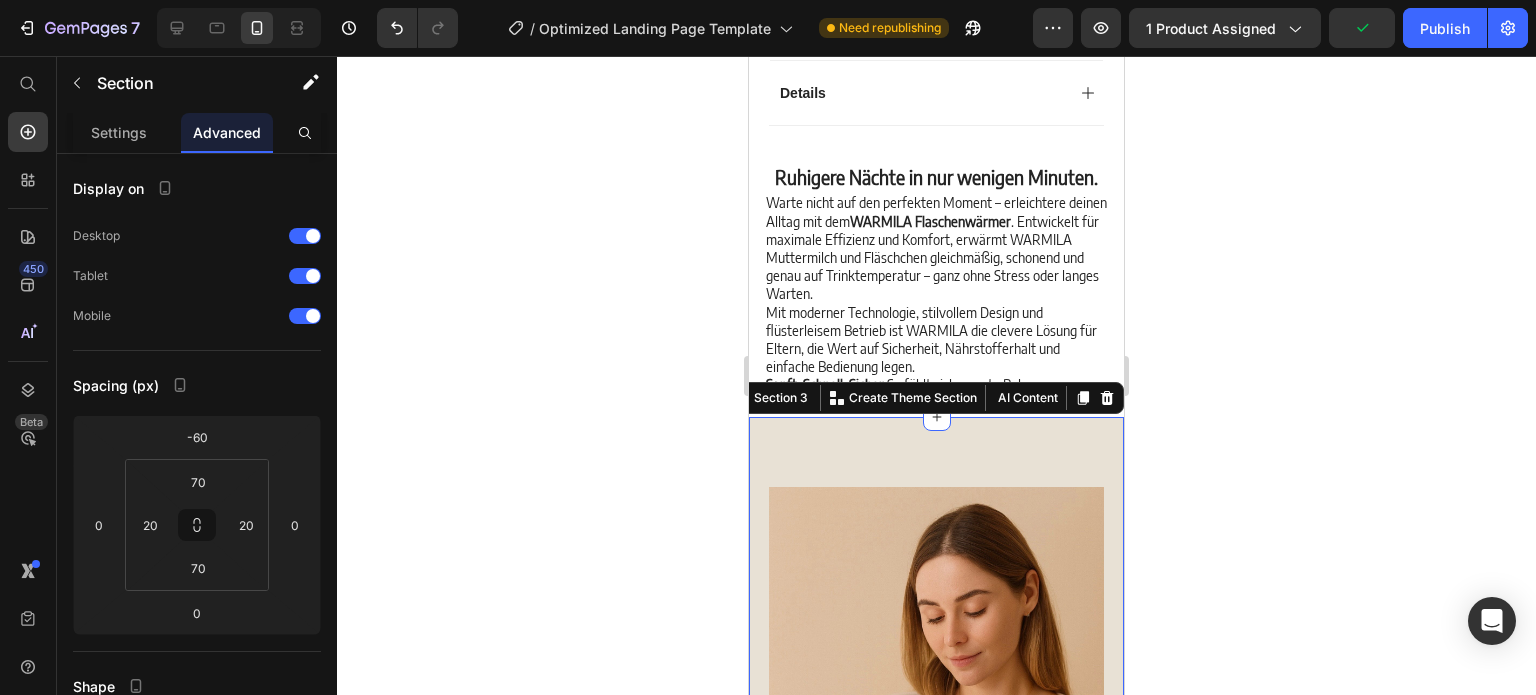 click on "Image VERTRAUEN SIE WARMILA – FÜR GLÜCKLICHE BABYS UND ENTSPANNTE ELTERN Heading Der Warmila Flaschenwärmer wurde speziell entwickelt, um Muttermilch, Babynahrung und Wasser schonend auf die perfekte Temperatur zu bringen – schnell, sicher und zuverlässig. Mit nur einem Knopfdruck sorgt er für gleichmäßige Erwärmung, erhält wichtige Nährstoffe und spart wertvolle Zeit im hektischen Familienalltag. Kein Überhitzen, kein Rätselraten – nur pure Sicherheit und Komfort, jederzeit einsatzbereit. Text Block jetzt bestellen Button
Icon Schreib uns jederzeit Text Block support@warmila.com Text Block Row Row Row Row Section 3   You can create reusable sections Create Theme Section AI Content Write with GemAI What would you like to describe here? Tone and Voice Persuasive Product Flaschenwärmer Show more Generate" at bounding box center (936, 959) 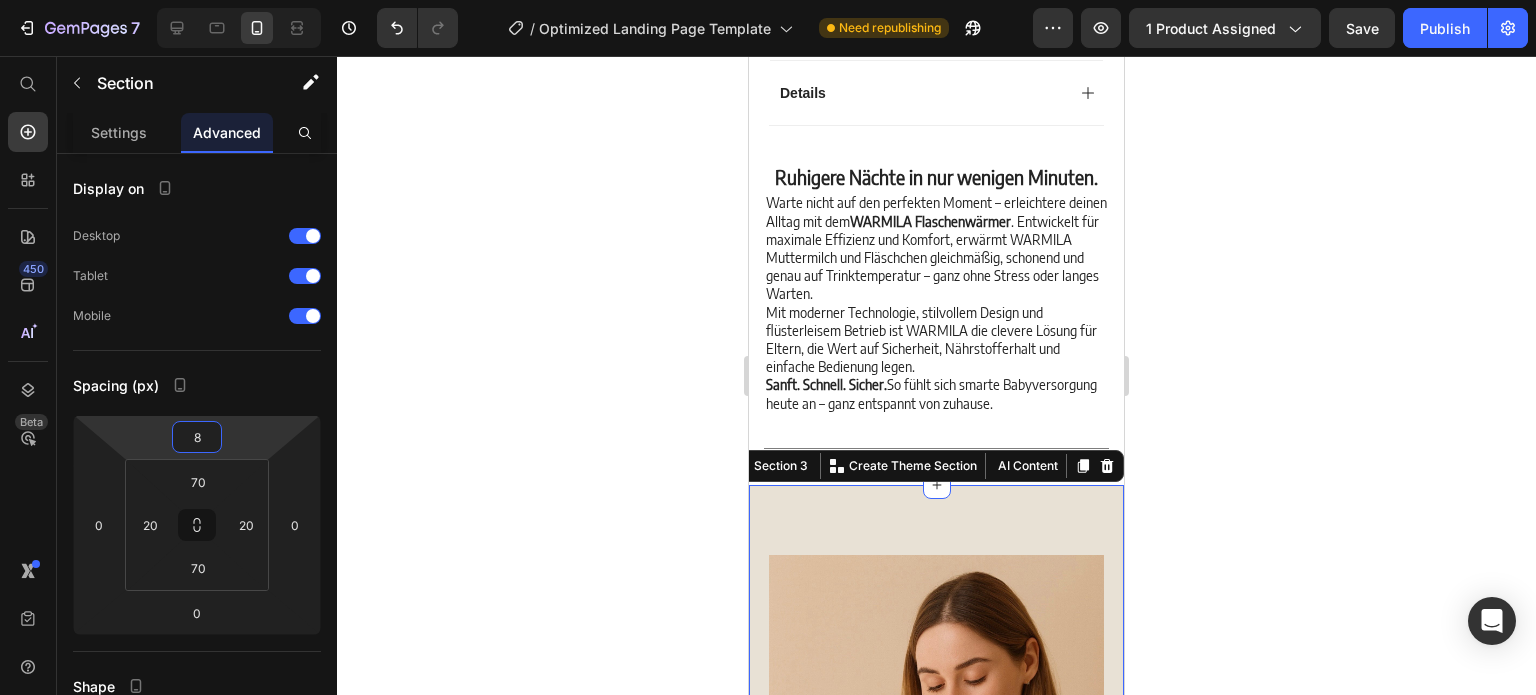 type on "6" 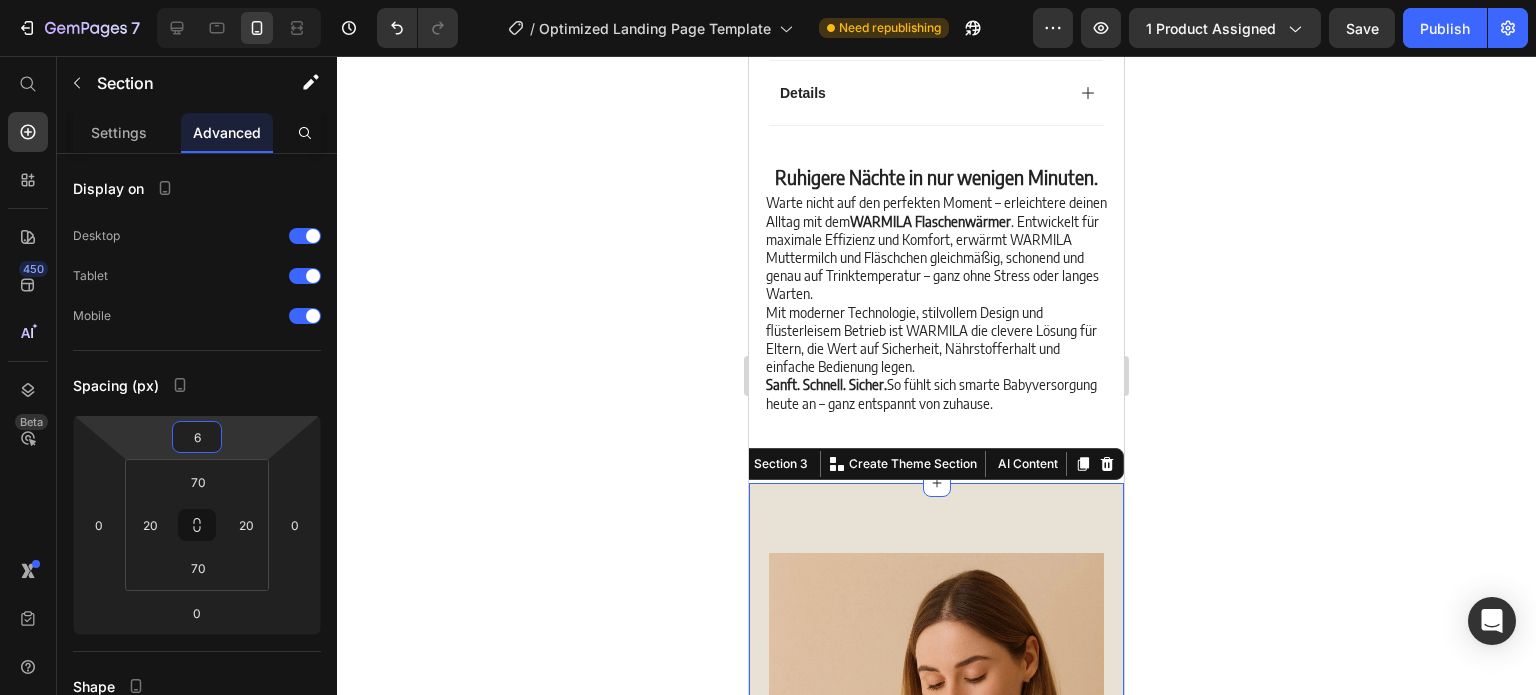drag, startPoint x: 196, startPoint y: 417, endPoint x: 186, endPoint y: 384, distance: 34.48188 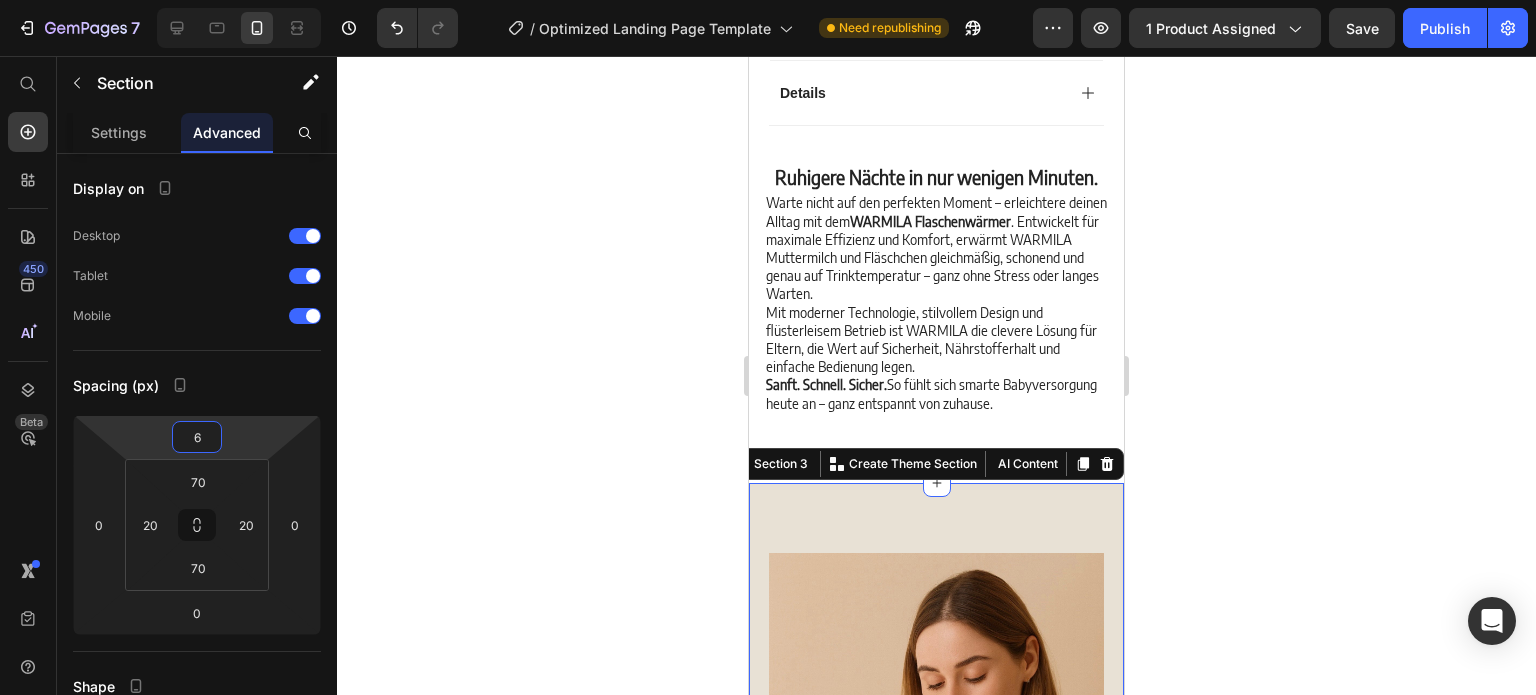 click 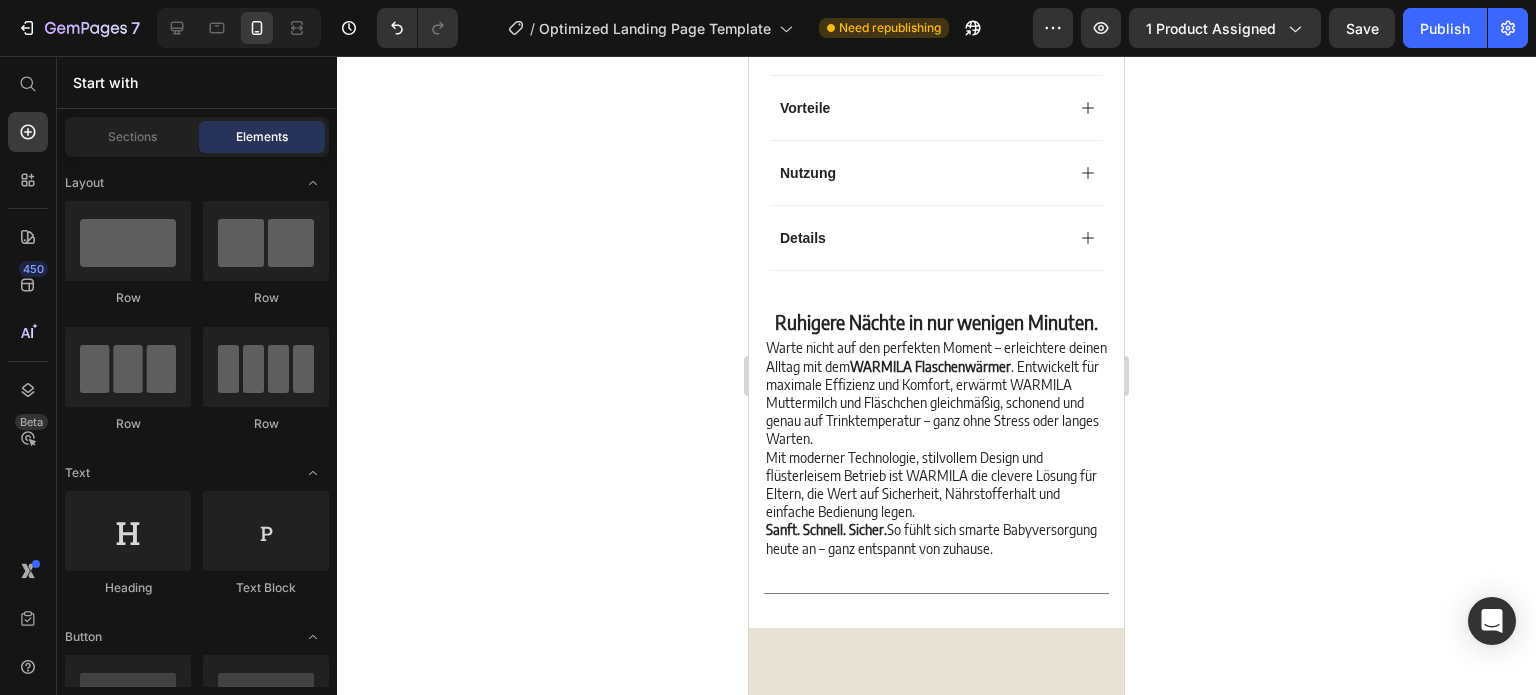 scroll, scrollTop: 1238, scrollLeft: 0, axis: vertical 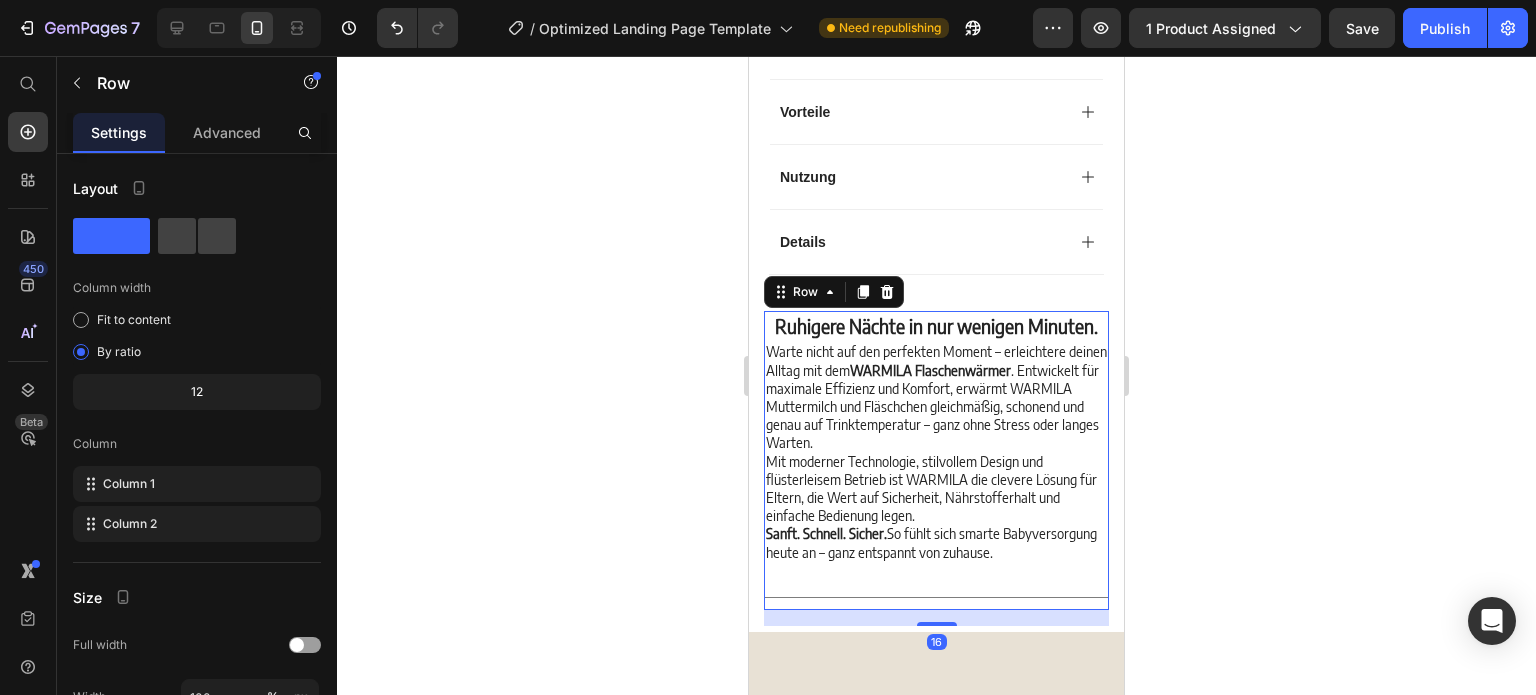 click on "Ruhigere Nächte in nur wenigen Minuten. Heading Warte nicht auf den perfekten Moment – erleichtere deinen Alltag mit dem  WARMILA Flaschenwärmer . Entwickelt für maximale Effizienz und Komfort, erwärmt WARMILA Muttermilch und Fläschchen gleichmäßig, schonend und genau auf Trinktemperatur – ganz ohne Stress oder langes Warten. Mit moderner Technologie, stilvollem Design und flüsterleisem Betrieb ist WARMILA die clevere Lösung für Eltern, die Wert auf Sicherheit, Nährstofferhalt und einfache Bedienung legen. Sanft. Schnell. Sicher.  So fühlt sich smarte Babyversorgung heute an – ganz entspannt von zuhause. Text Block" at bounding box center (936, 447) 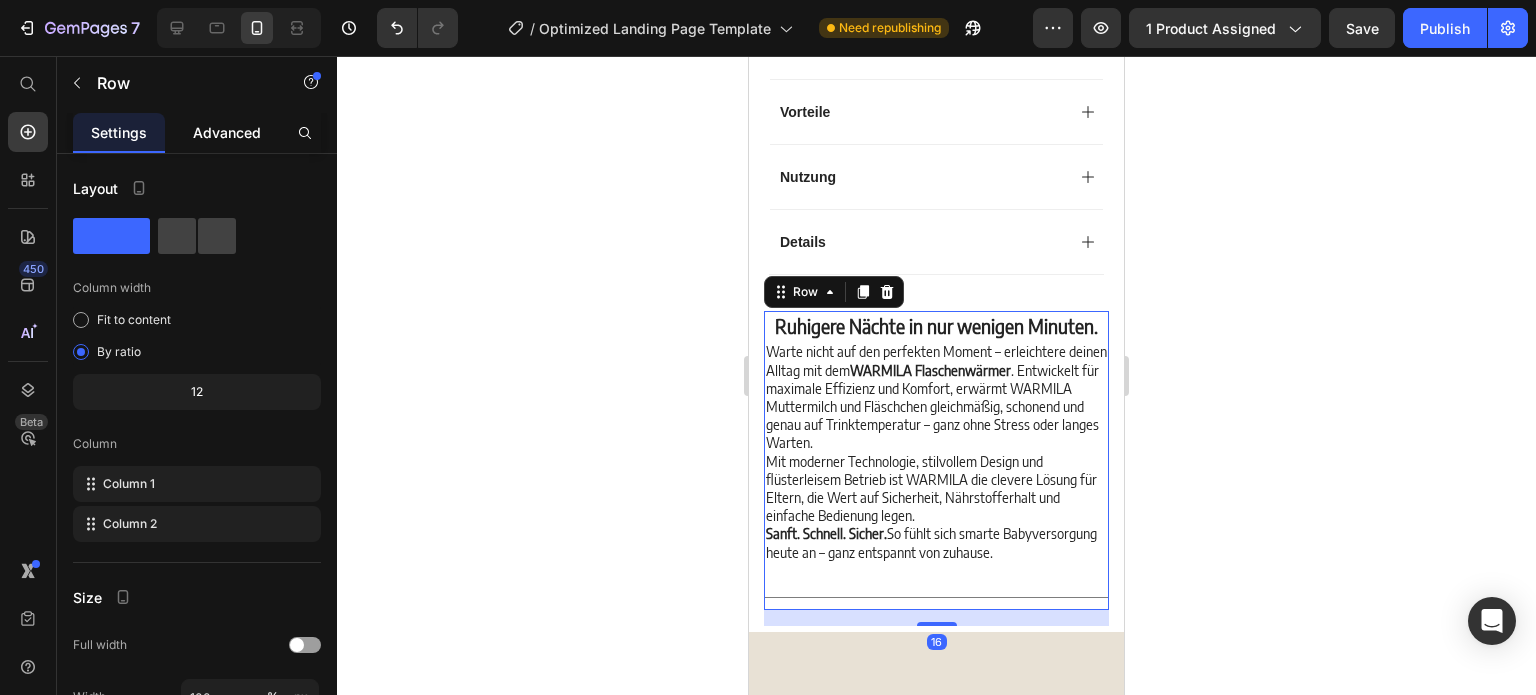 click on "Advanced" at bounding box center (227, 132) 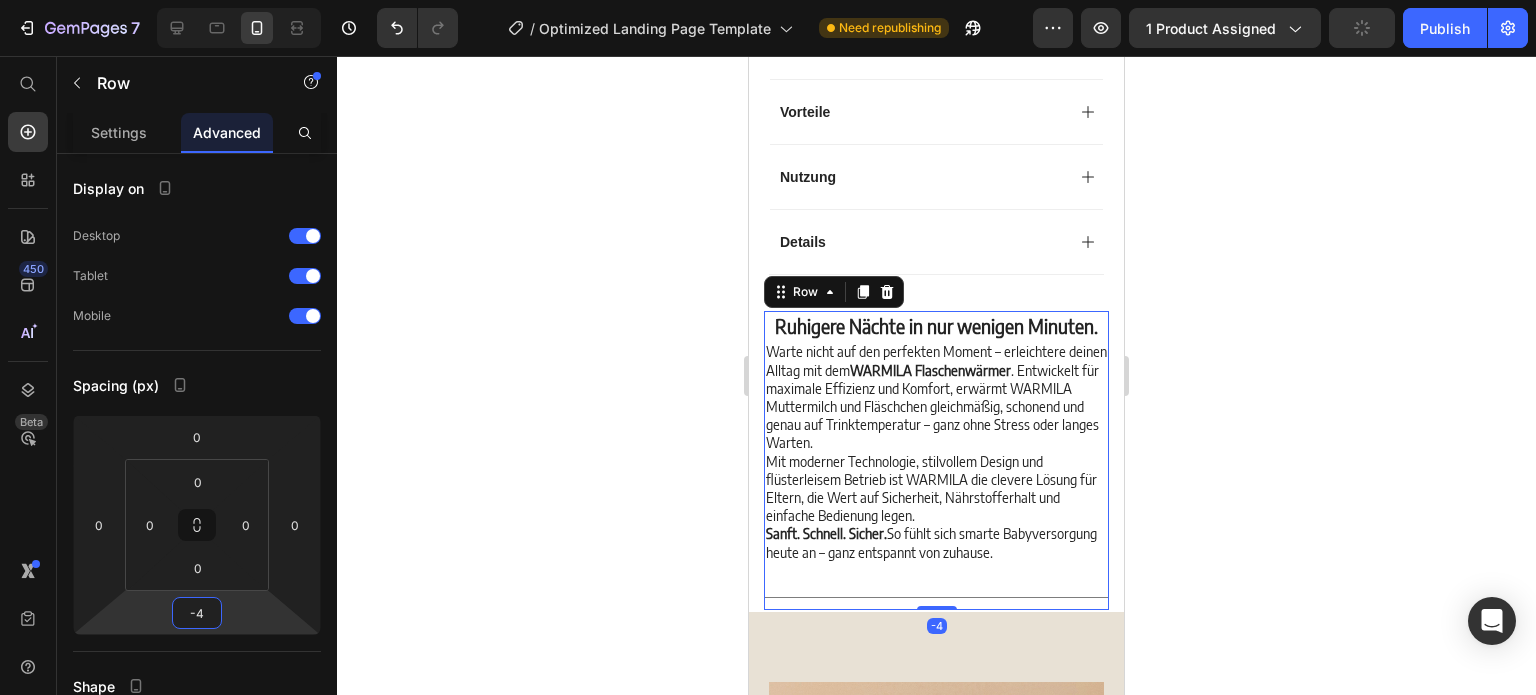 click on "7   /  Optimized Landing Page Template Need republishing Preview 1 product assigned  Publish  450 Beta Start with Sections Elements Hero Section Product Detail Brands Trusted Badges Guarantee Product Breakdown How to use Testimonials Compare Bundle FAQs Social Proof Brand Story Product List Collection Blog List Contact Sticky Add to Cart Custom Footer Browse Library 450 Layout
Row
Row
Row
Row Text
Heading
Text Block Button
Button
Button
Sticky Back to top Media" at bounding box center [768, 0] 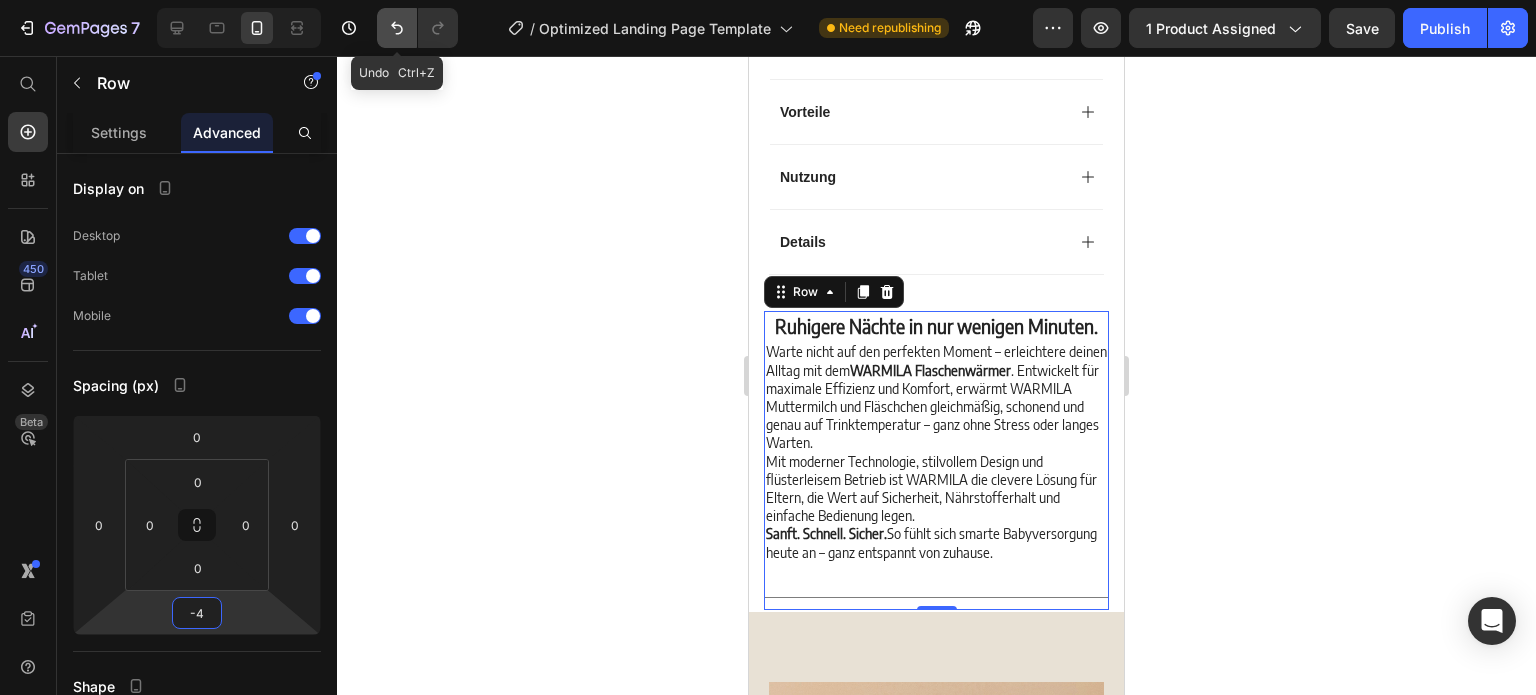 click 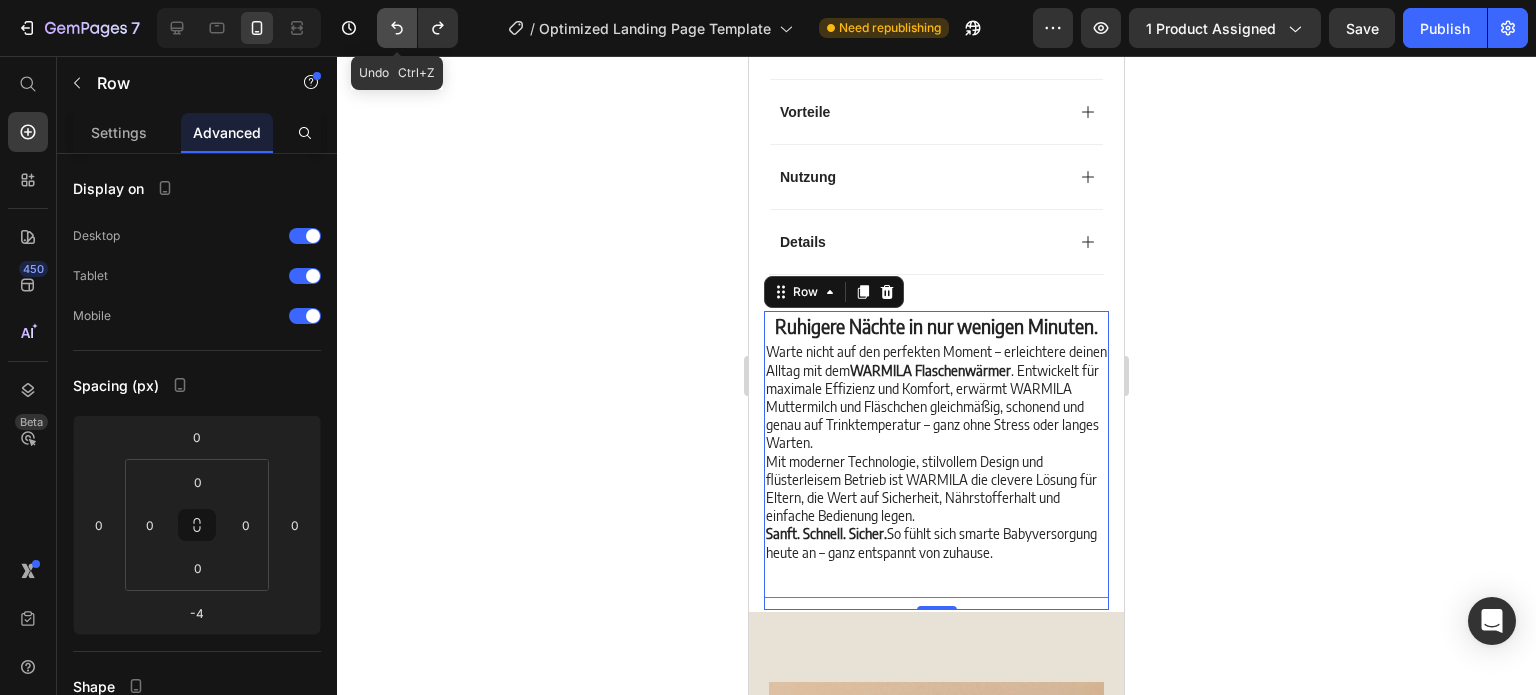 click 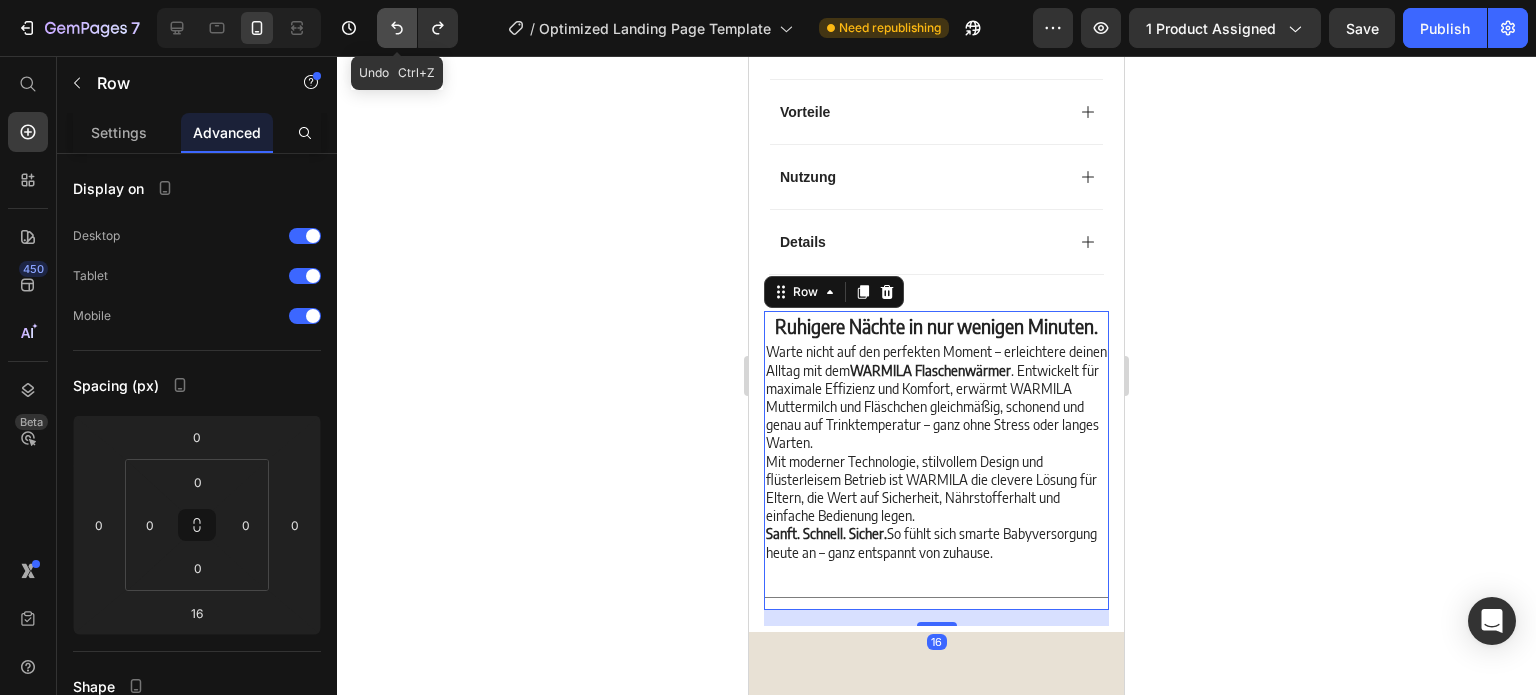 click 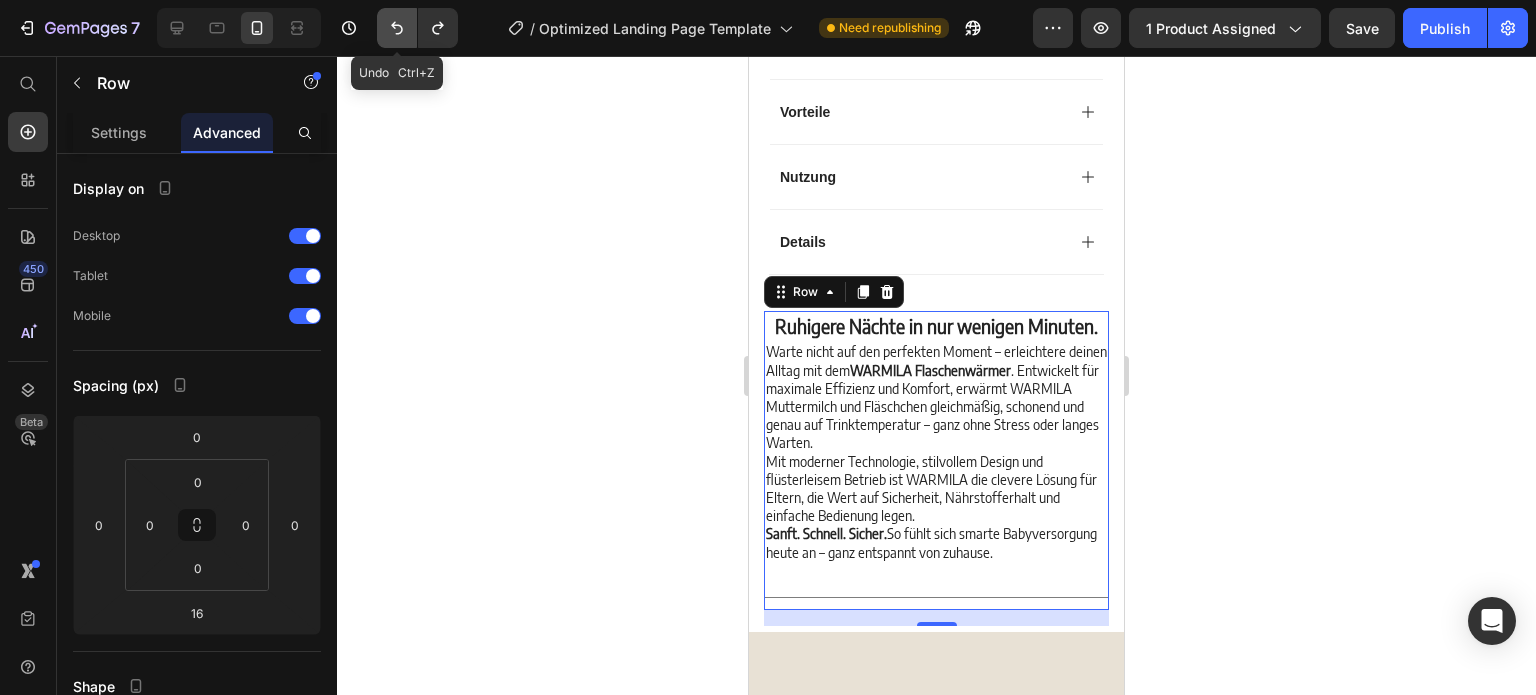 click 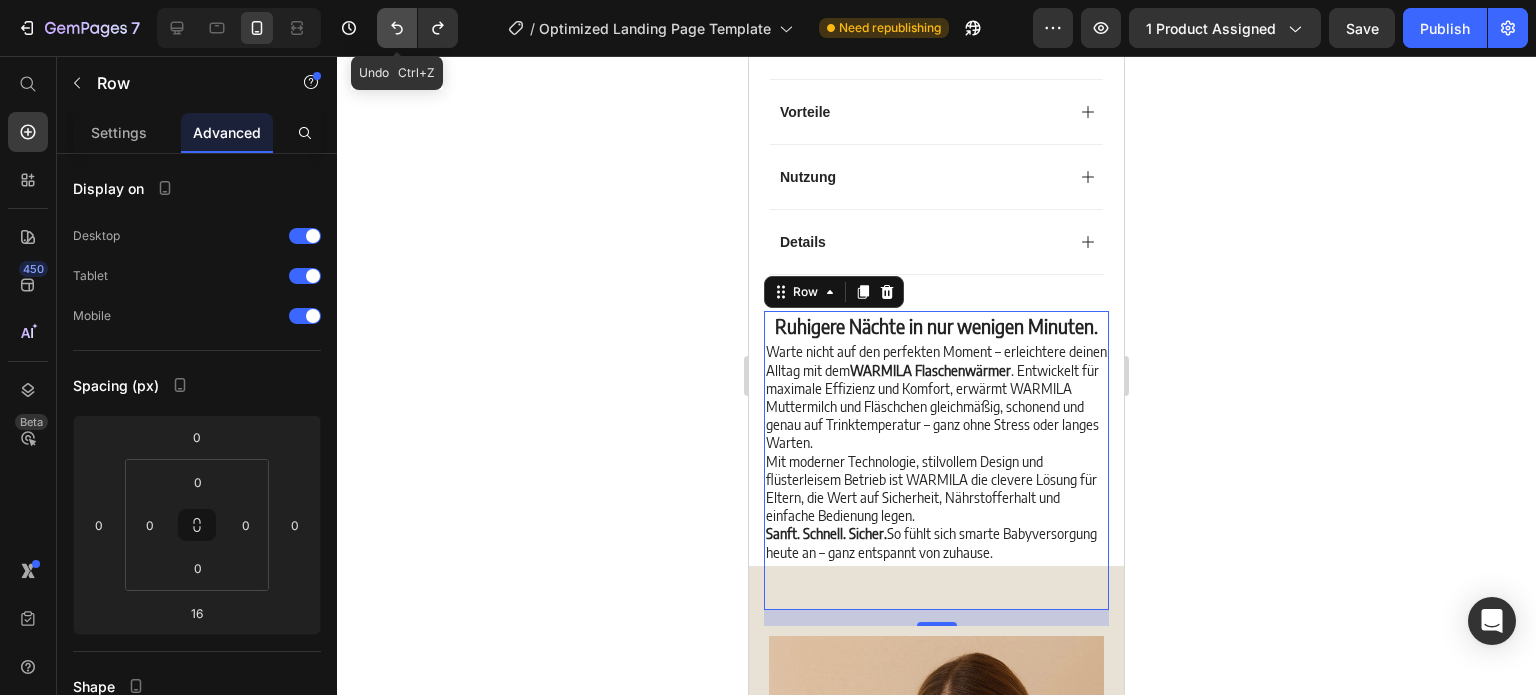 click 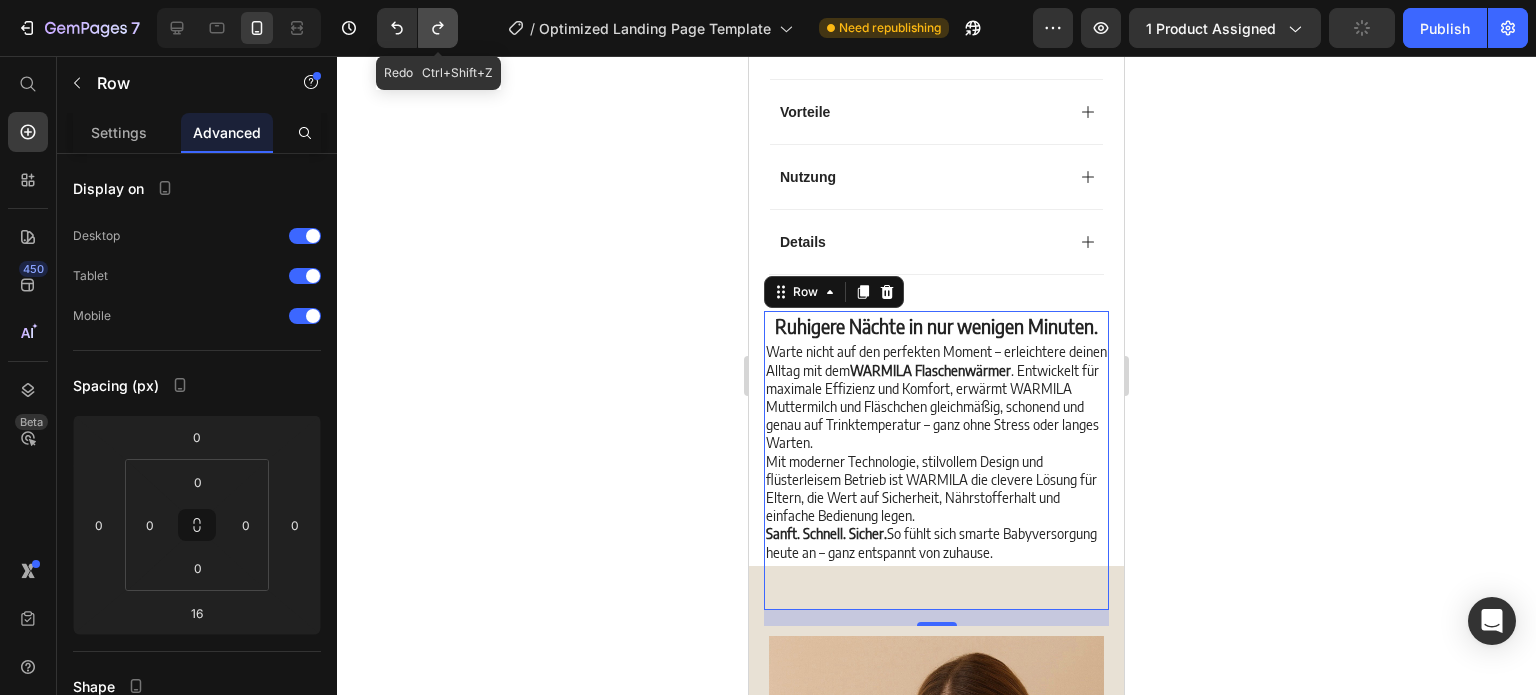 click 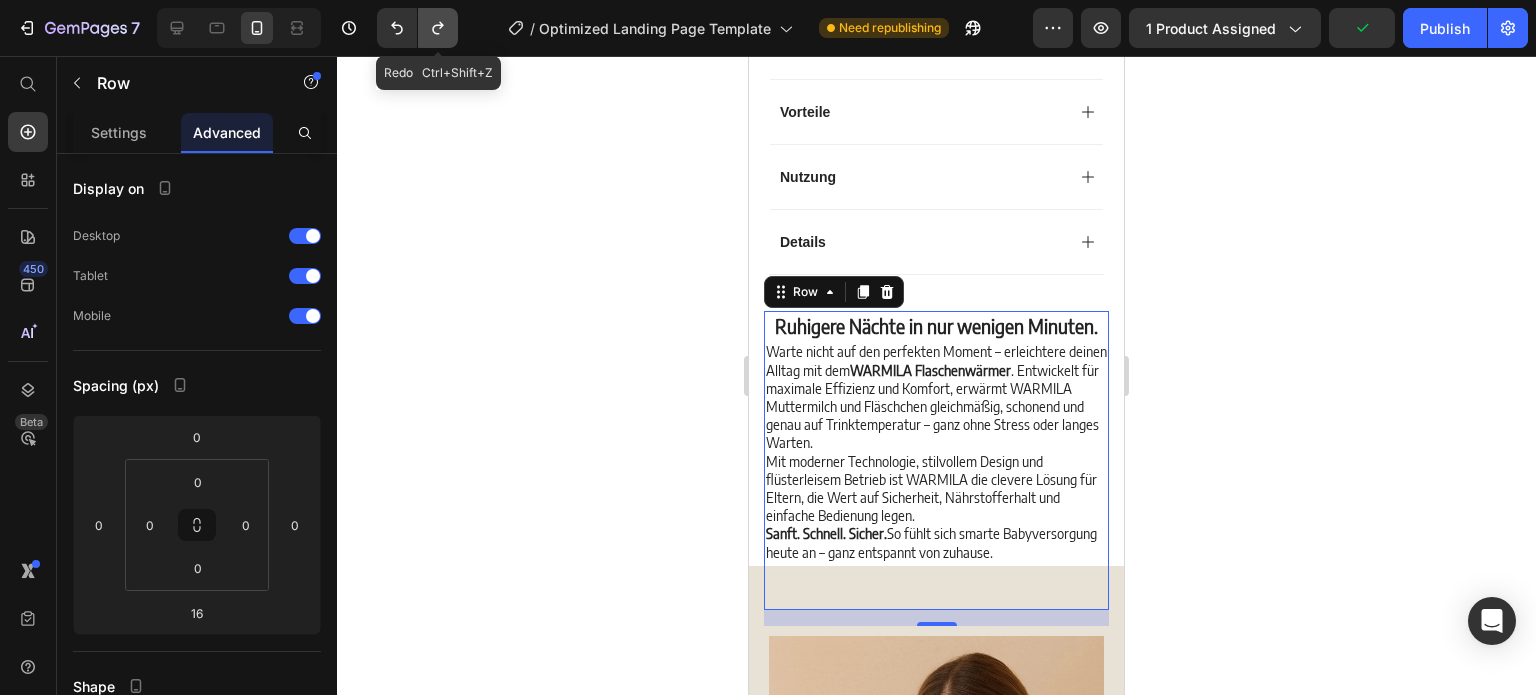 click 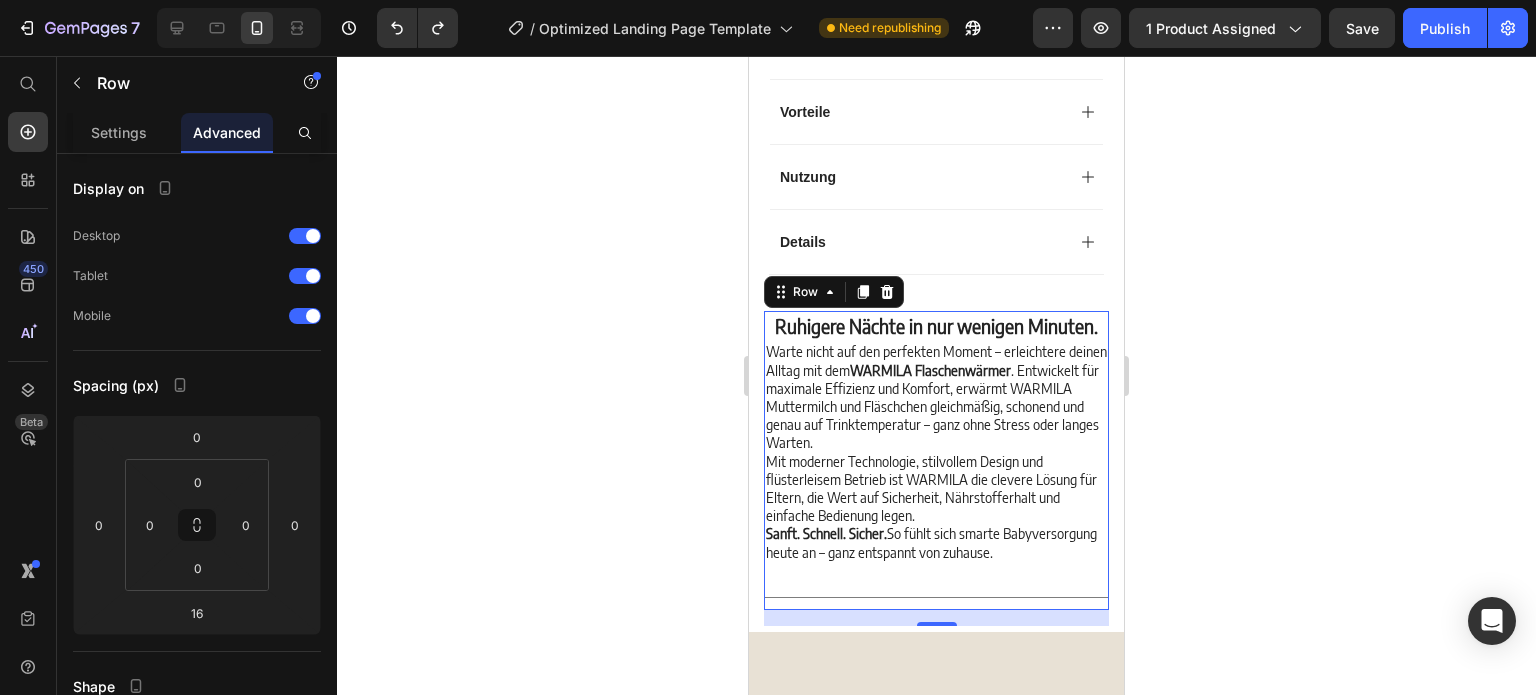 click 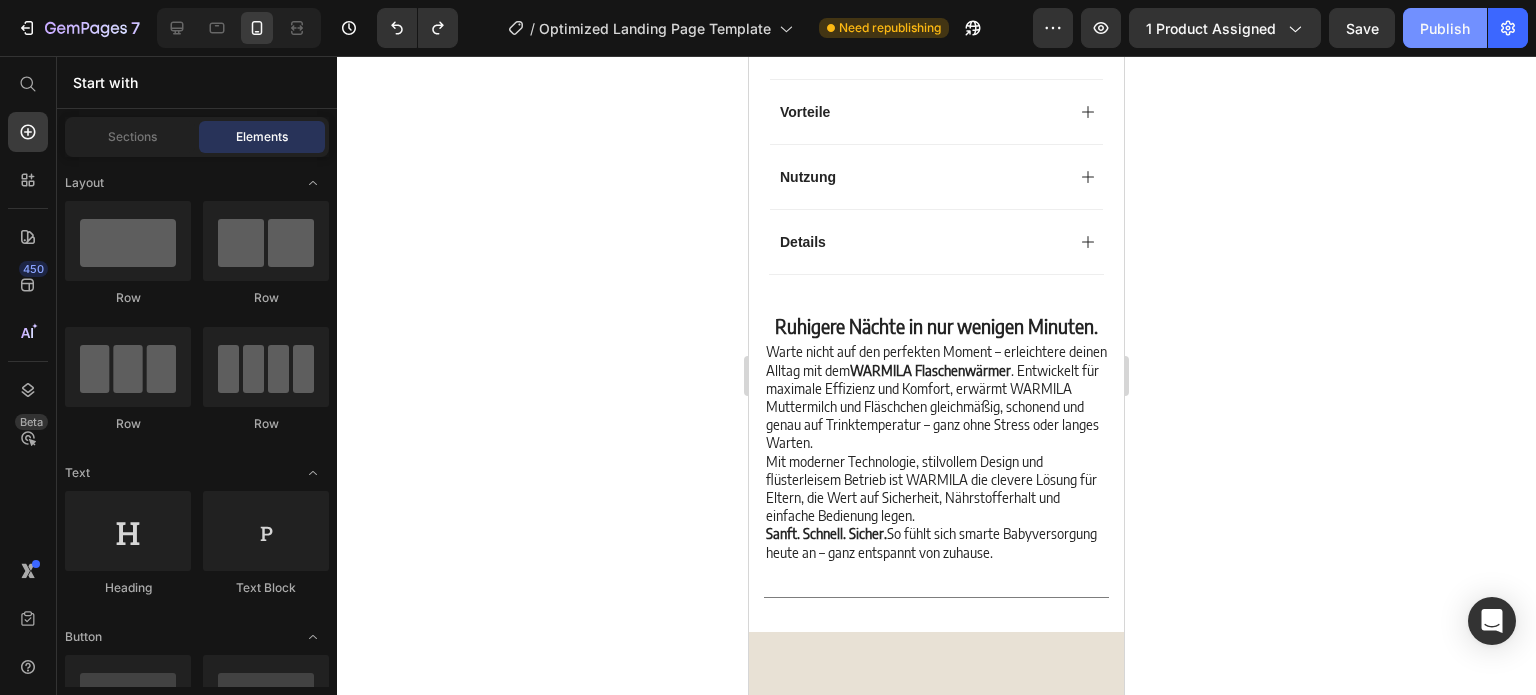 click on "Publish" 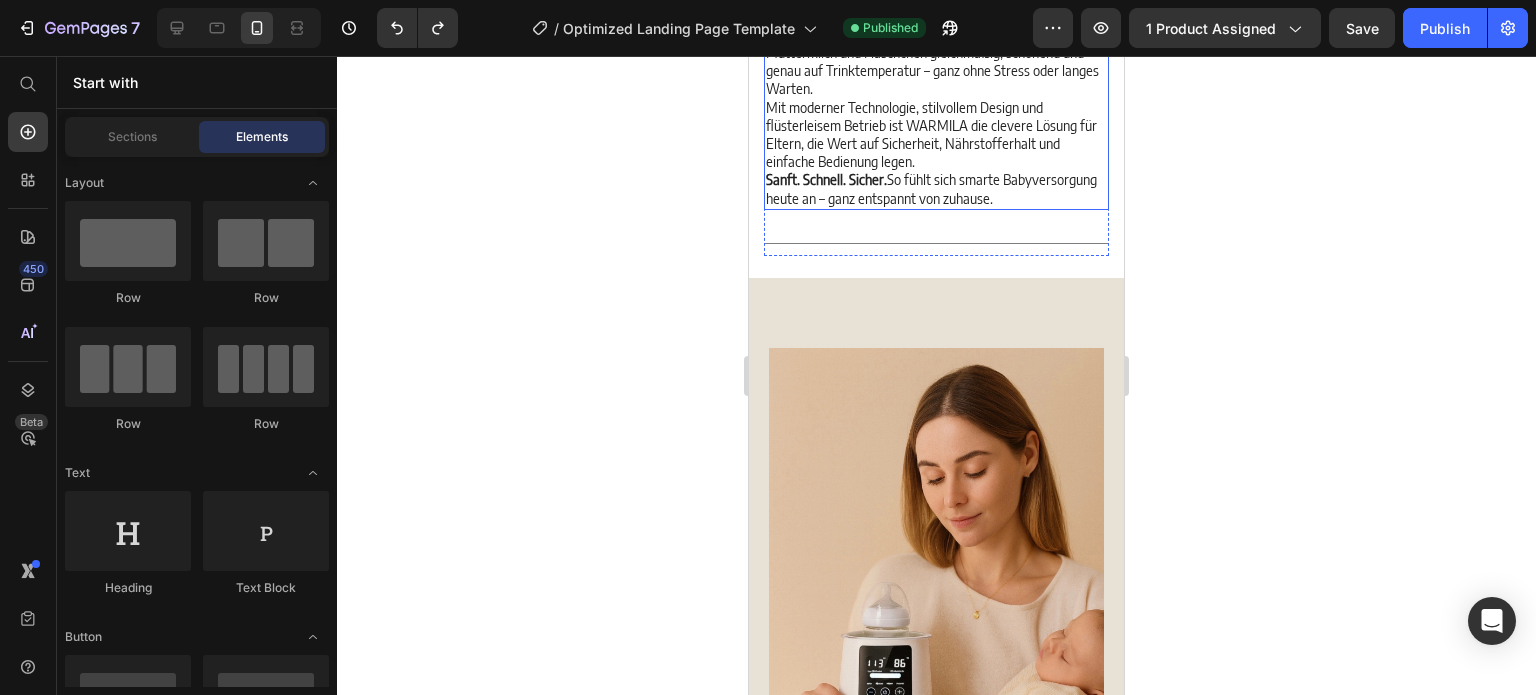 scroll, scrollTop: 1614, scrollLeft: 0, axis: vertical 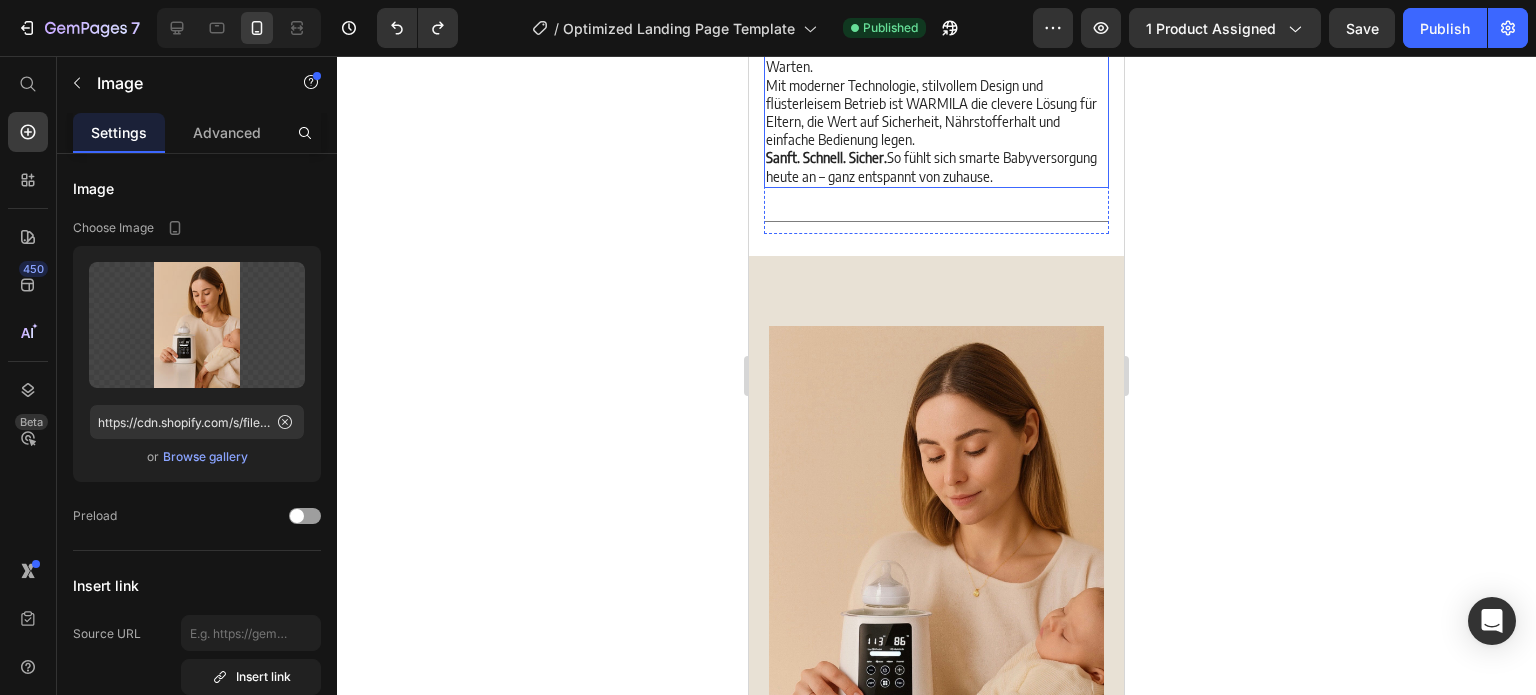 click at bounding box center (936, 573) 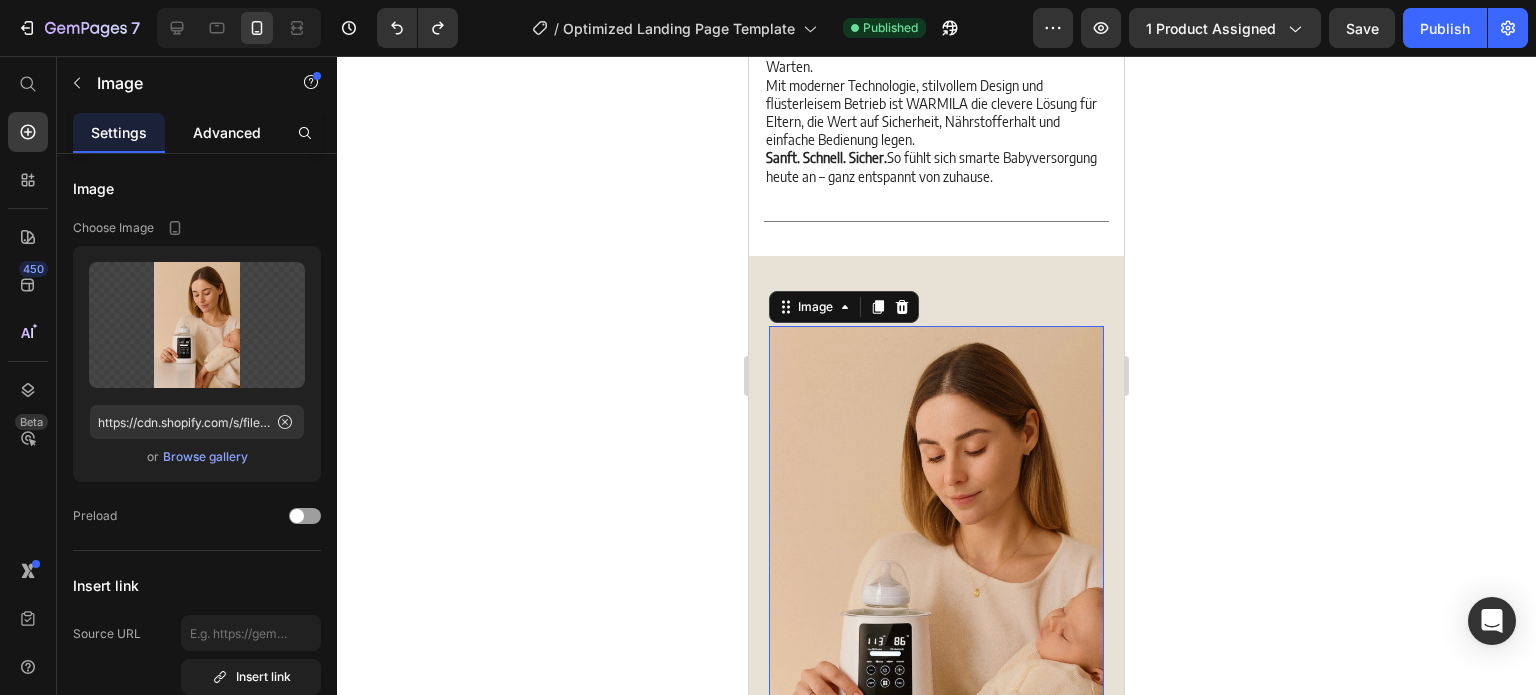 click on "Advanced" at bounding box center [227, 132] 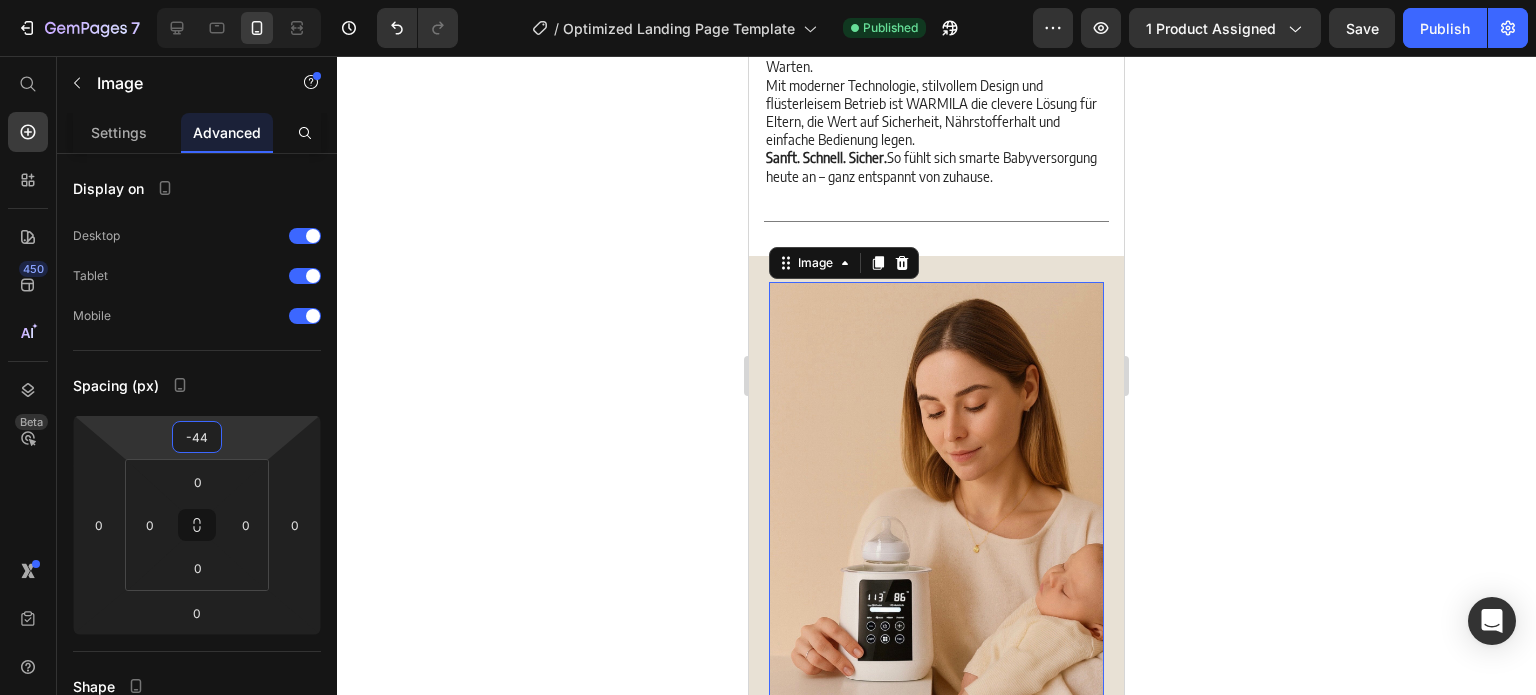 type on "-46" 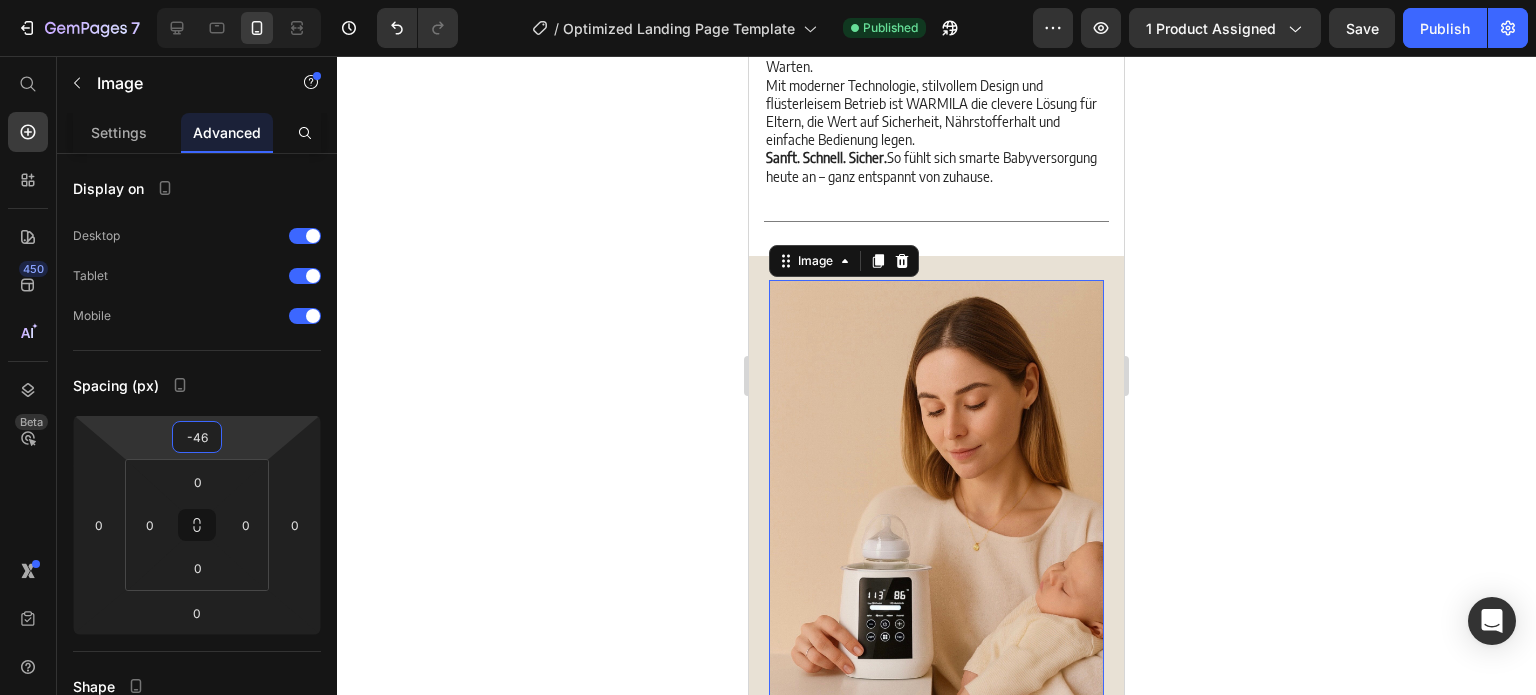 drag, startPoint x: 194, startPoint y: 418, endPoint x: 212, endPoint y: 441, distance: 29.206163 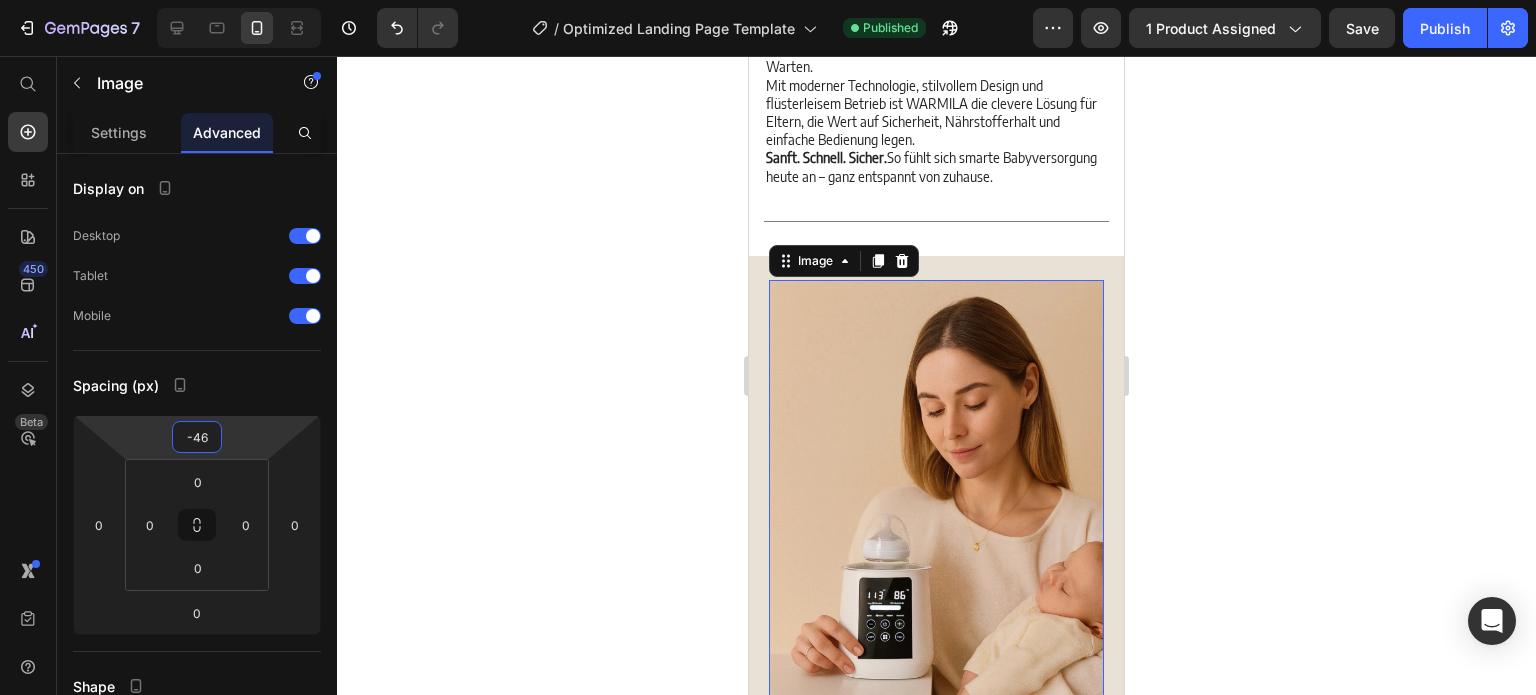 click on "7   /  Optimized Landing Page Template Published Preview 1 product assigned  Save   Publish  450 Beta Start with Sections Elements Hero Section Product Detail Brands Trusted Badges Guarantee Product Breakdown How to use Testimonials Compare Bundle FAQs Social Proof Brand Story Product List Collection Blog List Contact Sticky Add to Cart Custom Footer Browse Library 450 Layout
Row
Row
Row
Row Text
Heading
Text Block Button
Button
Button
Sticky Back to top Media" at bounding box center (768, 0) 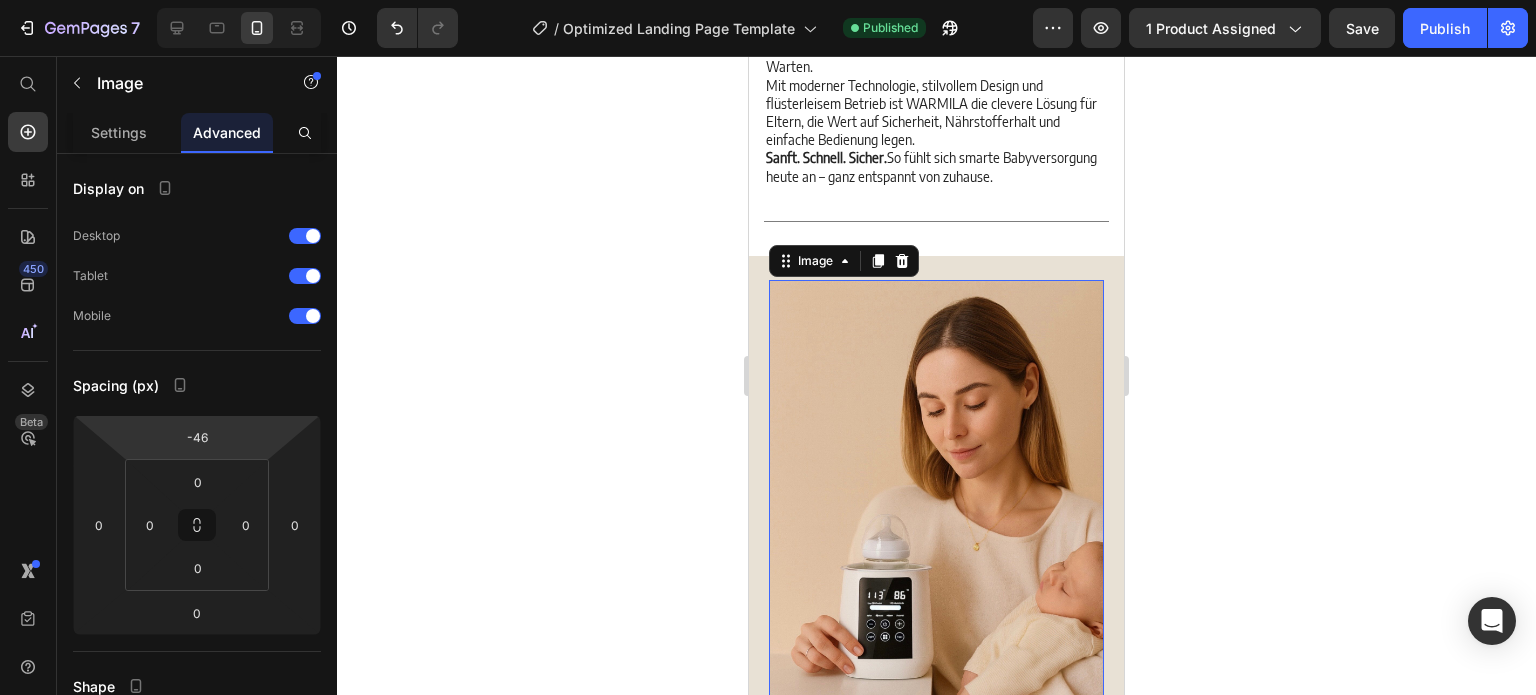 click 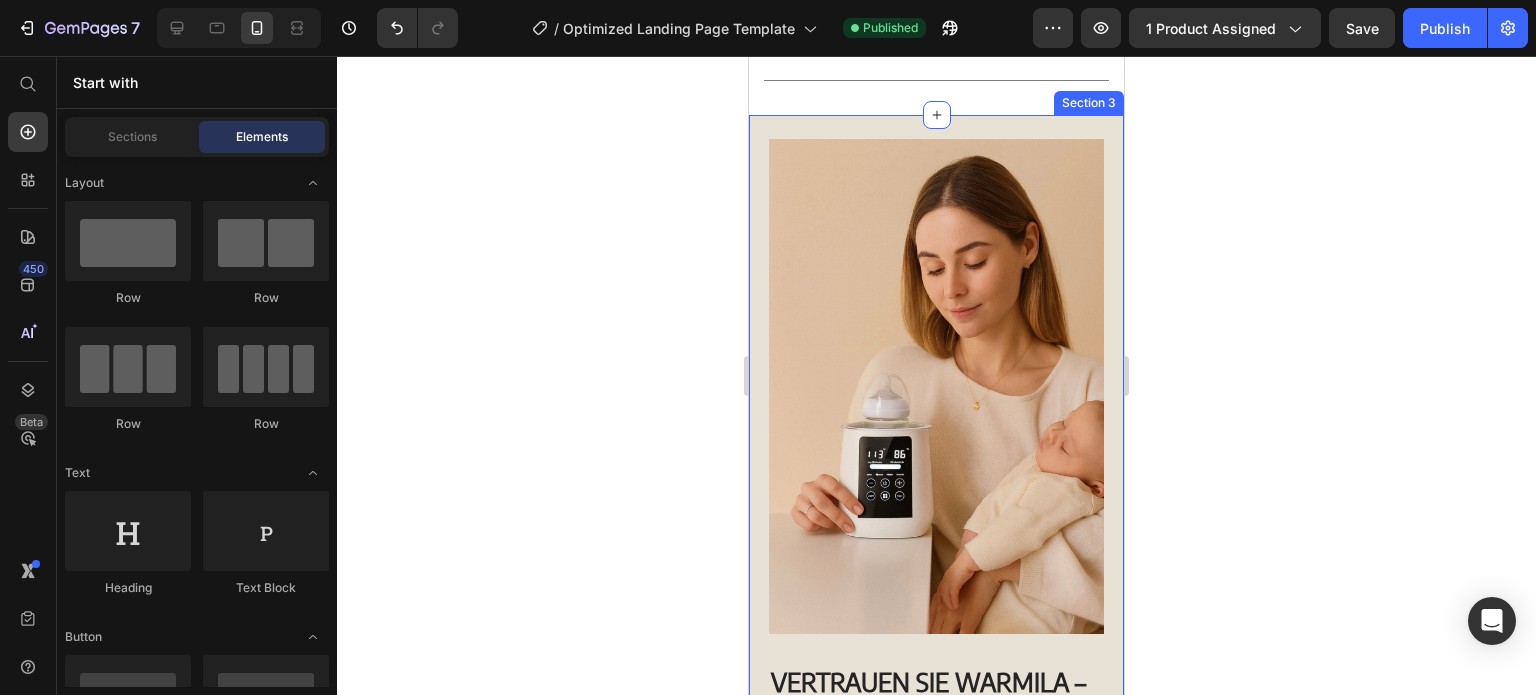 scroll, scrollTop: 1844, scrollLeft: 0, axis: vertical 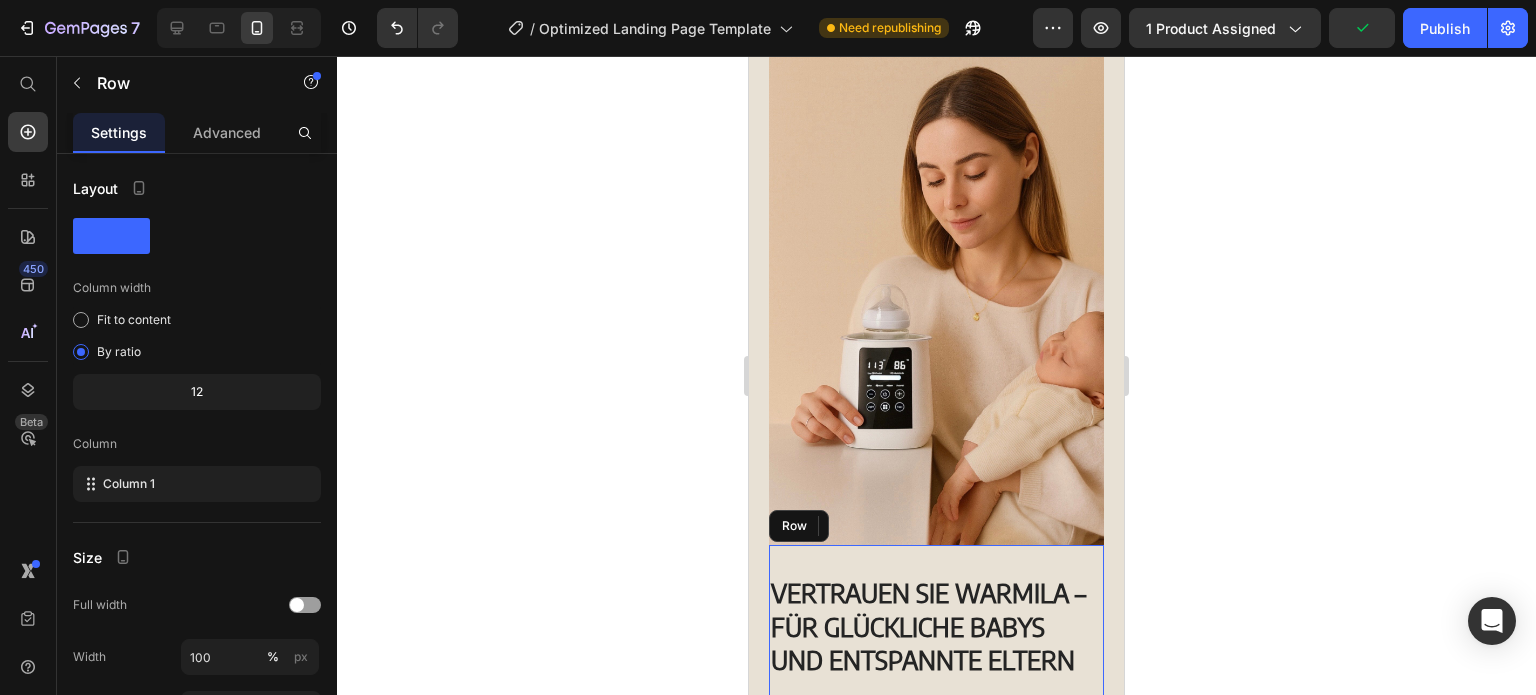 click on "VERTRAUEN SIE WARMILA – FÜR GLÜCKLICHE BABYS UND ENTSPANNTE ELTERN Heading Der Warmila Flaschenwärmer wurde speziell entwickelt, um Muttermilch, Babynahrung und Wasser schonend auf die perfekte Temperatur zu bringen – schnell, sicher und zuverlässig. Mit nur einem Knopfdruck sorgt er für gleichmäßige Erwärmung, erhält wichtige Nährstoffe und spart wertvolle Zeit im hektischen Familienalltag. Kein Überhitzen, kein Rätselraten – nur pure Sicherheit und Komfort, jederzeit einsatzbereit. Text Block jetzt bestellen Button
Icon Schreib uns jederzeit Text Block support@warmila.com Text Block Row Row" at bounding box center (936, 769) 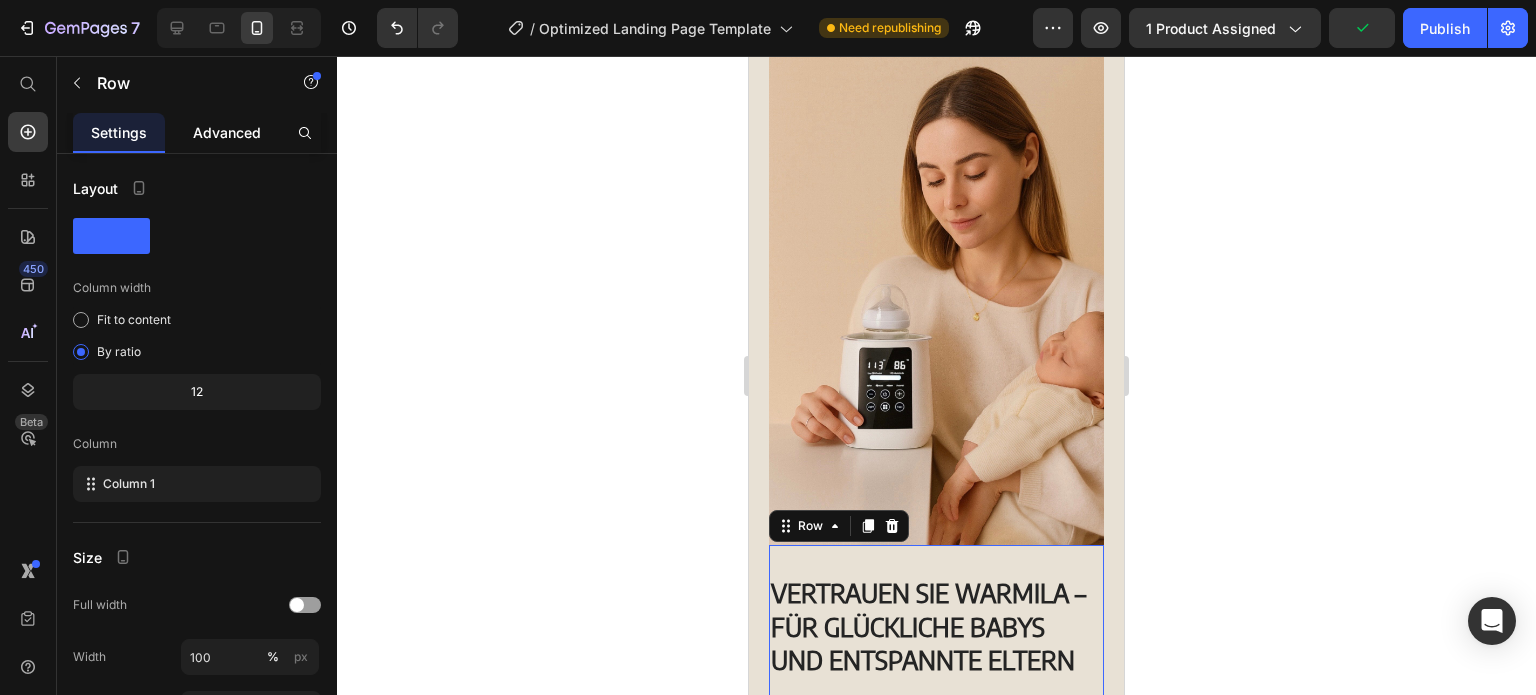 click on "Advanced" at bounding box center [227, 132] 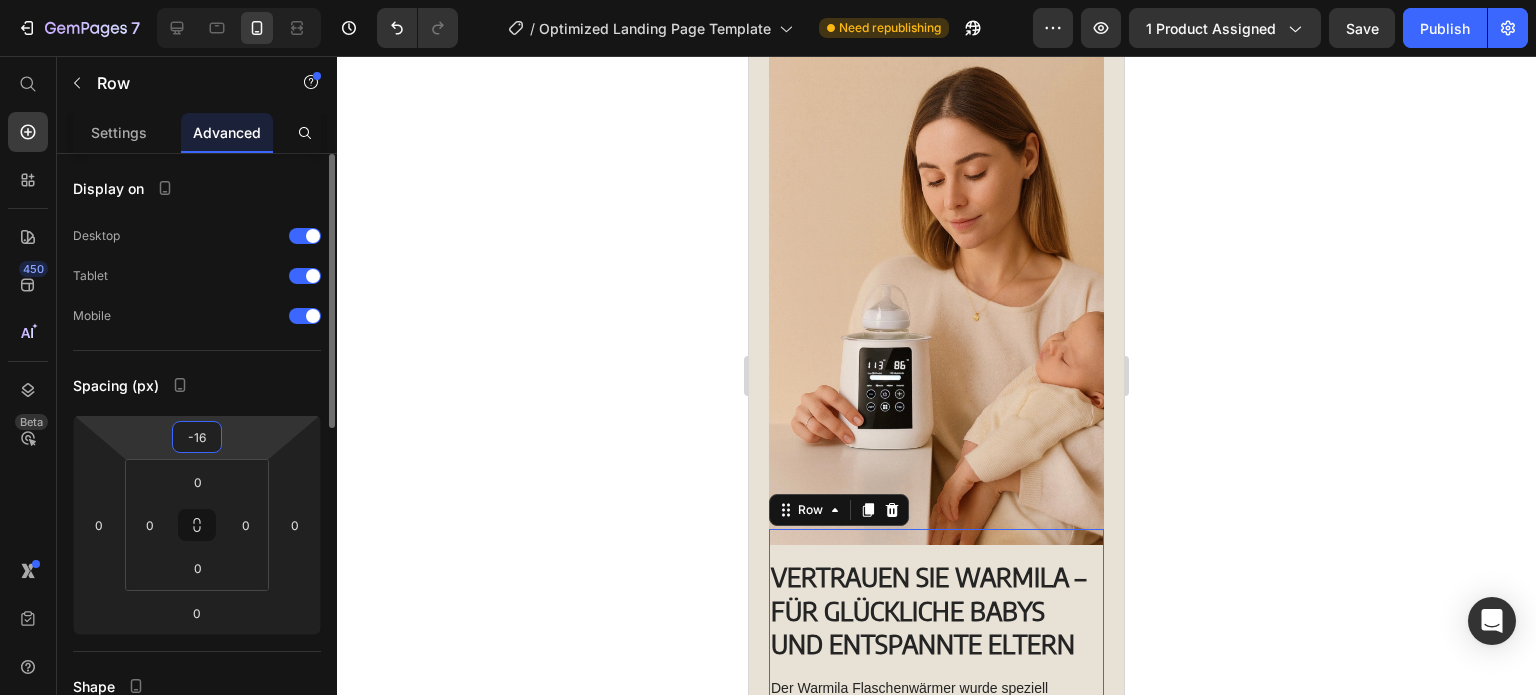 click on "7   /  Optimized Landing Page Template Need republishing Preview 1 product assigned  Save   Publish  450 Beta Start with Sections Elements Hero Section Product Detail Brands Trusted Badges Guarantee Product Breakdown How to use Testimonials Compare Bundle FAQs Social Proof Brand Story Product List Collection Blog List Contact Sticky Add to Cart Custom Footer Browse Library 450 Layout
Row
Row
Row
Row Text
Heading
Text Block Button
Button
Button
Sticky Back to top Media
Image" at bounding box center (768, 0) 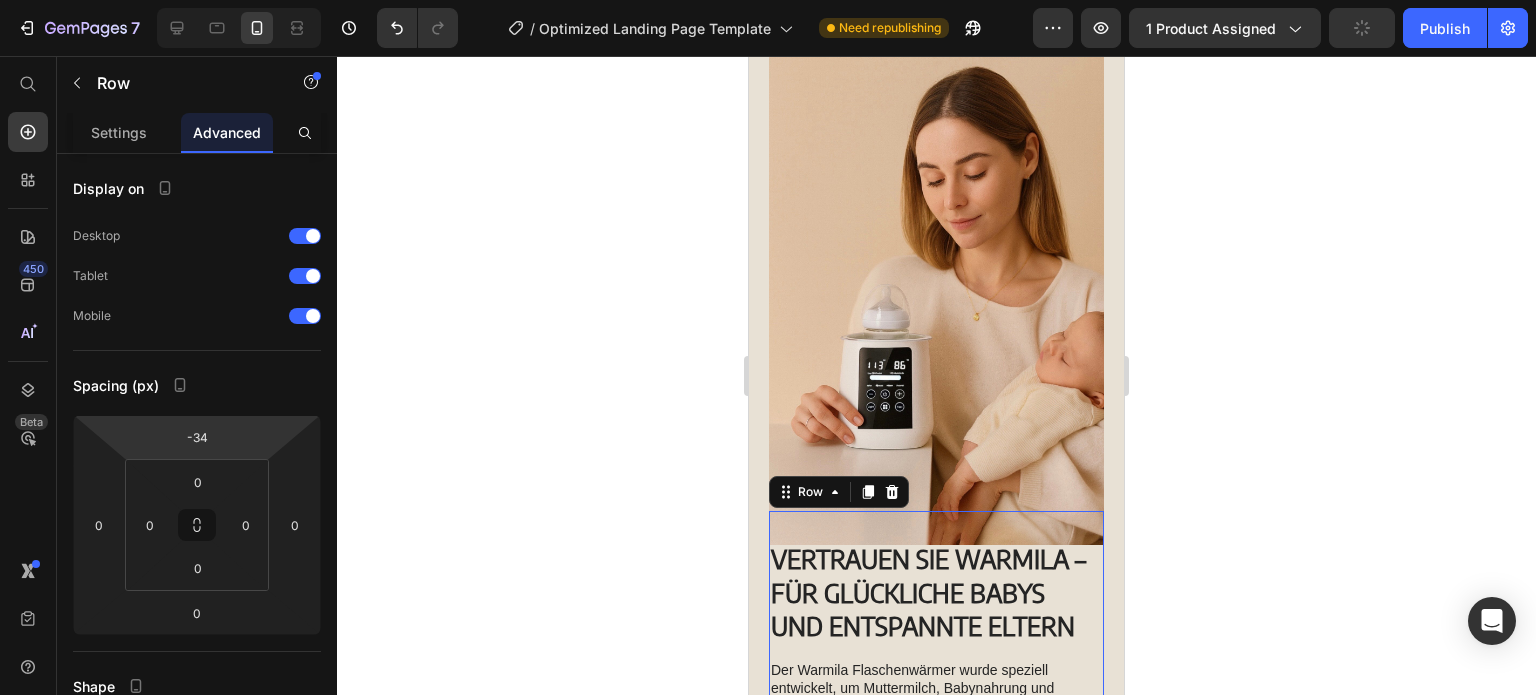 type on "-28" 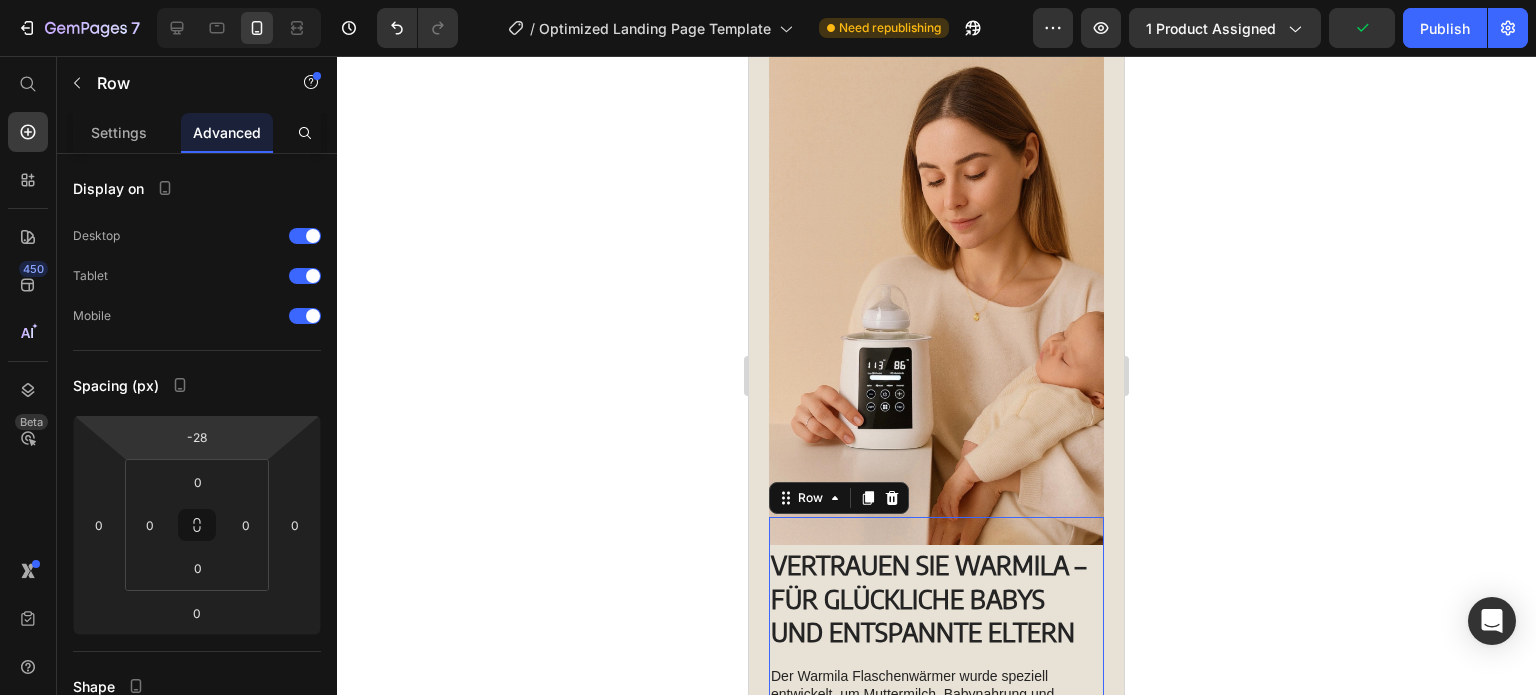 drag, startPoint x: 233, startPoint y: 421, endPoint x: 242, endPoint y: 428, distance: 11.401754 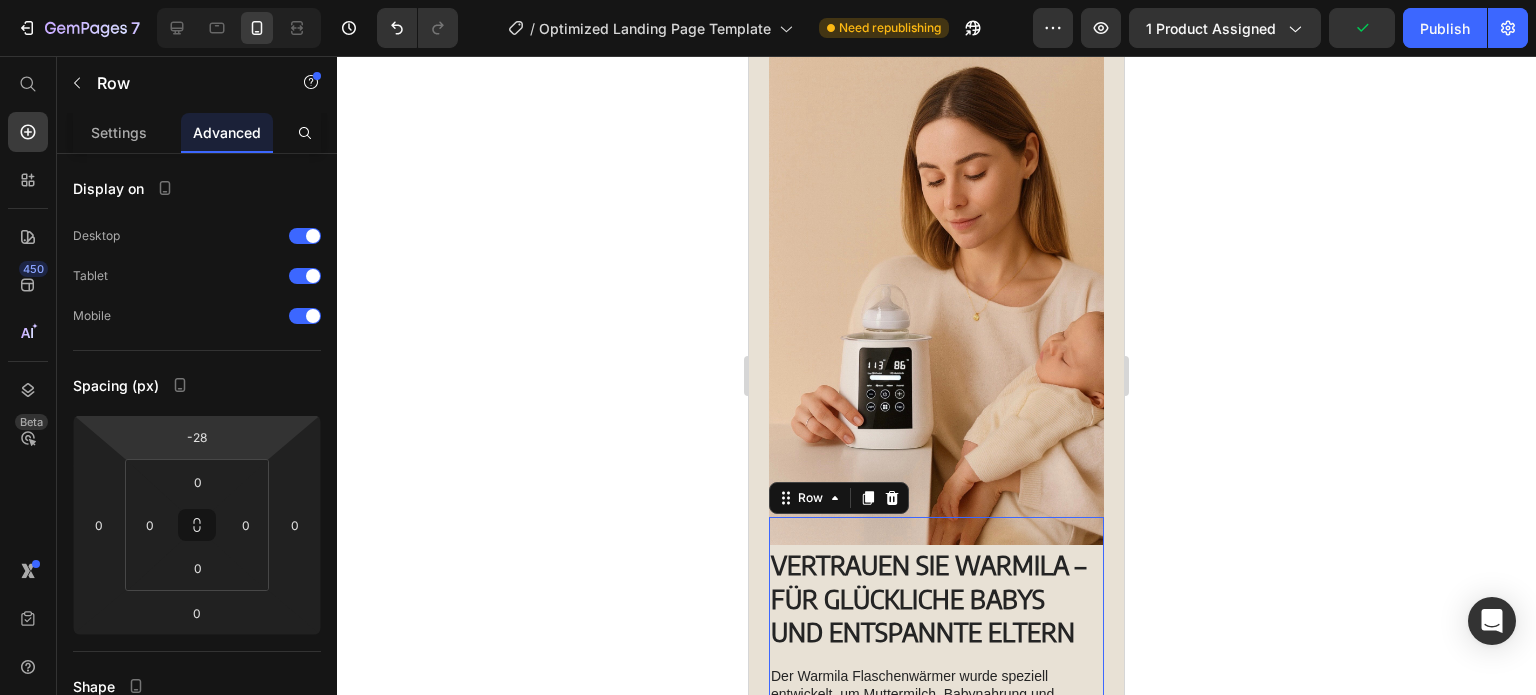 click 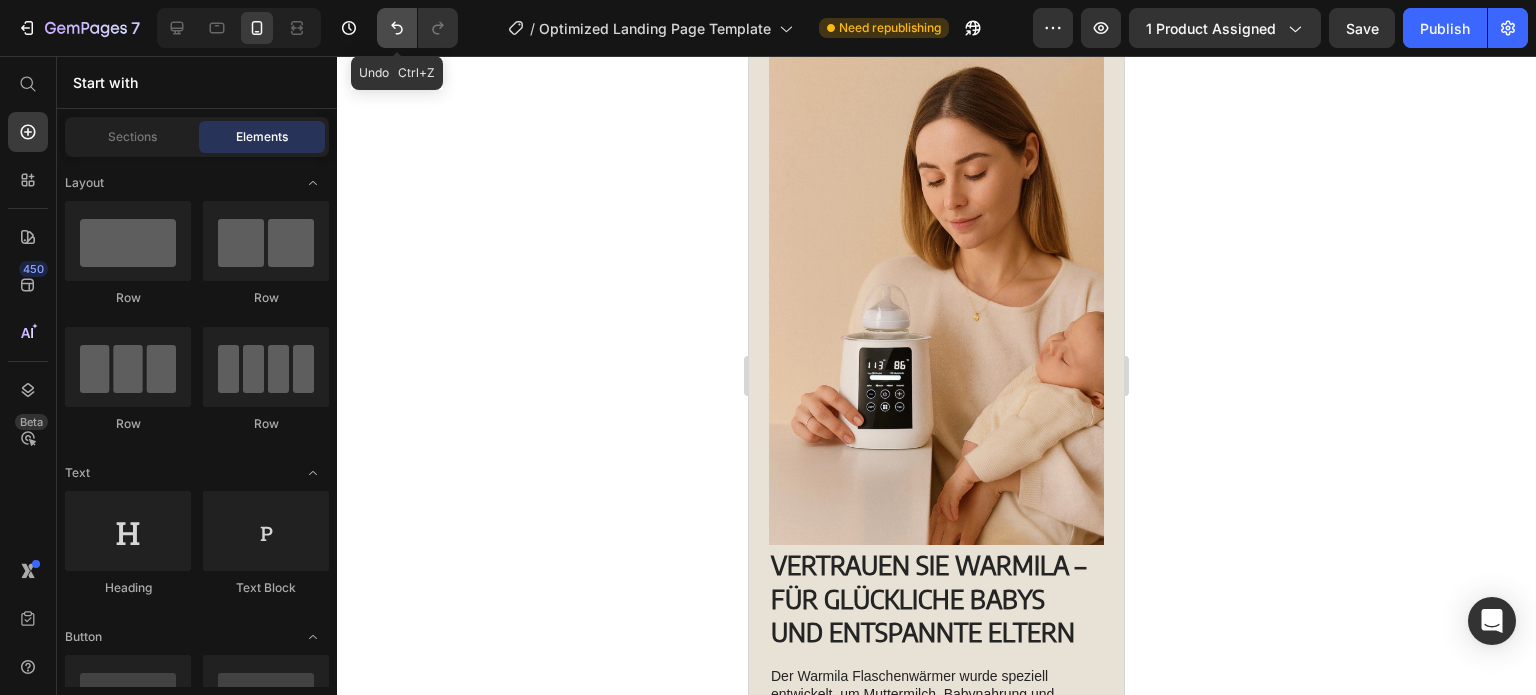 click 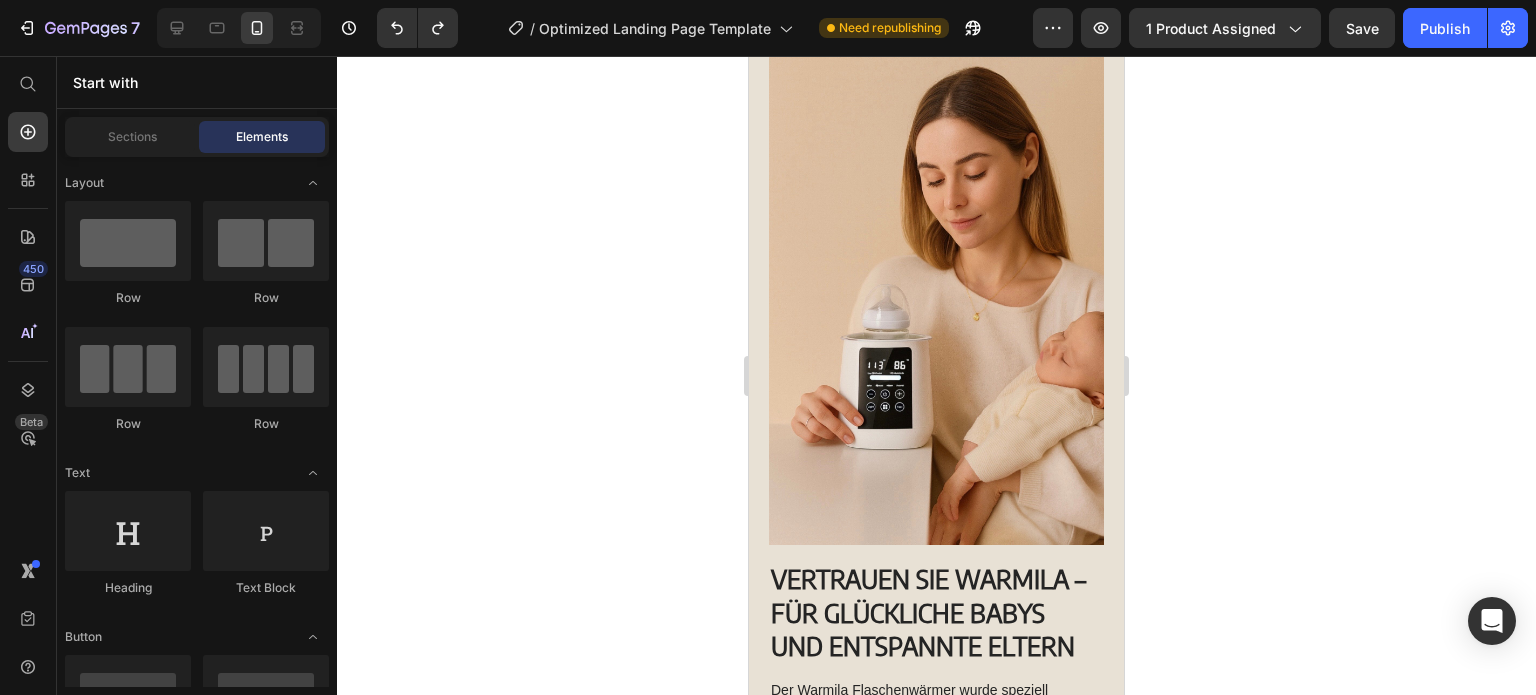 click 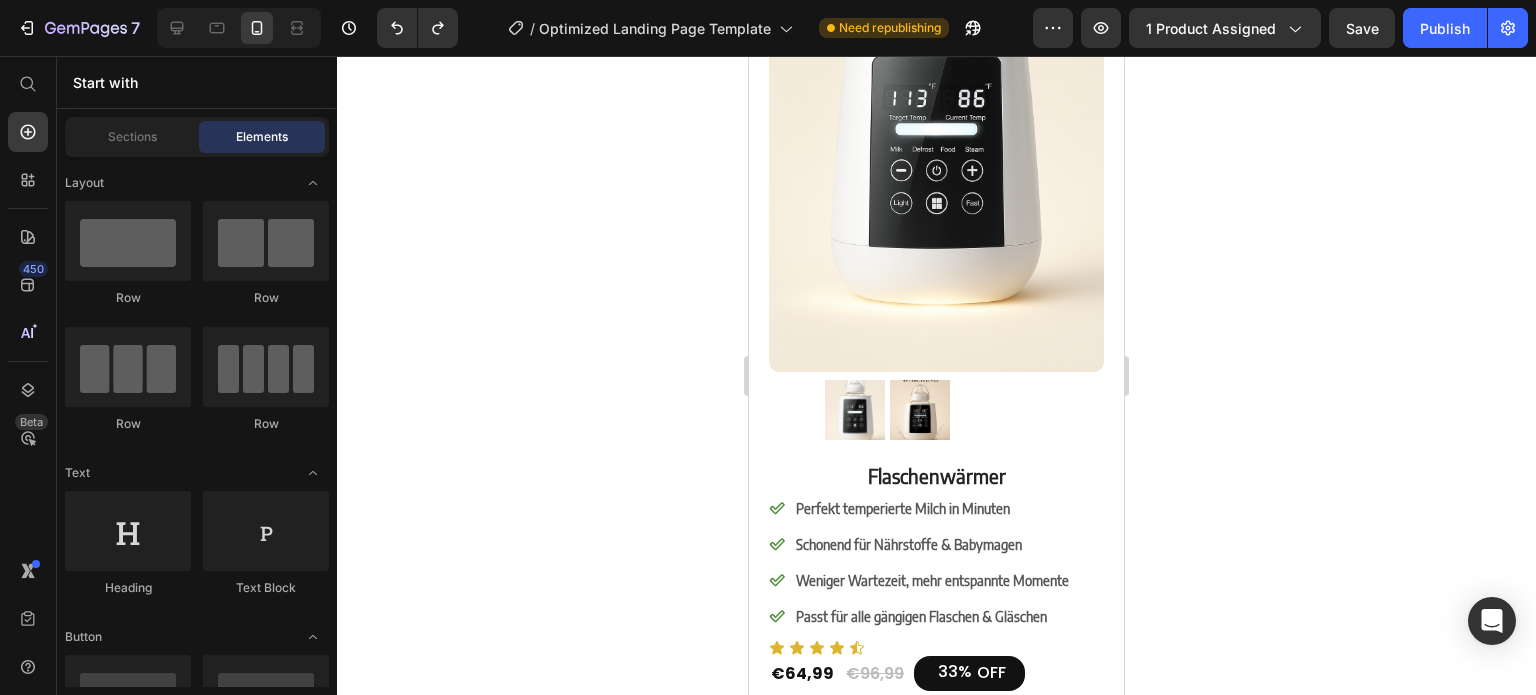 scroll, scrollTop: 0, scrollLeft: 0, axis: both 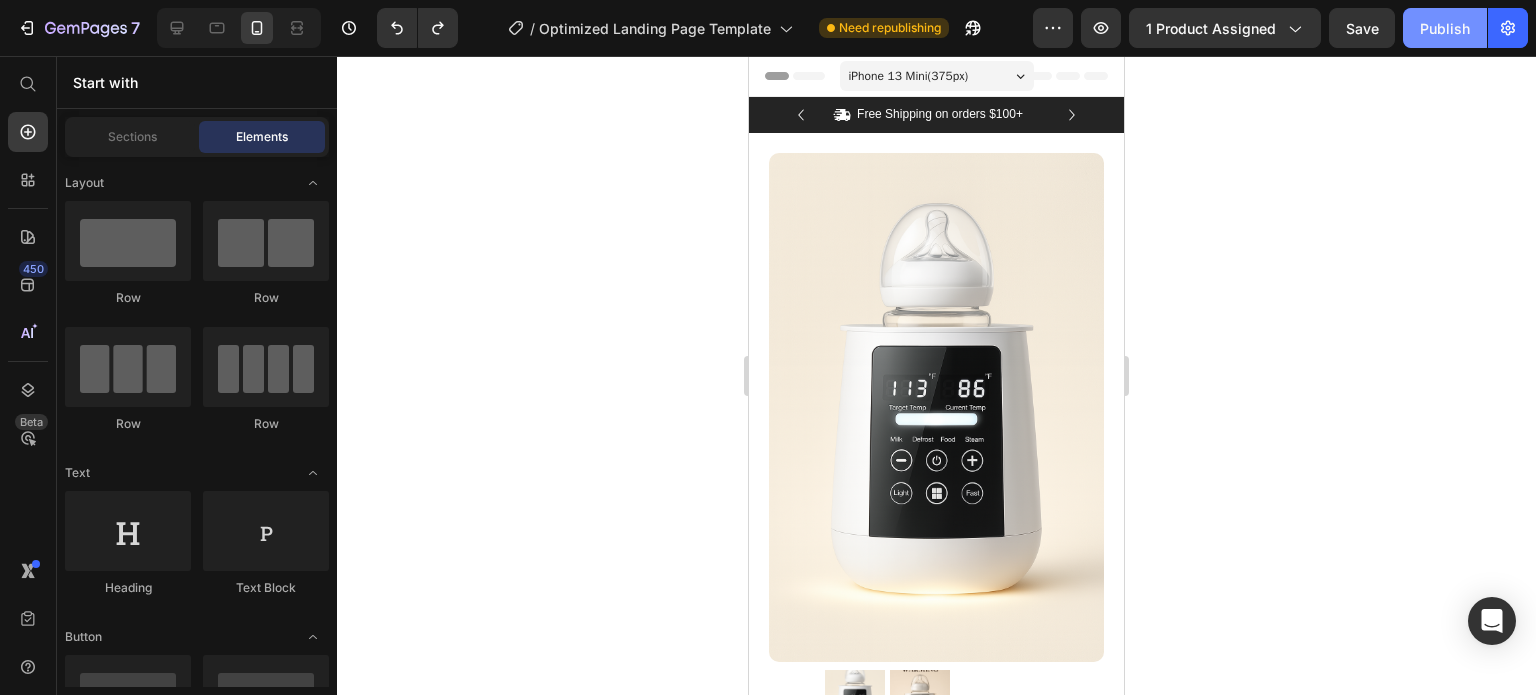 click on "Publish" 